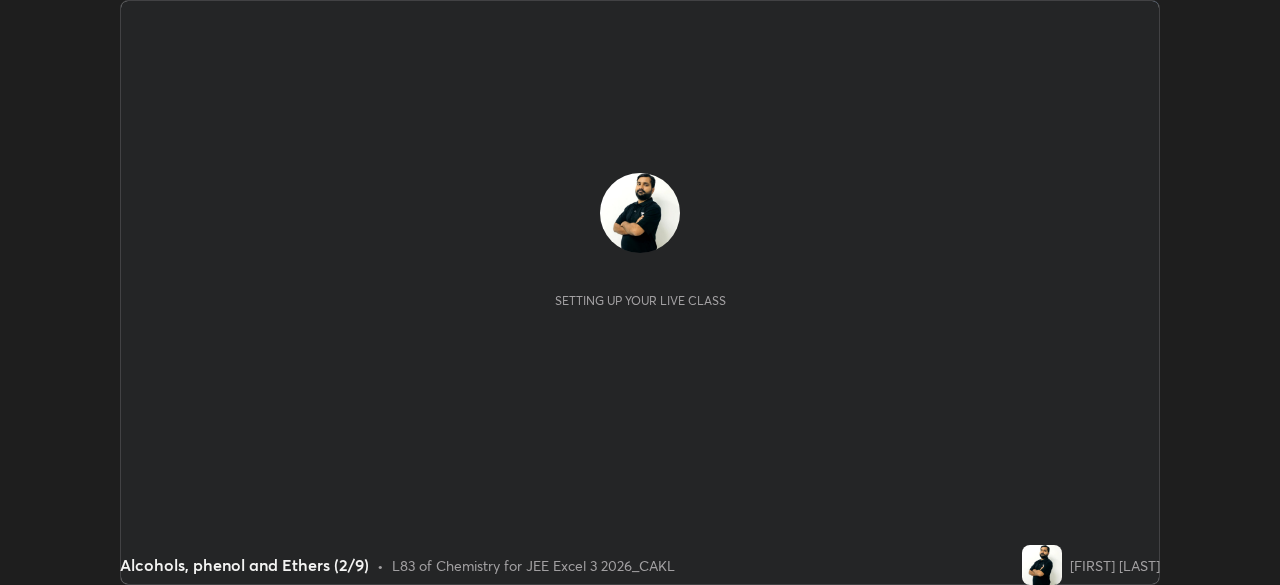 scroll, scrollTop: 0, scrollLeft: 0, axis: both 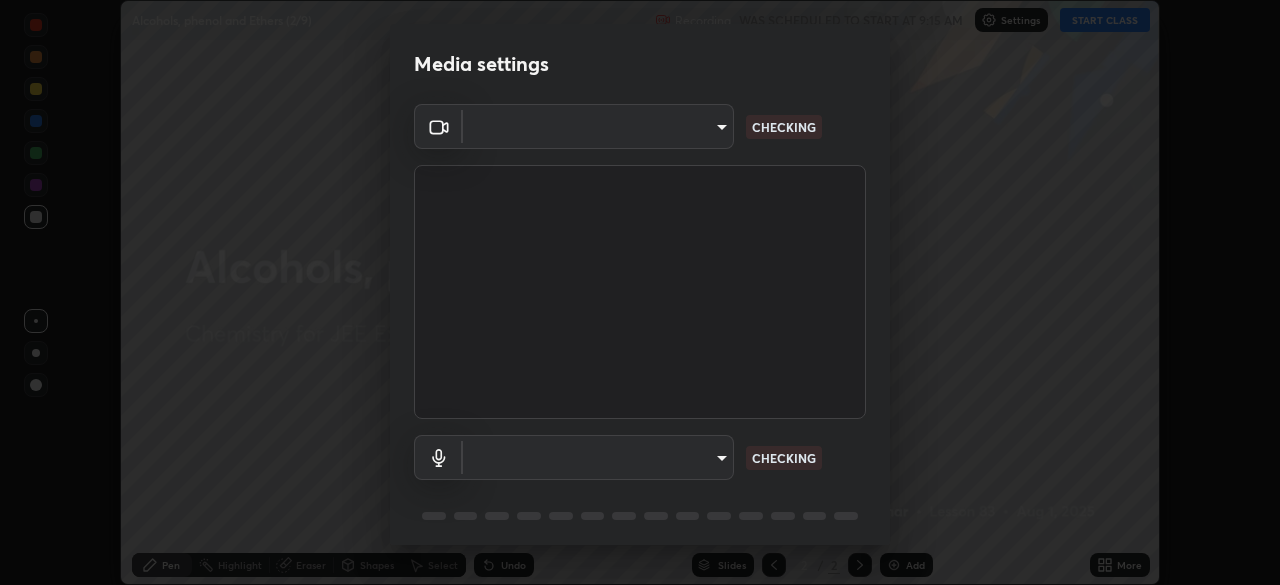 type on "2226f6d28742a26b6e0b51399fa030018956b8f43105e33b3be5017931f45398" 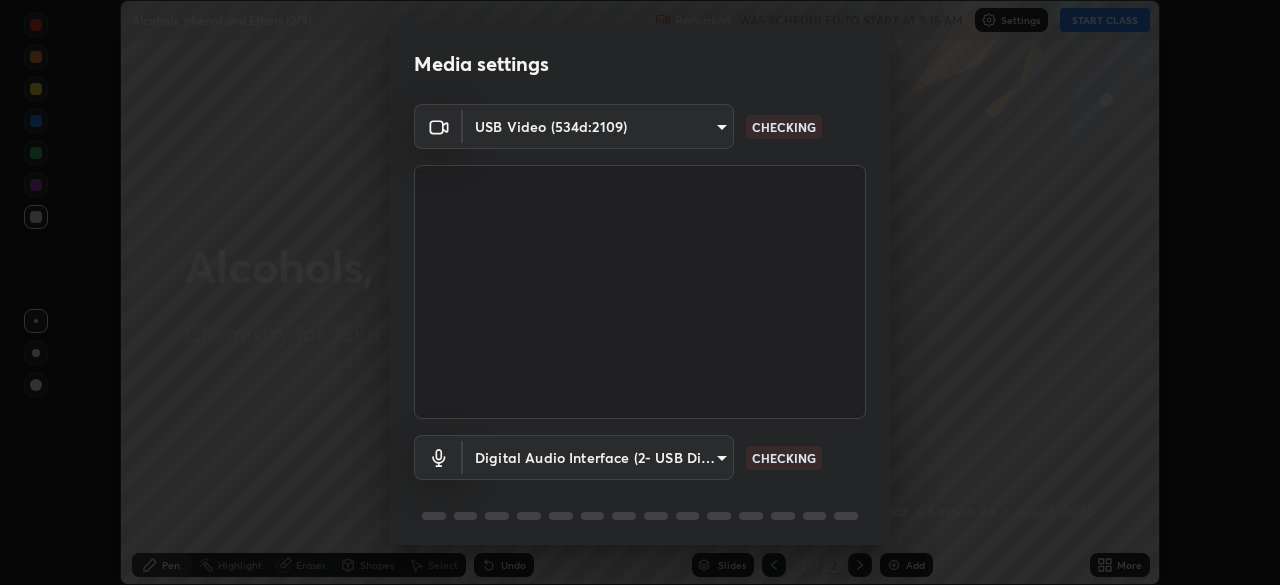 click on "Erase all Alcohols, phenol and Ethers (2/9) Recording WAS SCHEDULED TO START AT  9:15 AM Settings START CLASS Setting up your live class Alcohols, phenol and Ethers (2/9) • L83 of Chemistry for JEE Excel 3 2026_CAKL [FIRST] [LAST] Pen Highlight Eraser Shapes Select Undo Slides 2 / 2 Add More No doubts shared Encourage your learners to ask a doubt for better clarity Report an issue Reason for reporting Buffering Chat not working Audio - Video sync issue Educator video quality low ​ Attach an image Report Media settings USB Video (534d:2109) [HASH] CHECKING Digital Audio Interface (2- USB Digital Audio) [HASH] CHECKING 1 / 5 Next" at bounding box center [640, 292] 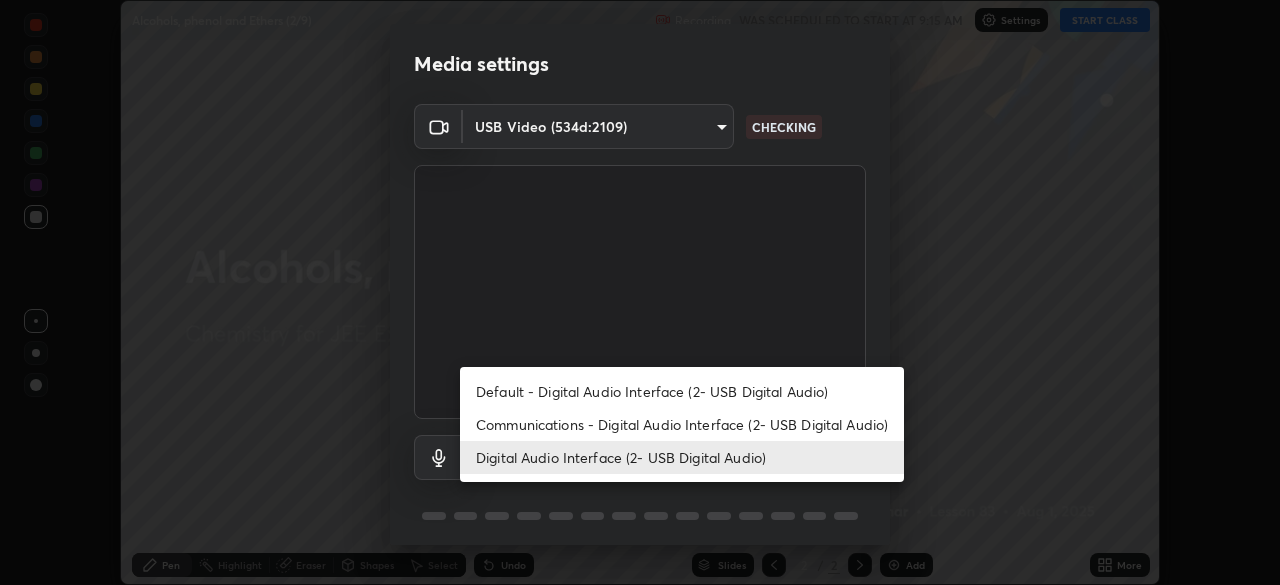 click on "Default - Digital Audio Interface (2- USB Digital Audio)" at bounding box center [682, 391] 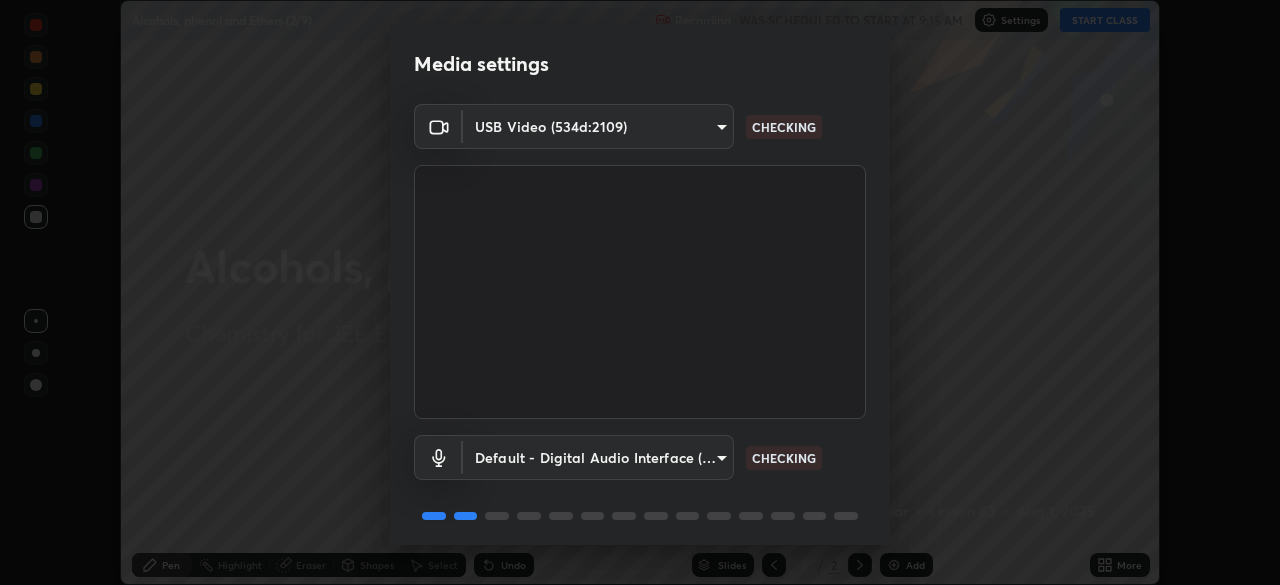 click on "Erase all Alcohols, phenol and Ethers (2/9) Recording WAS SCHEDULED TO START AT  9:15 AM Settings START CLASS Setting up your live class Alcohols, phenol and Ethers (2/9) • L83 of Chemistry for JEE Excel 3 2026_CAKL [FIRST] [LAST] Pen Highlight Eraser Shapes Select Undo Slides 2 / 2 Add More No doubts shared Encourage your learners to ask a doubt for better clarity Report an issue Reason for reporting Buffering Chat not working Audio - Video sync issue Educator video quality low ​ Attach an image Report Media settings USB Video (534d:2109) [HASH] CHECKING Default - Digital Audio Interface (2- USB Digital Audio) default CHECKING 1 / 5 Next" at bounding box center [640, 292] 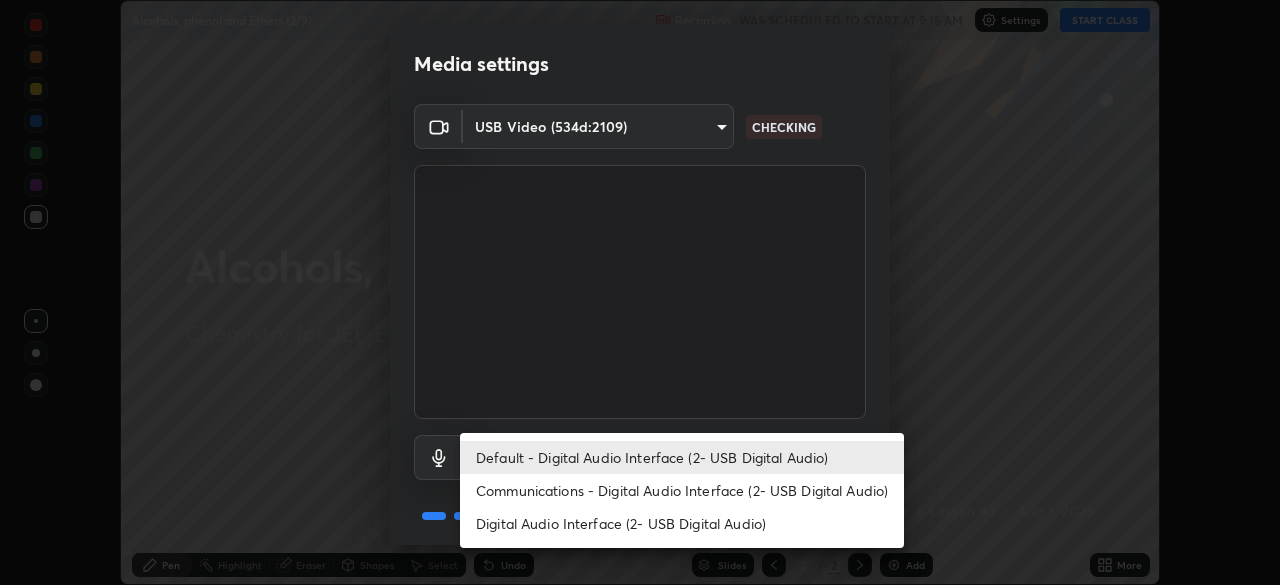 click on "Digital Audio Interface (2- USB Digital Audio)" at bounding box center (682, 523) 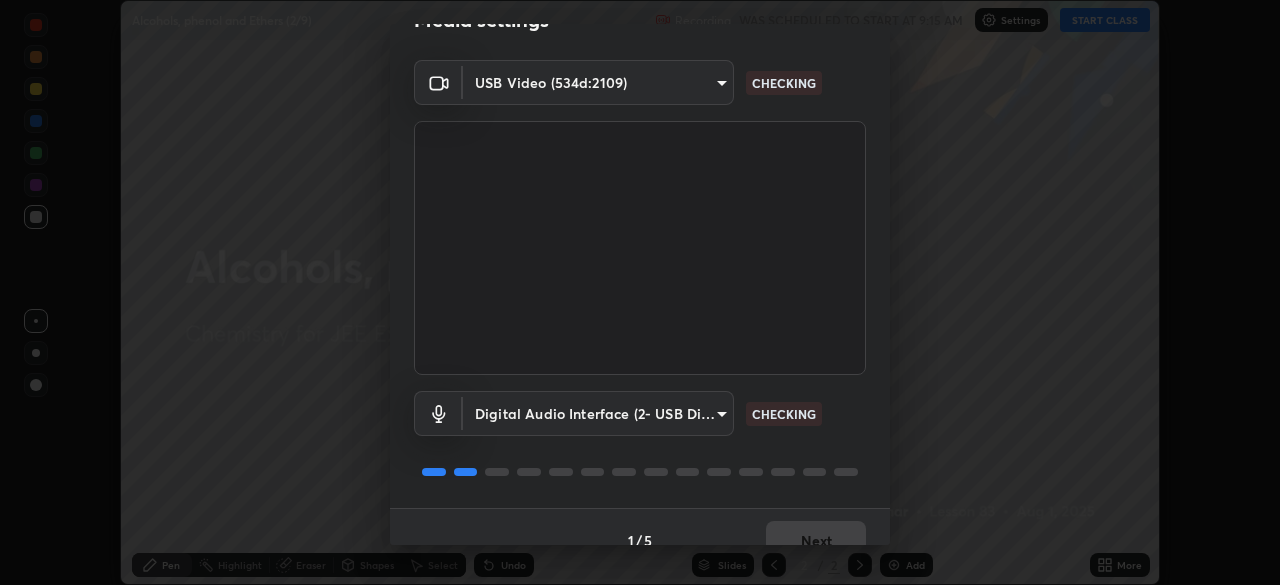 scroll, scrollTop: 71, scrollLeft: 0, axis: vertical 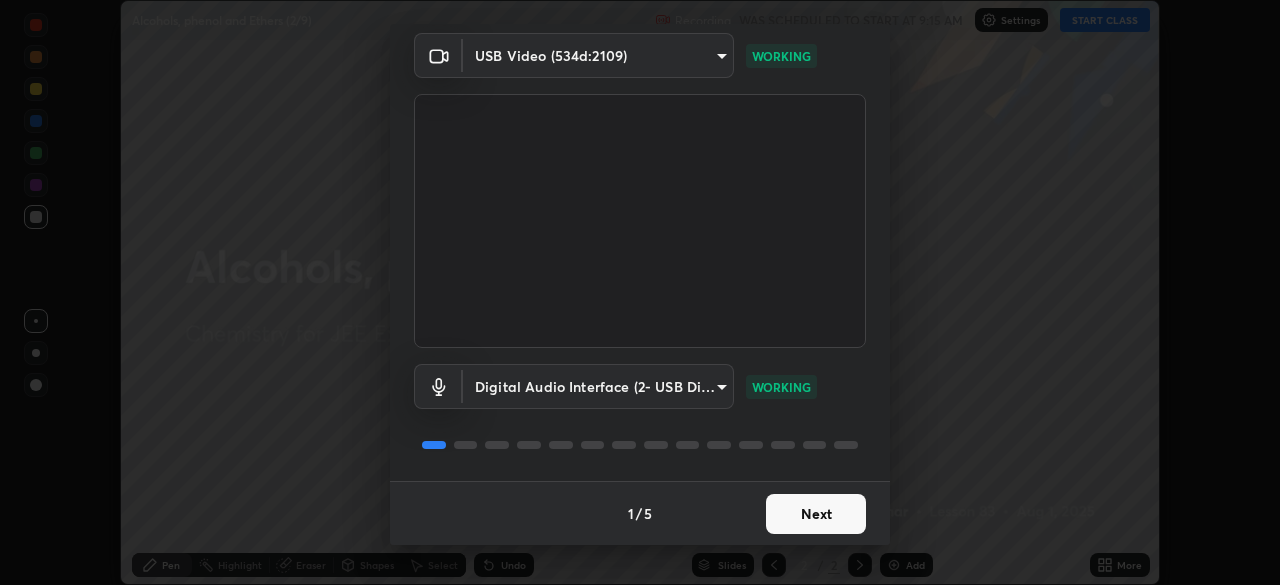 click on "Next" at bounding box center [816, 514] 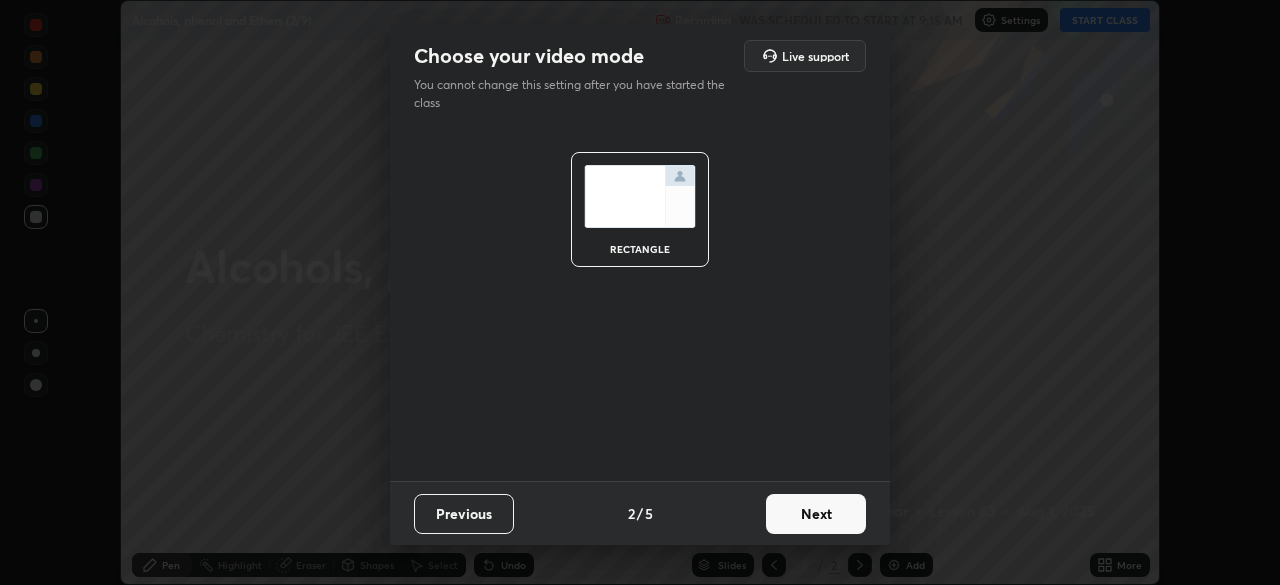 scroll, scrollTop: 0, scrollLeft: 0, axis: both 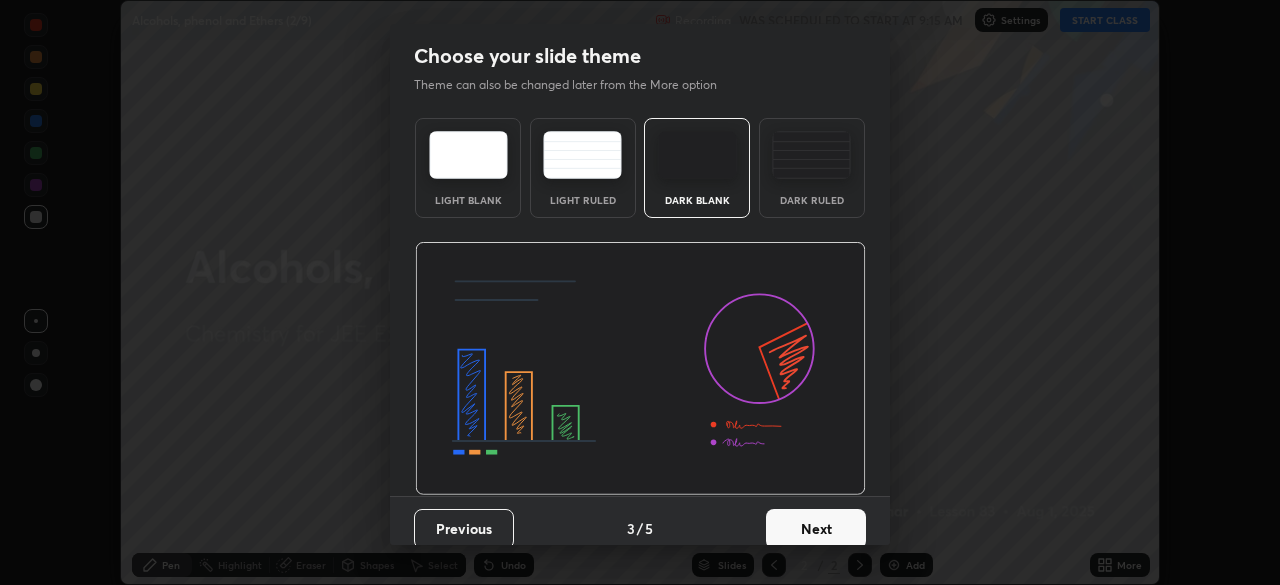 click on "Next" at bounding box center (816, 529) 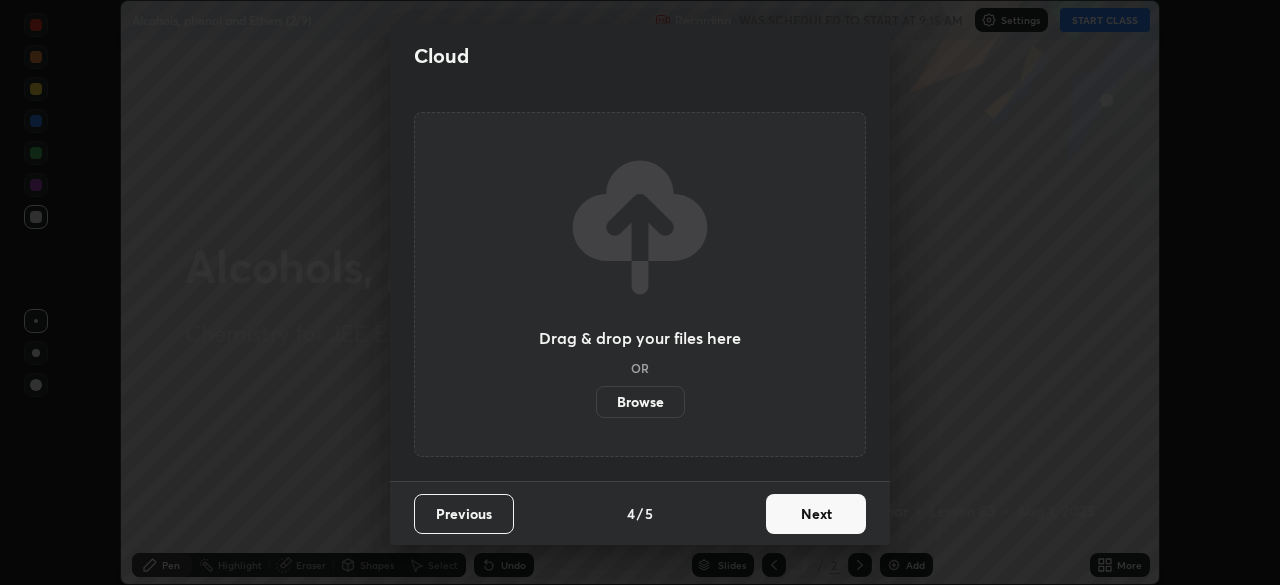 click on "Next" at bounding box center (816, 514) 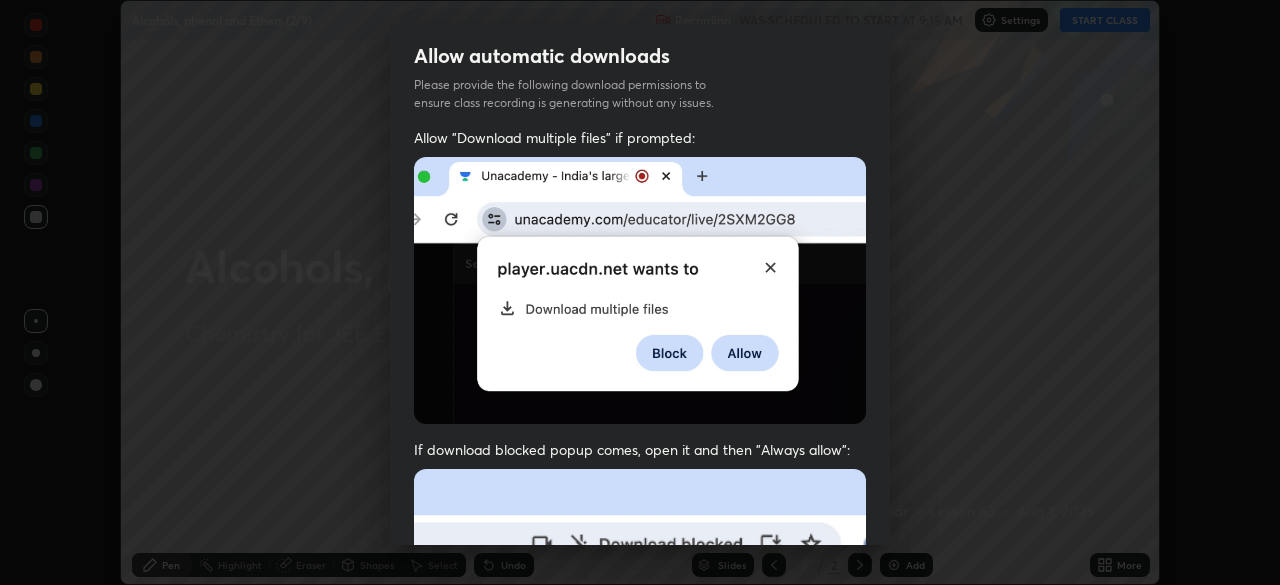 click at bounding box center (640, 687) 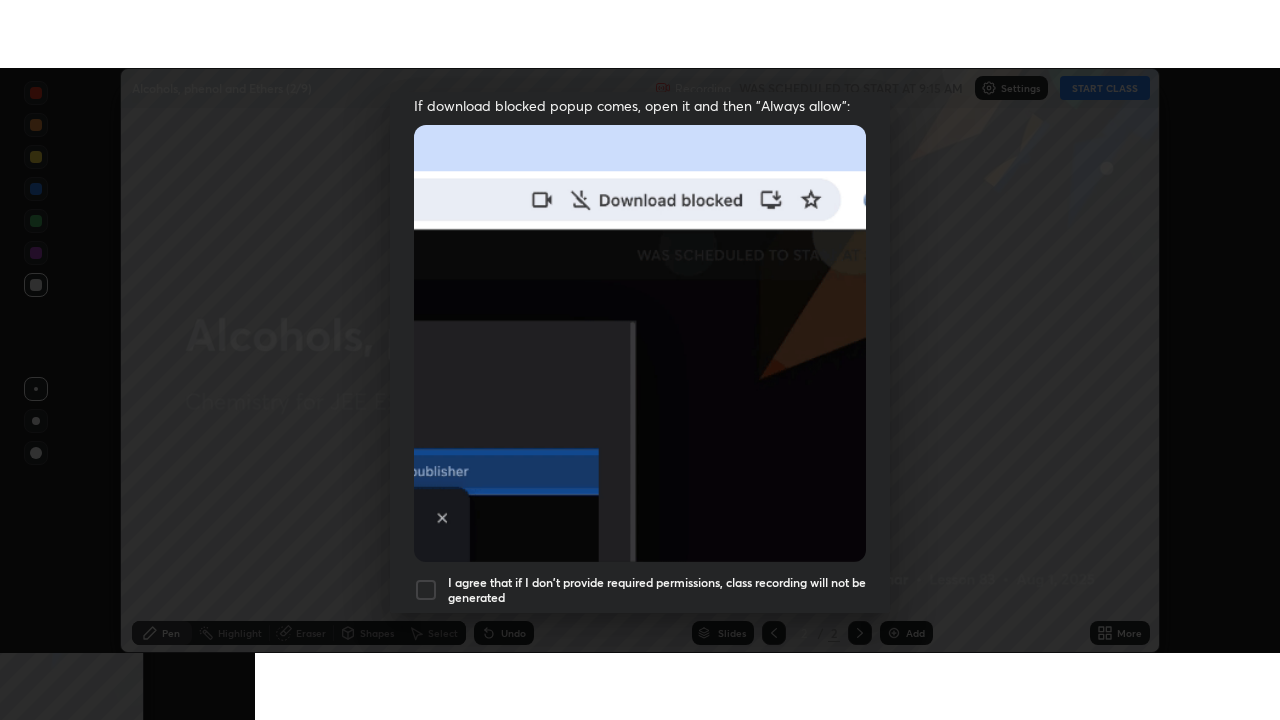 scroll, scrollTop: 479, scrollLeft: 0, axis: vertical 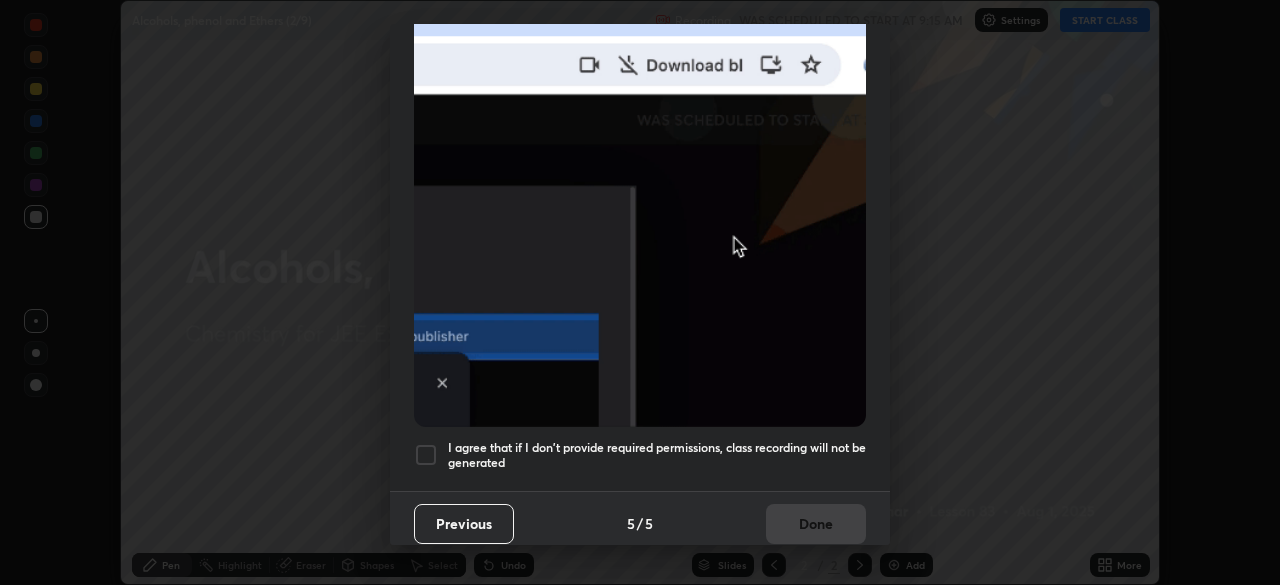 click at bounding box center (426, 455) 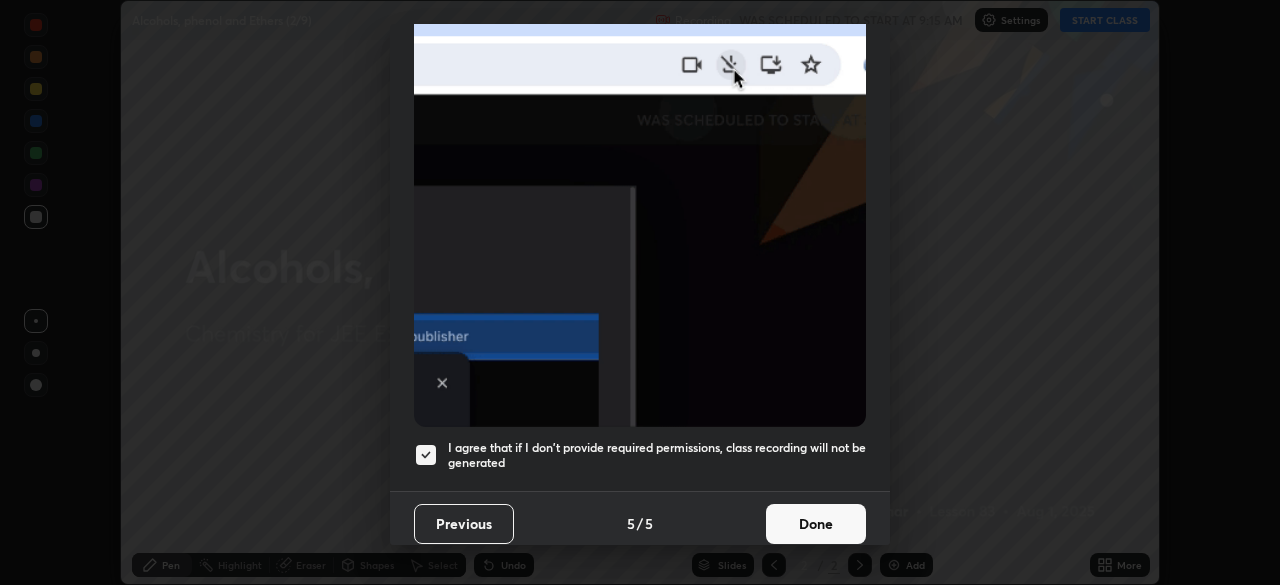 click on "Done" at bounding box center [816, 524] 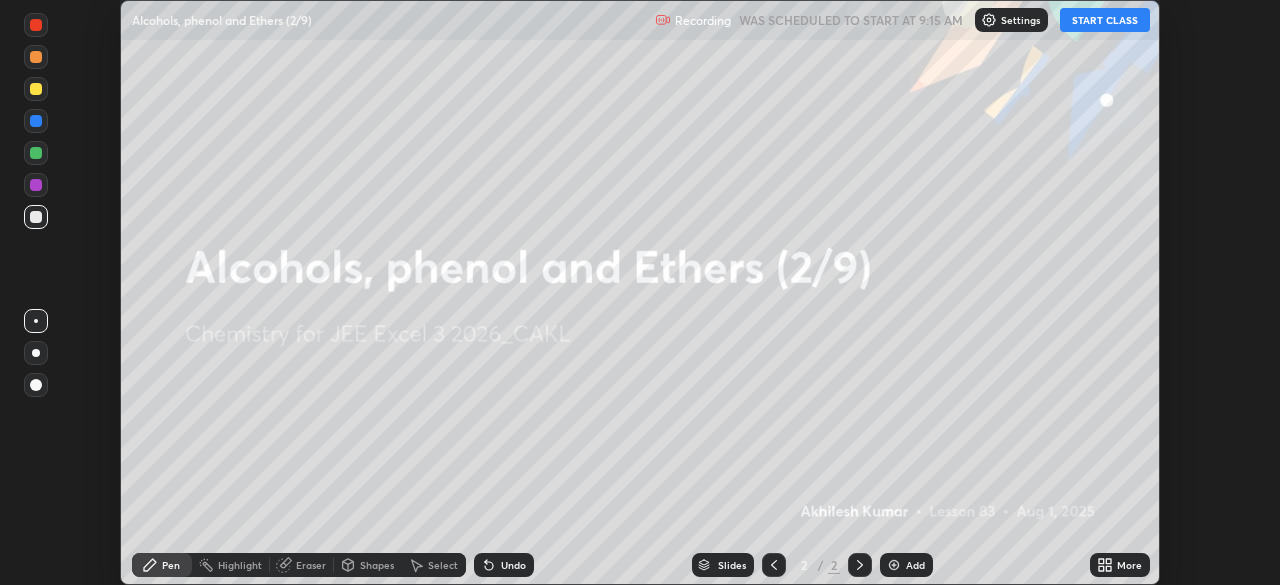 click on "START CLASS" at bounding box center [1105, 20] 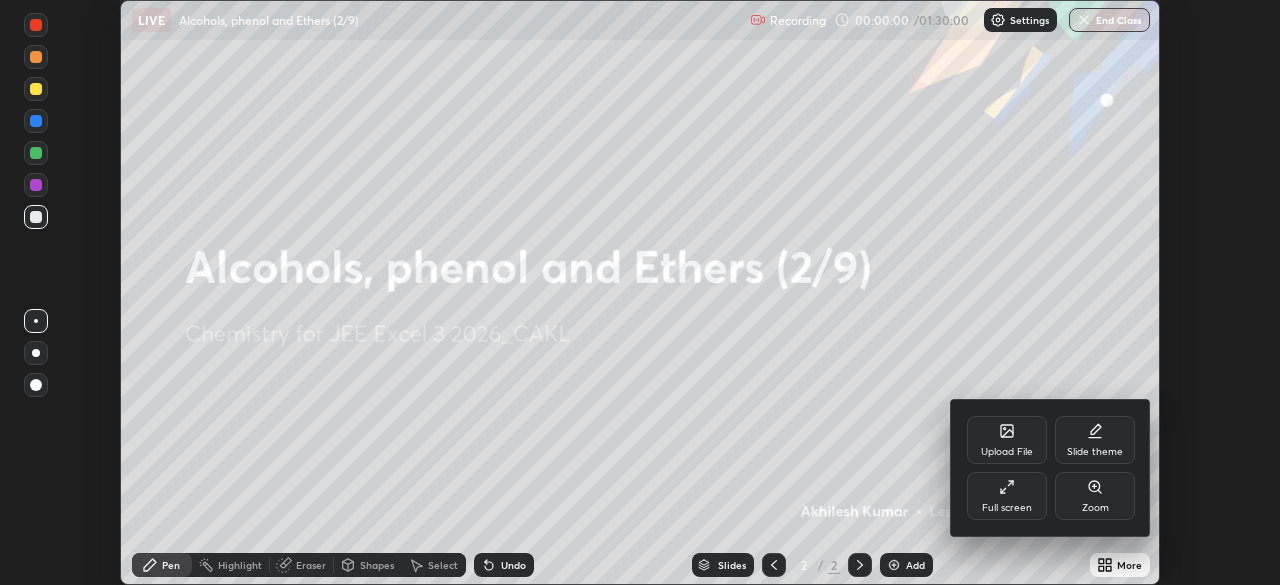 click 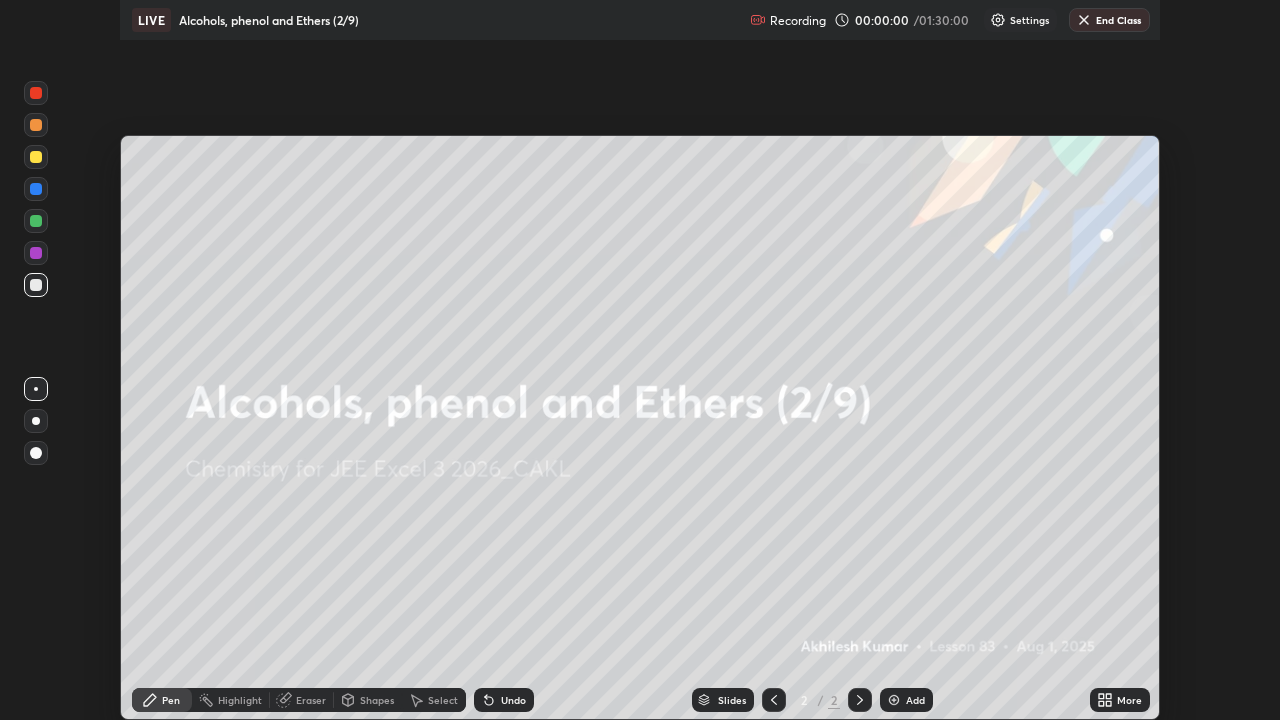 scroll, scrollTop: 99280, scrollLeft: 98720, axis: both 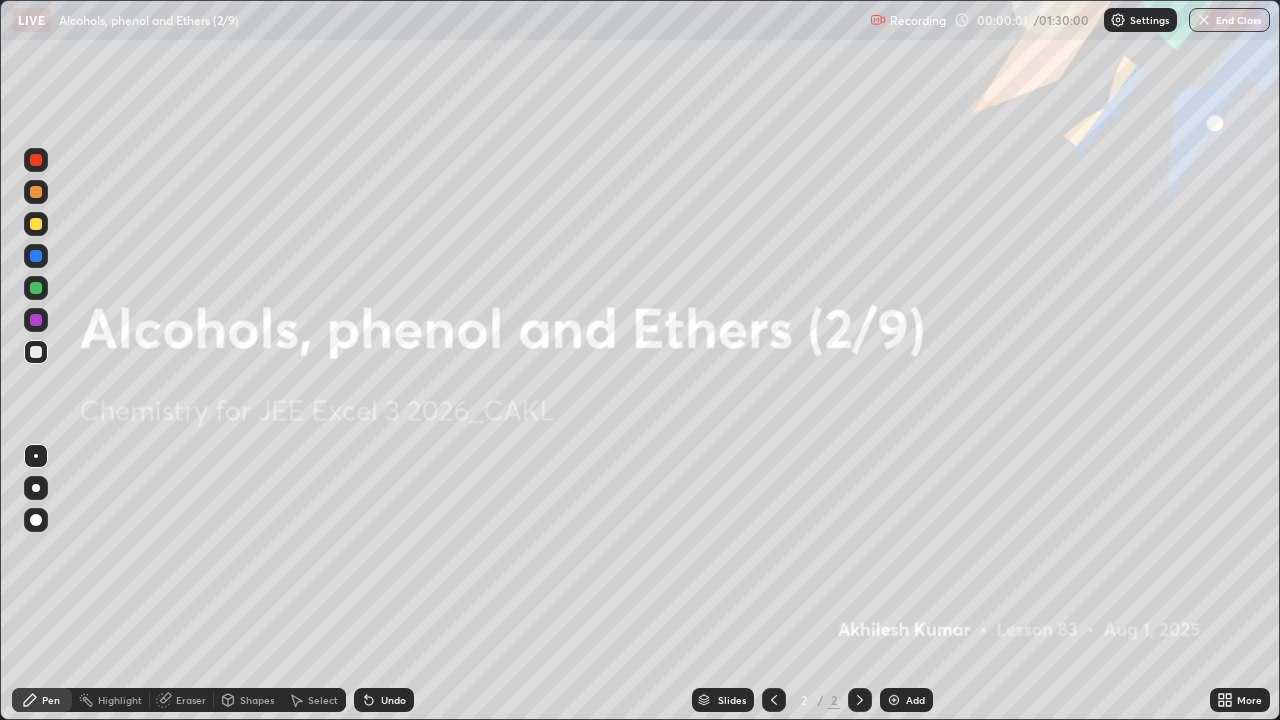 click at bounding box center (894, 700) 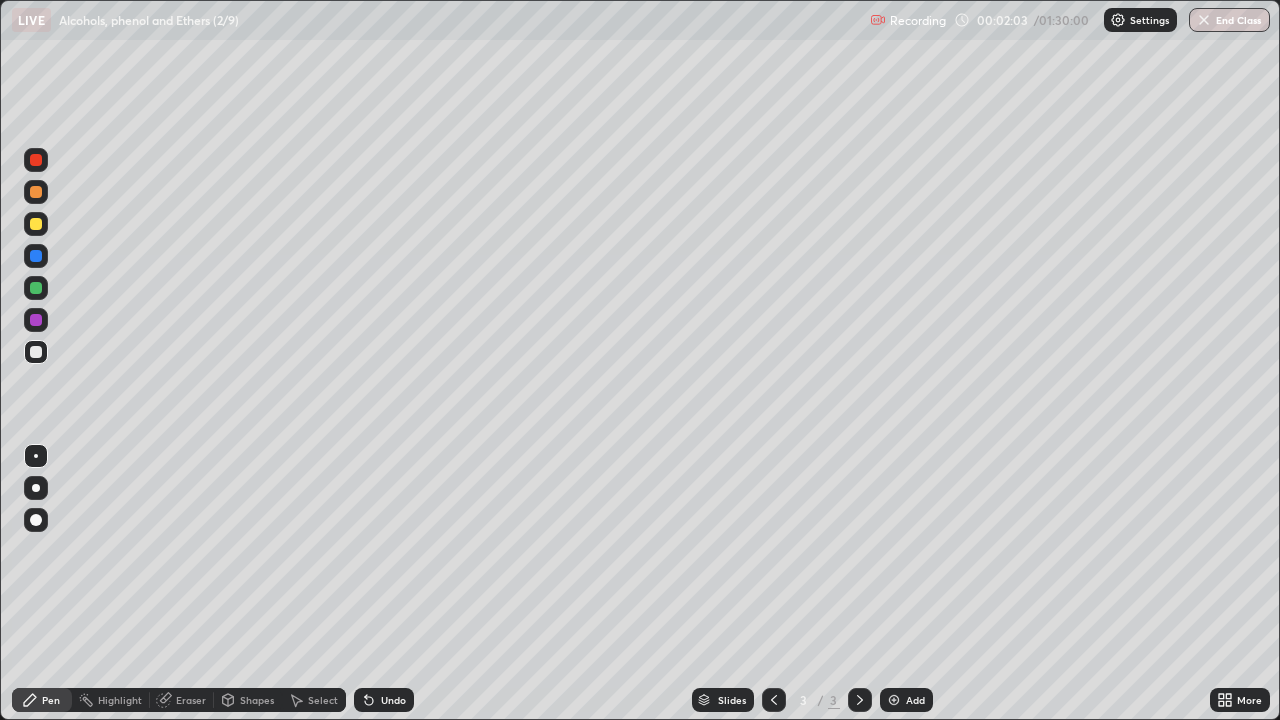 click 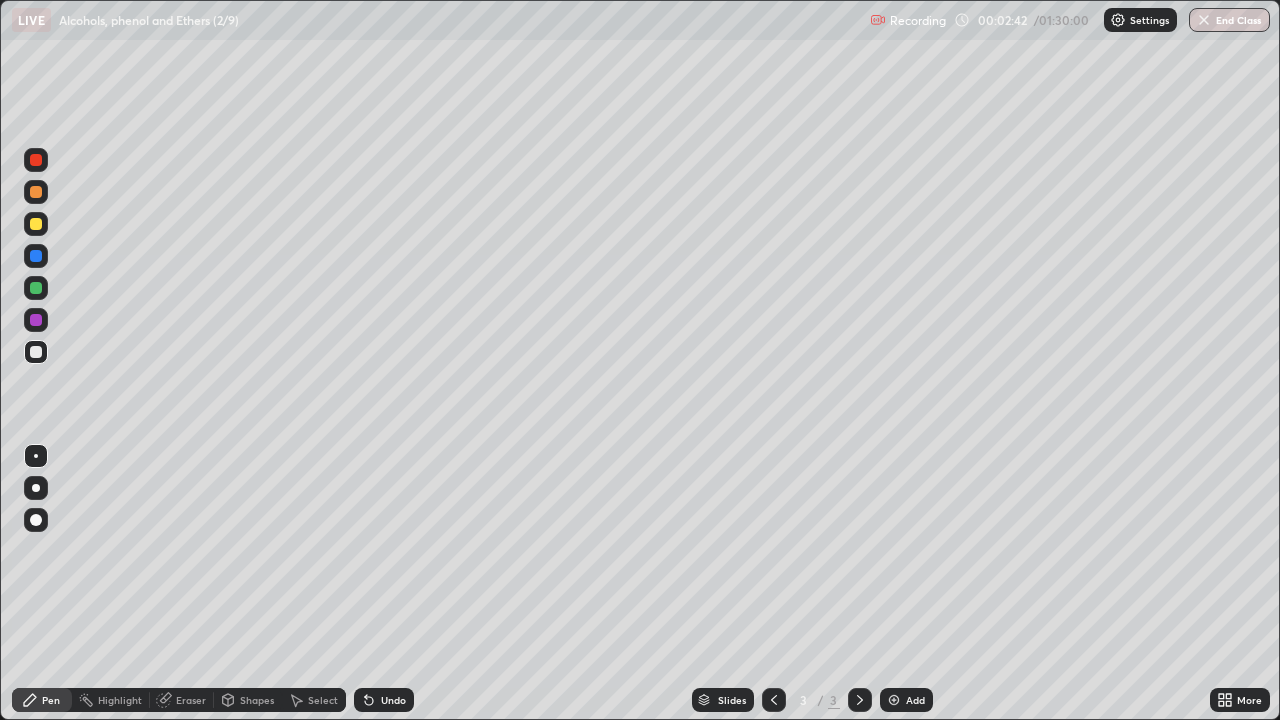click on "Eraser" at bounding box center [182, 700] 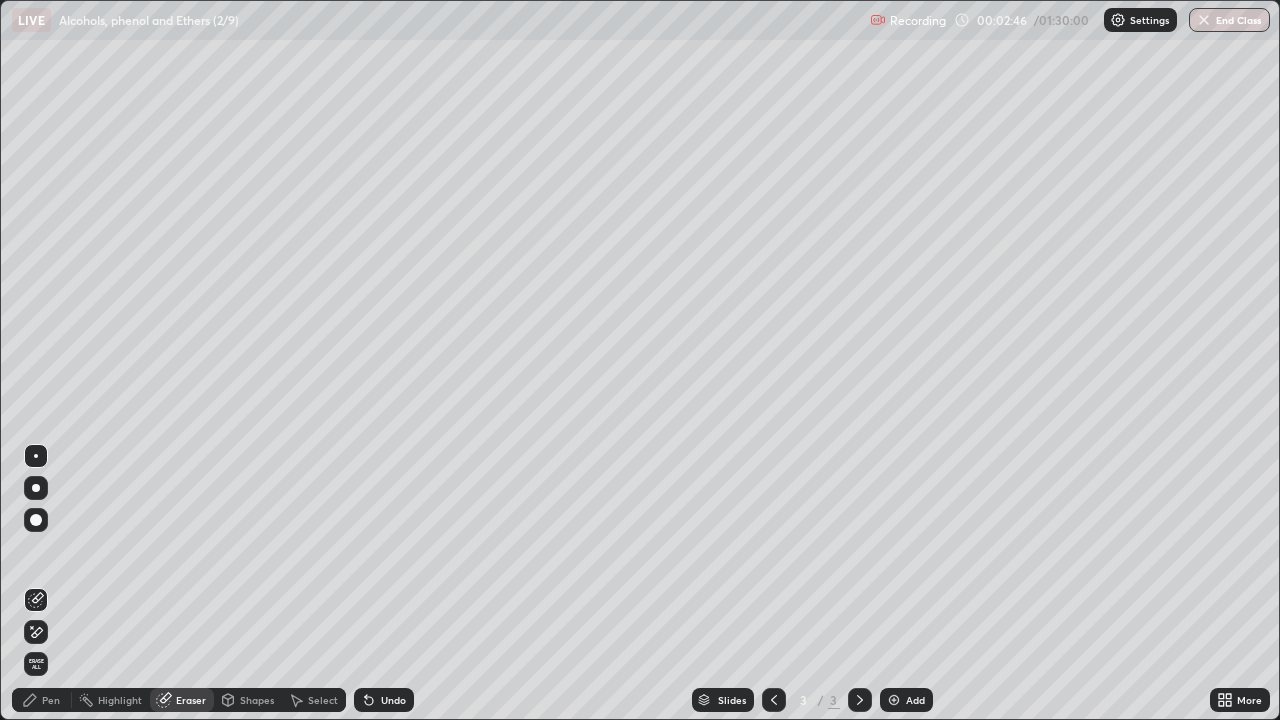 click on "Pen" at bounding box center (51, 700) 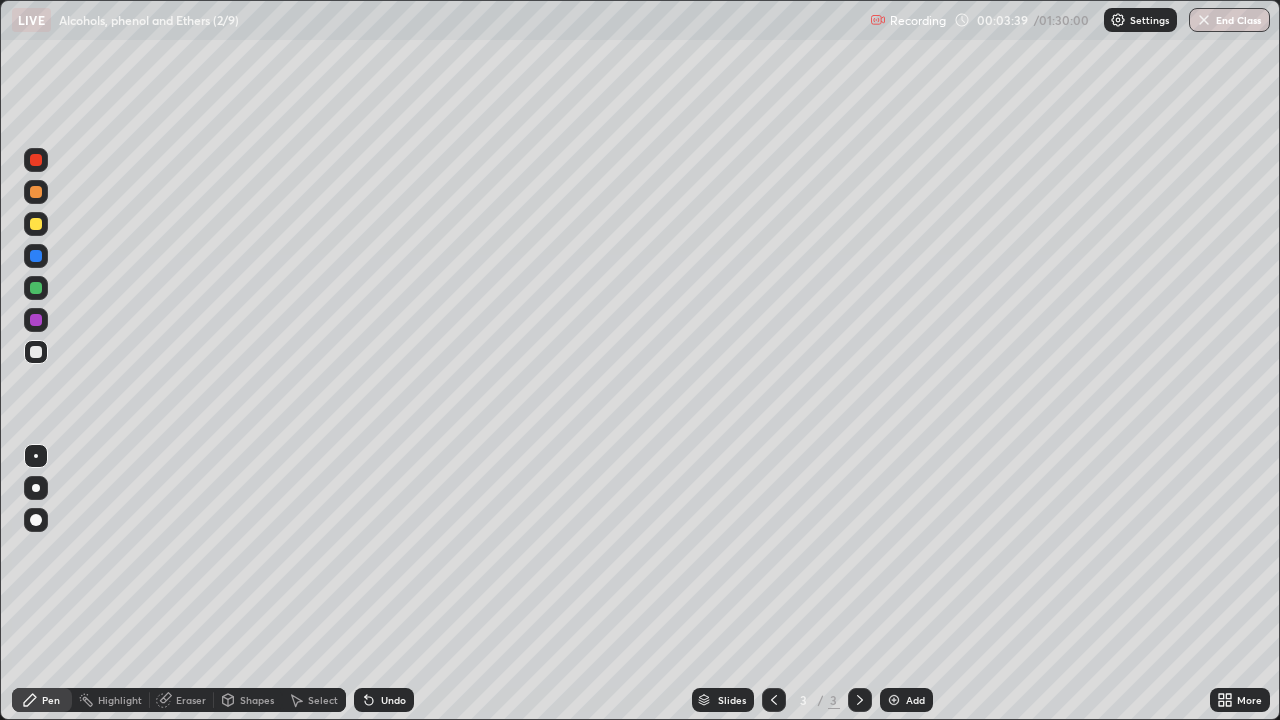 click at bounding box center [894, 700] 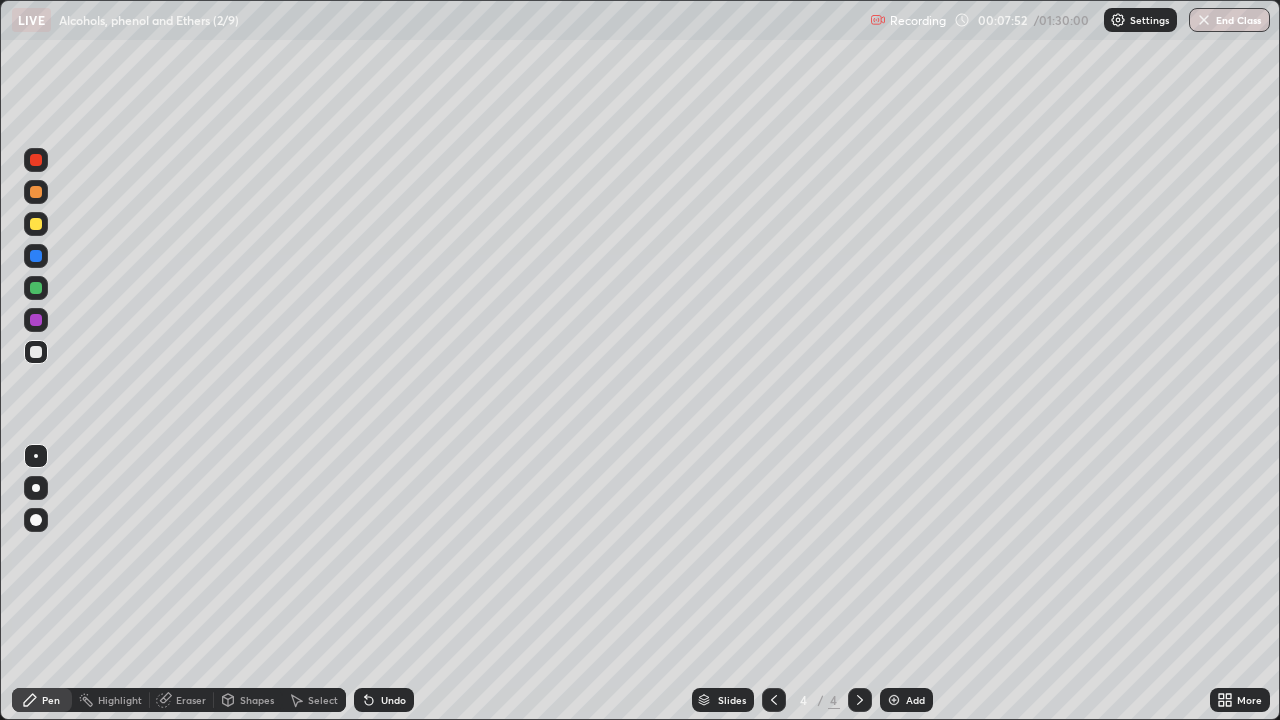 click on "Add" at bounding box center (915, 700) 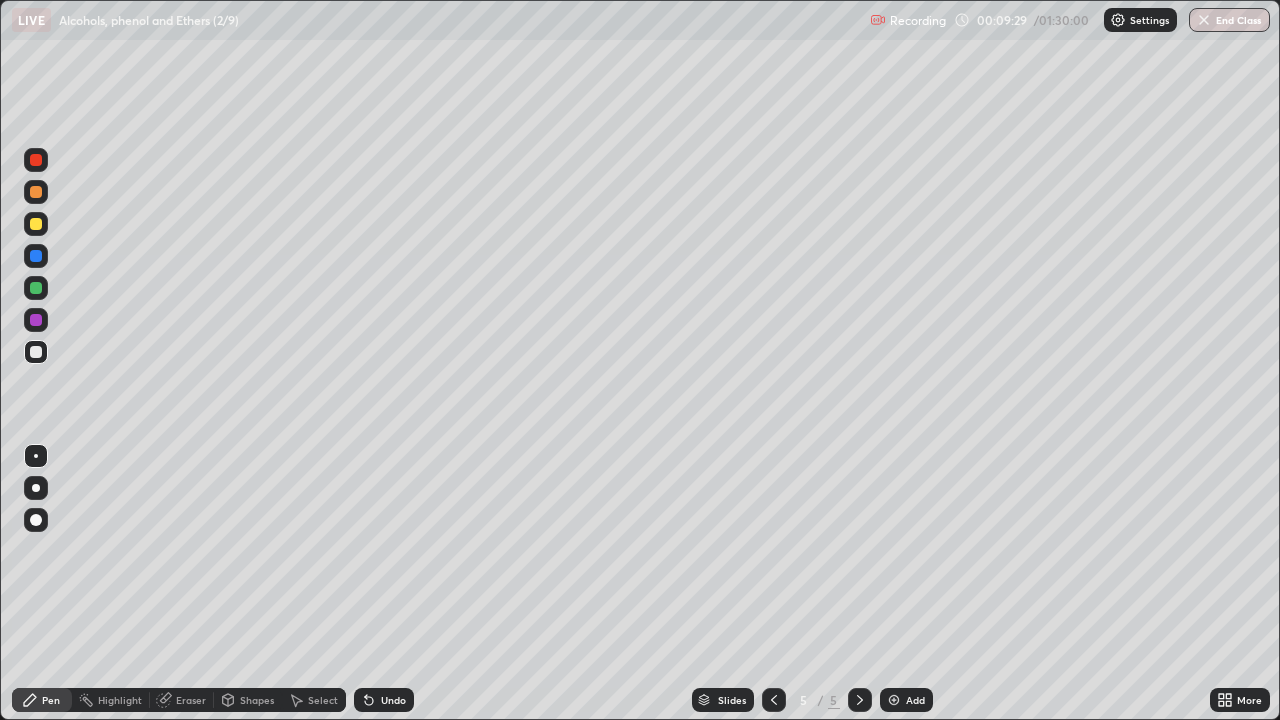 click at bounding box center [36, 160] 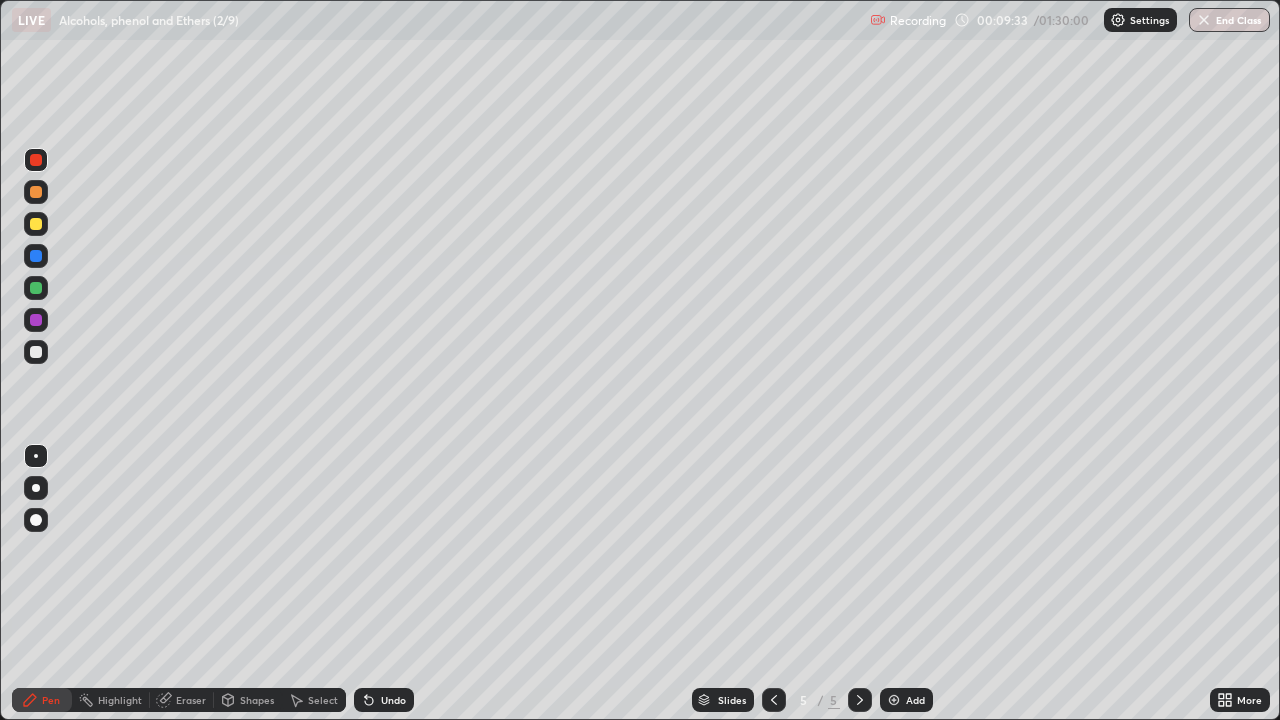 click on "Shapes" at bounding box center (257, 700) 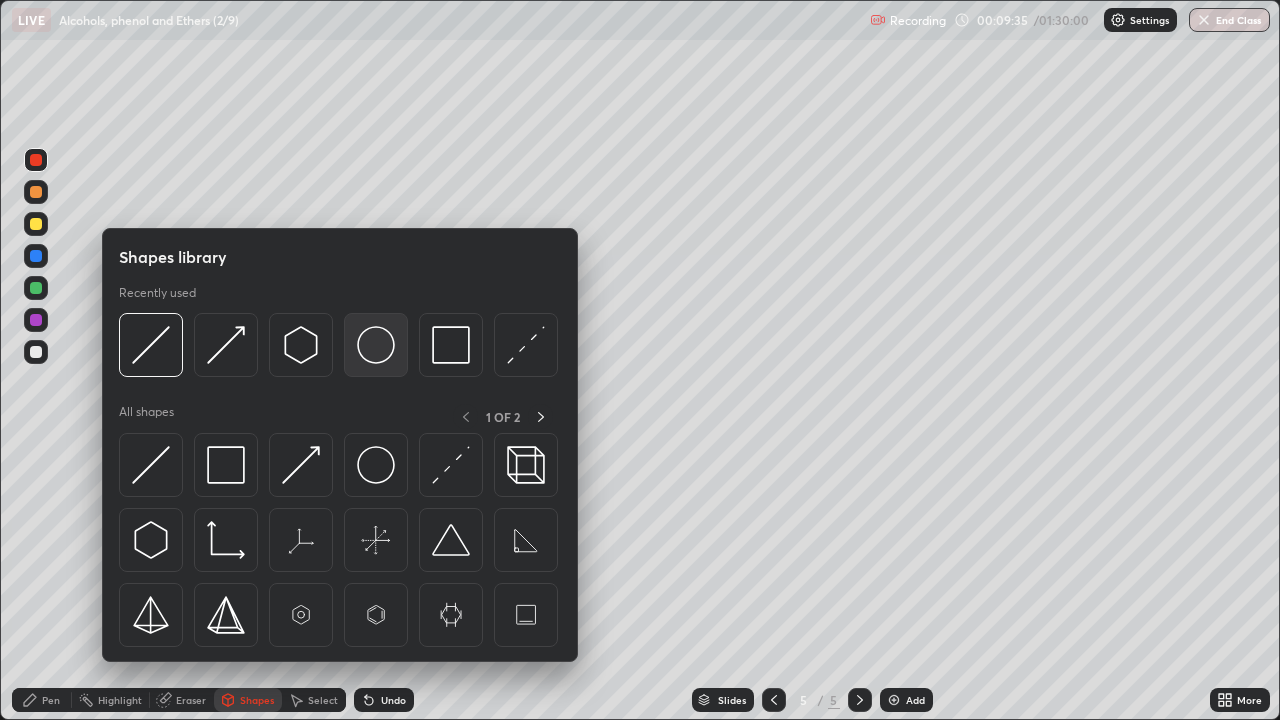 click at bounding box center [376, 345] 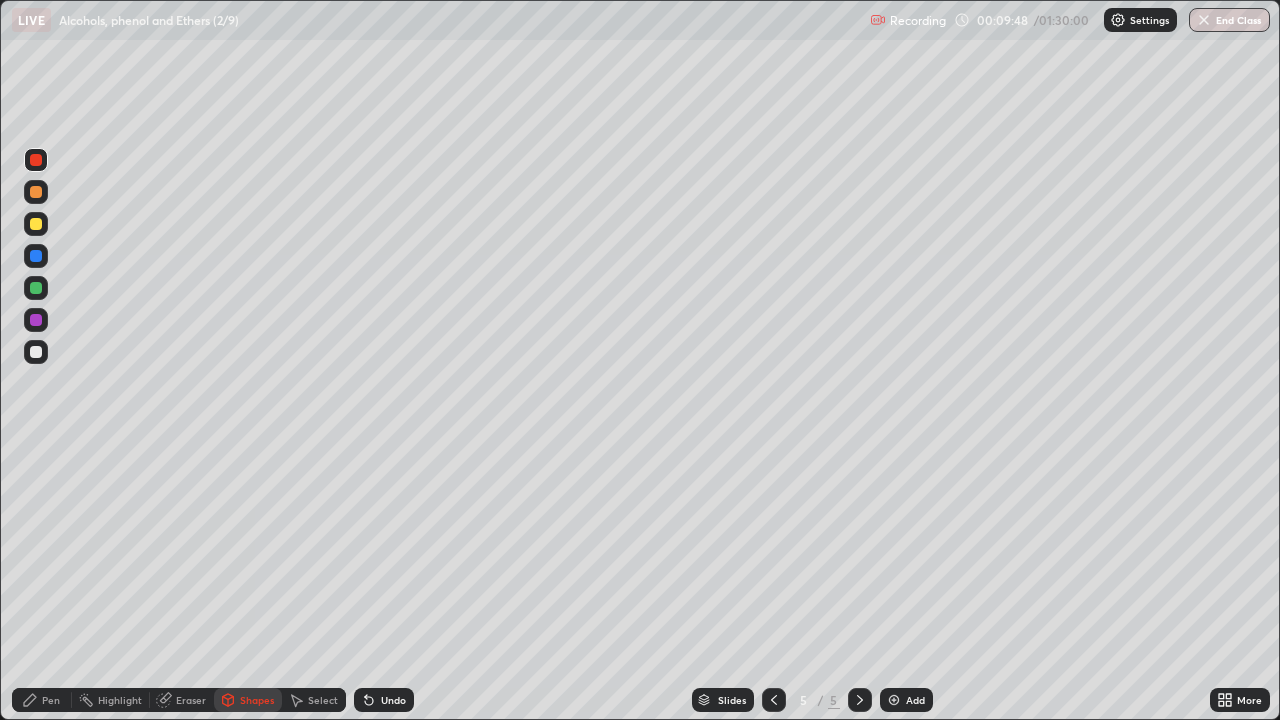 click on "Pen" at bounding box center [42, 700] 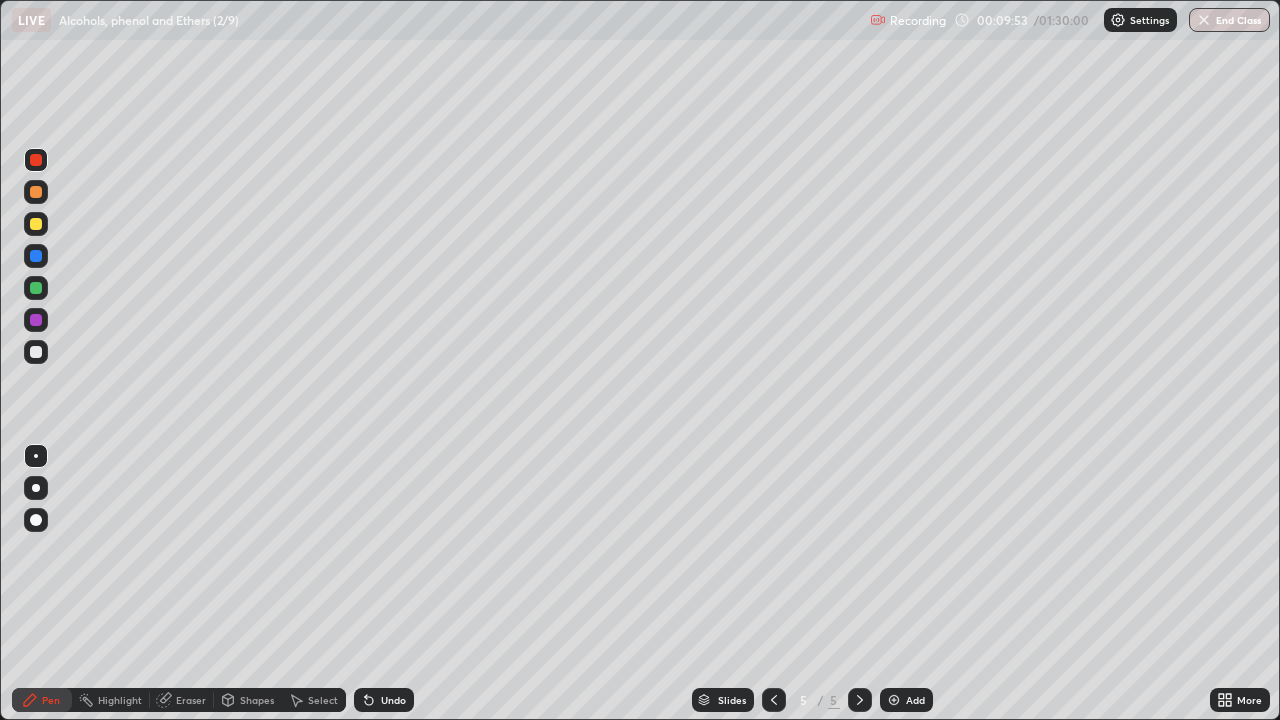 click at bounding box center (36, 224) 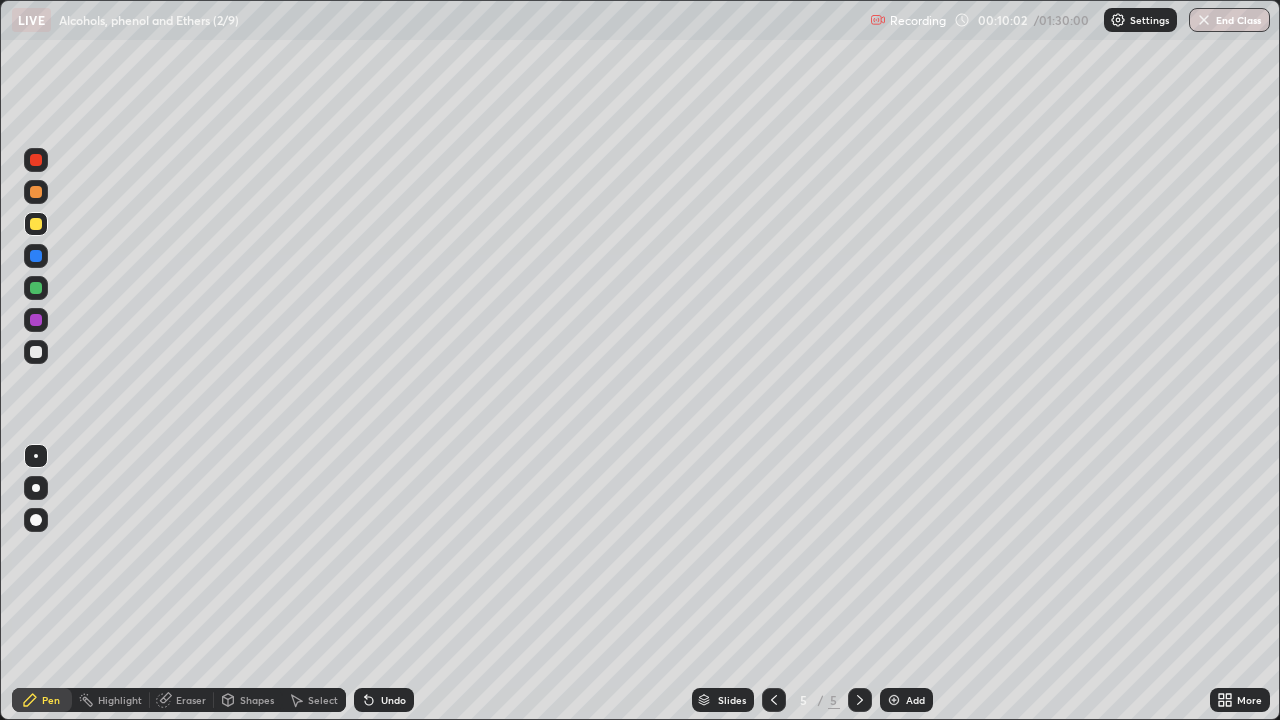 click at bounding box center (36, 192) 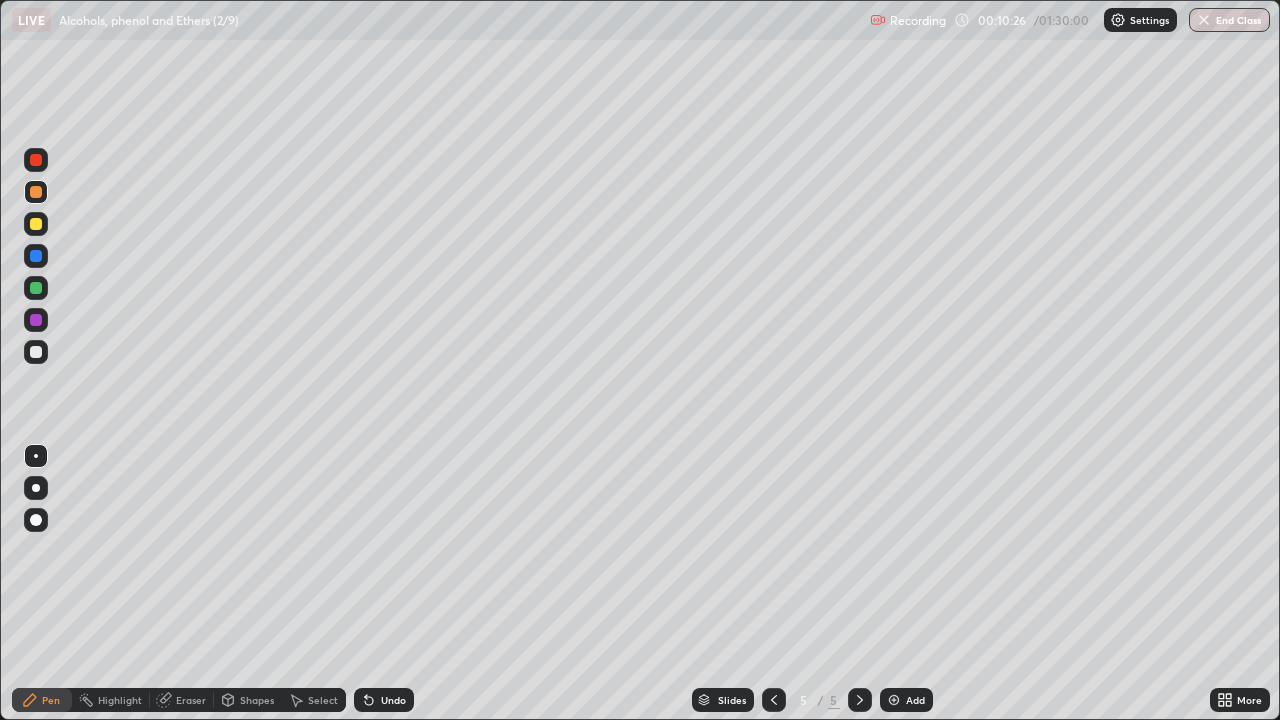 click at bounding box center [36, 288] 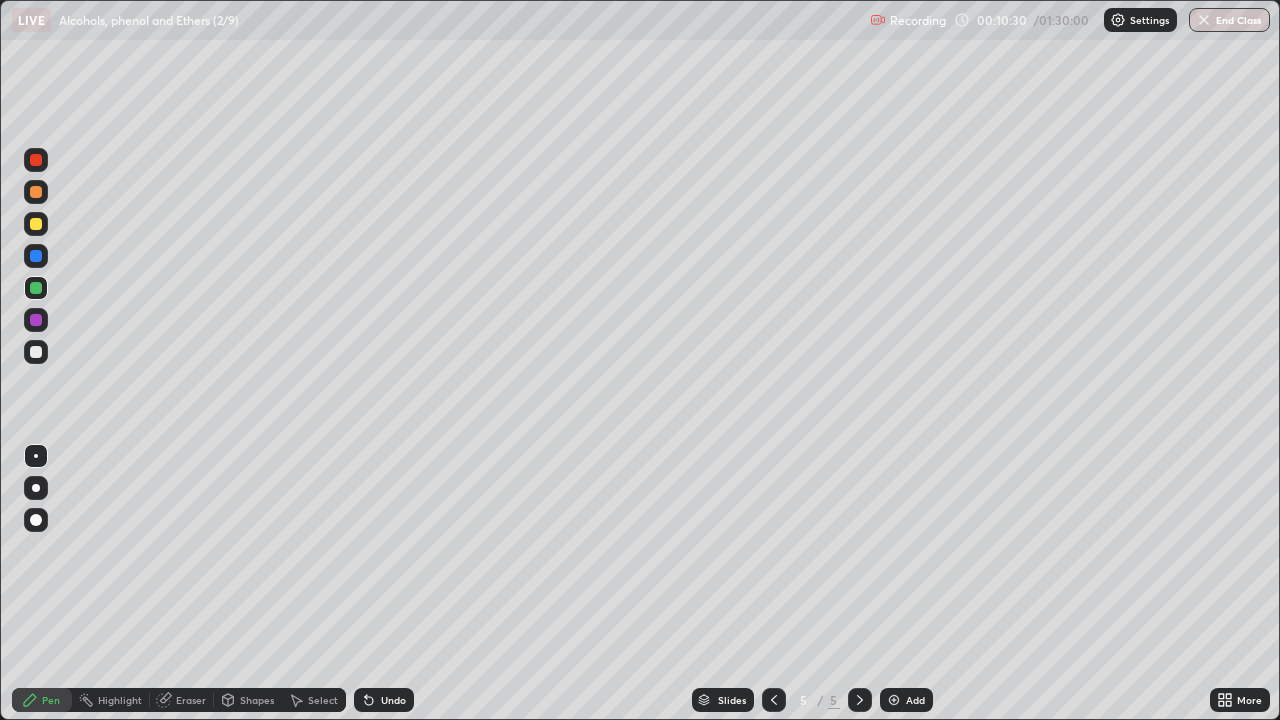 click at bounding box center (36, 352) 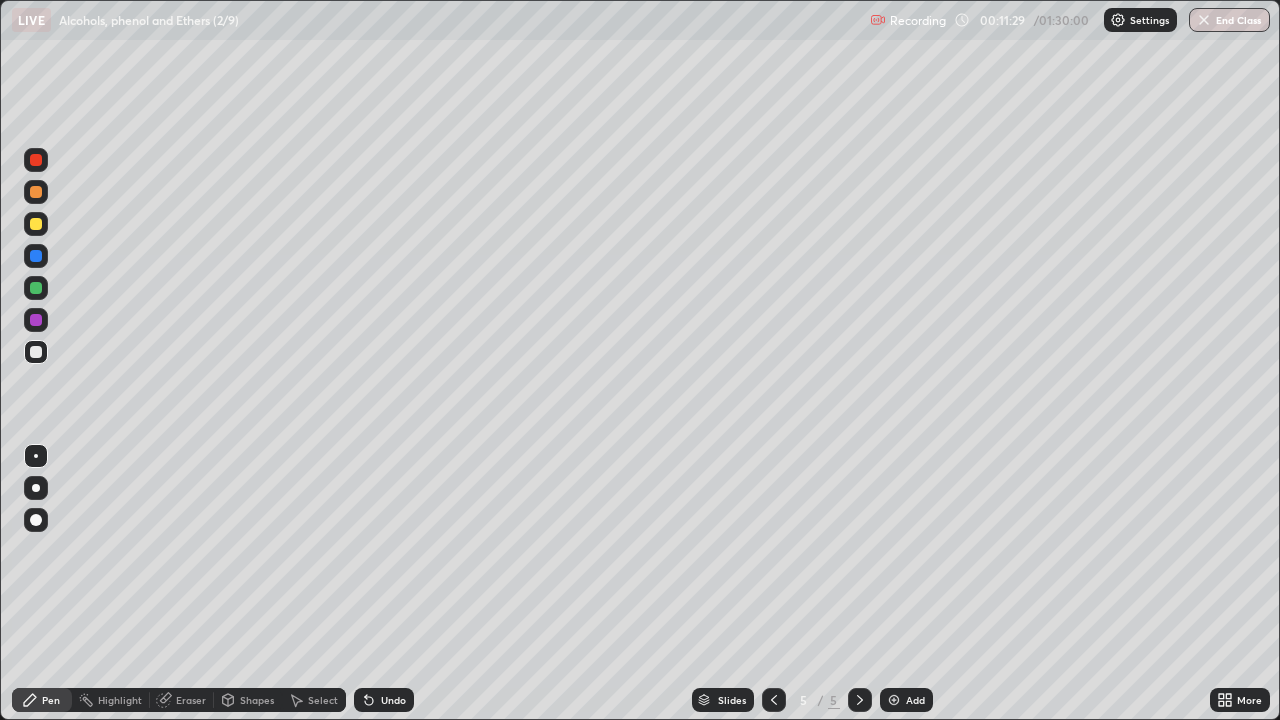 click 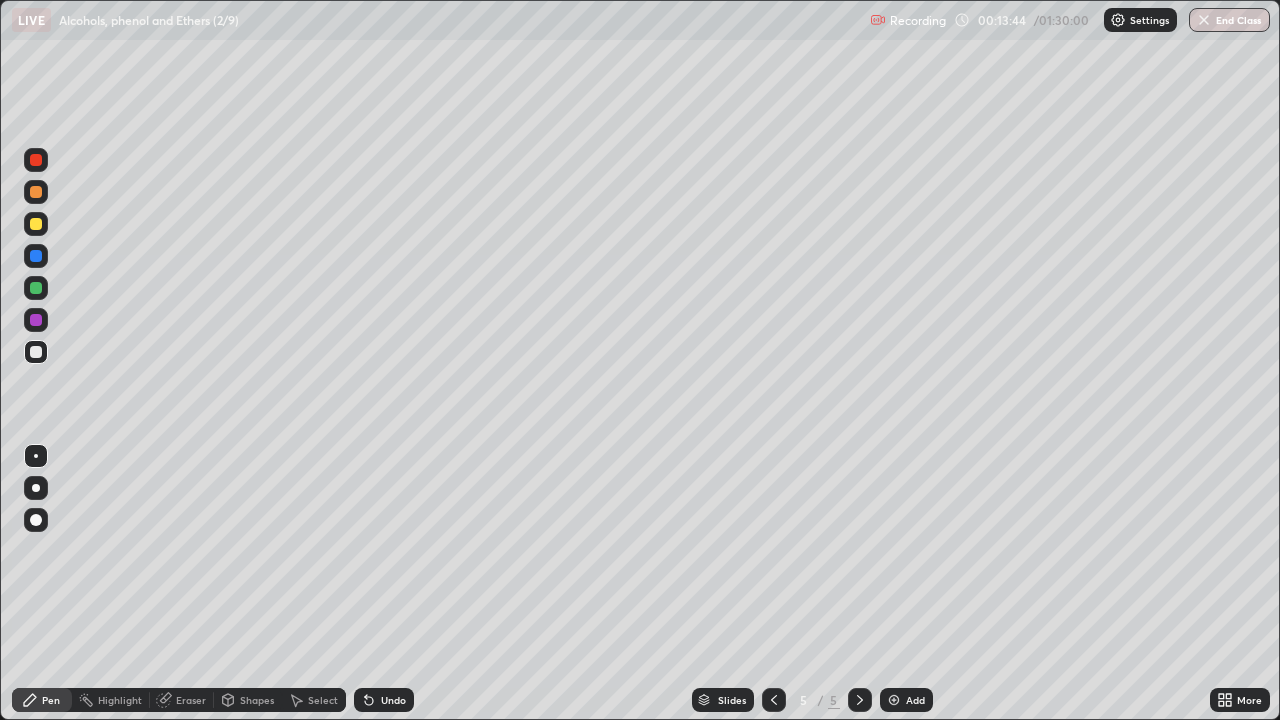 click at bounding box center (36, 320) 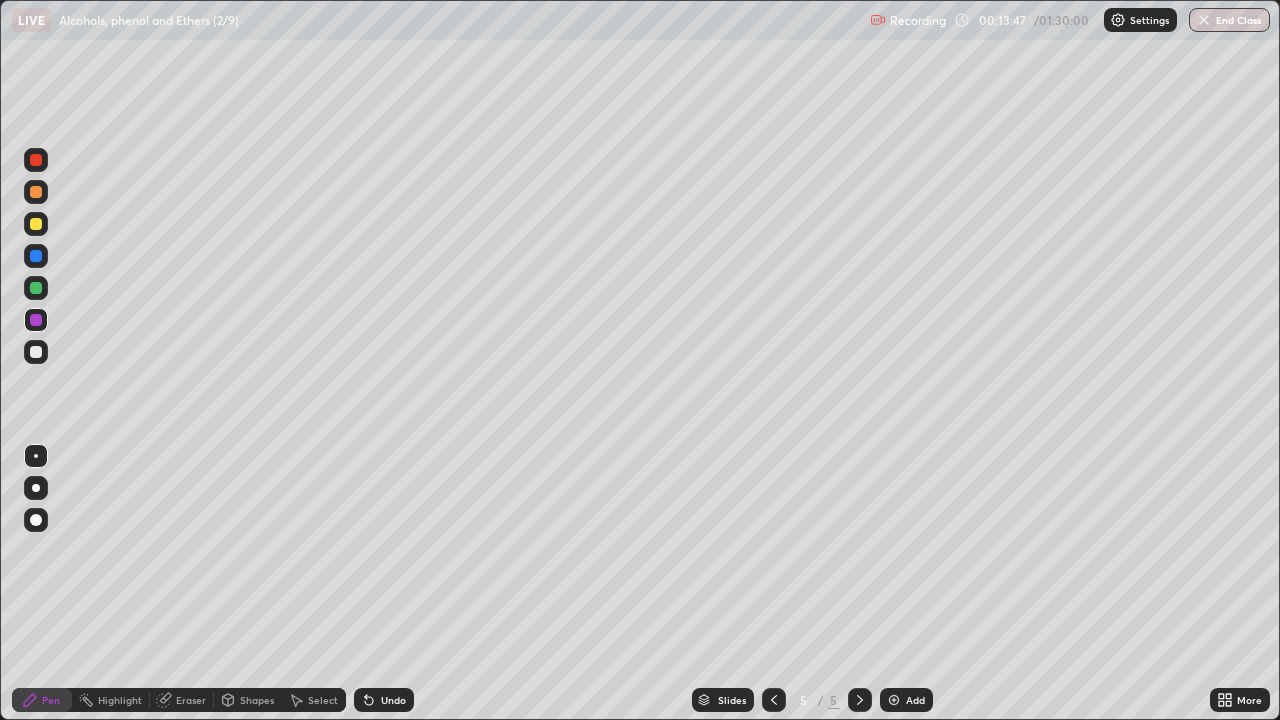 click on "Shapes" at bounding box center [257, 700] 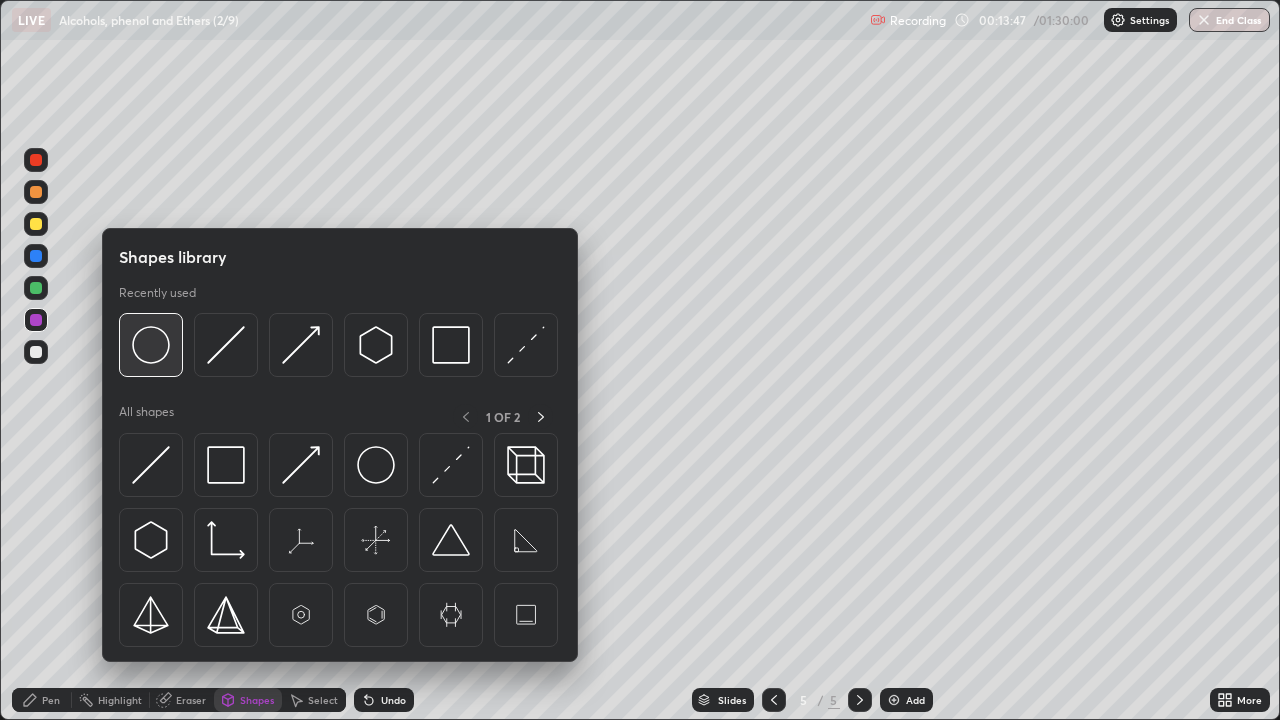 click at bounding box center [151, 345] 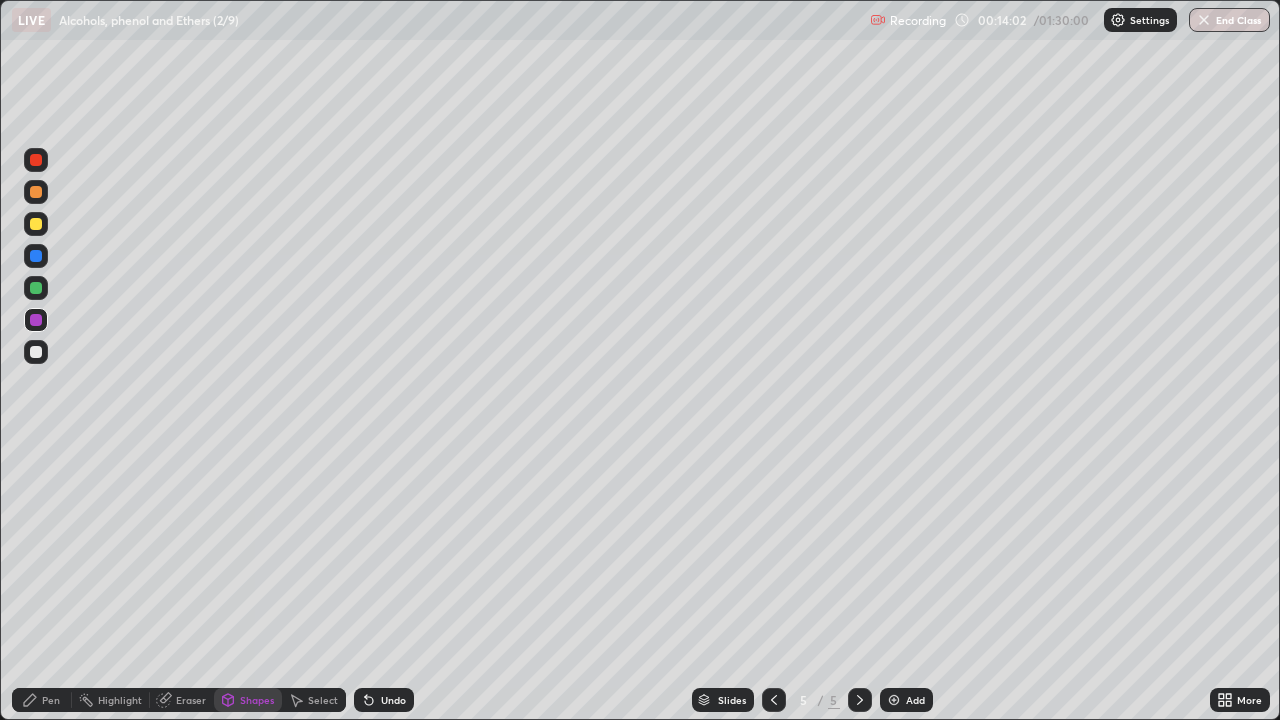 click on "Shapes" at bounding box center (257, 700) 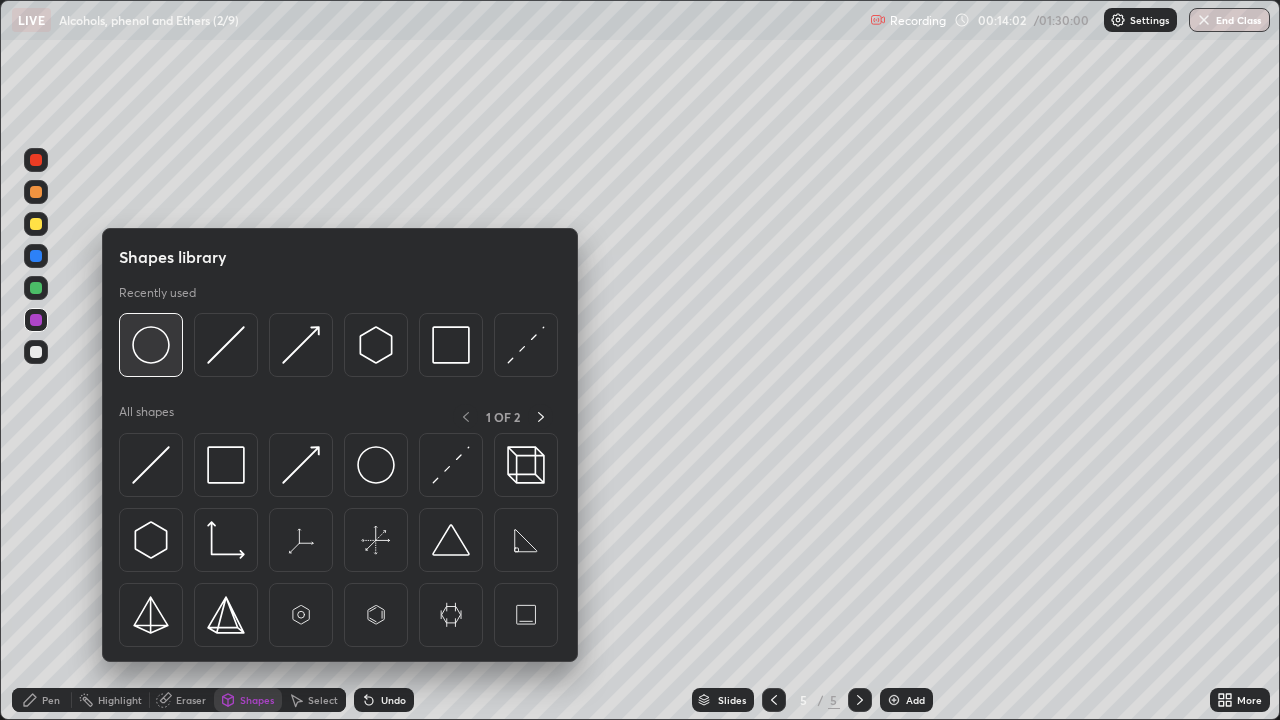 click at bounding box center [151, 345] 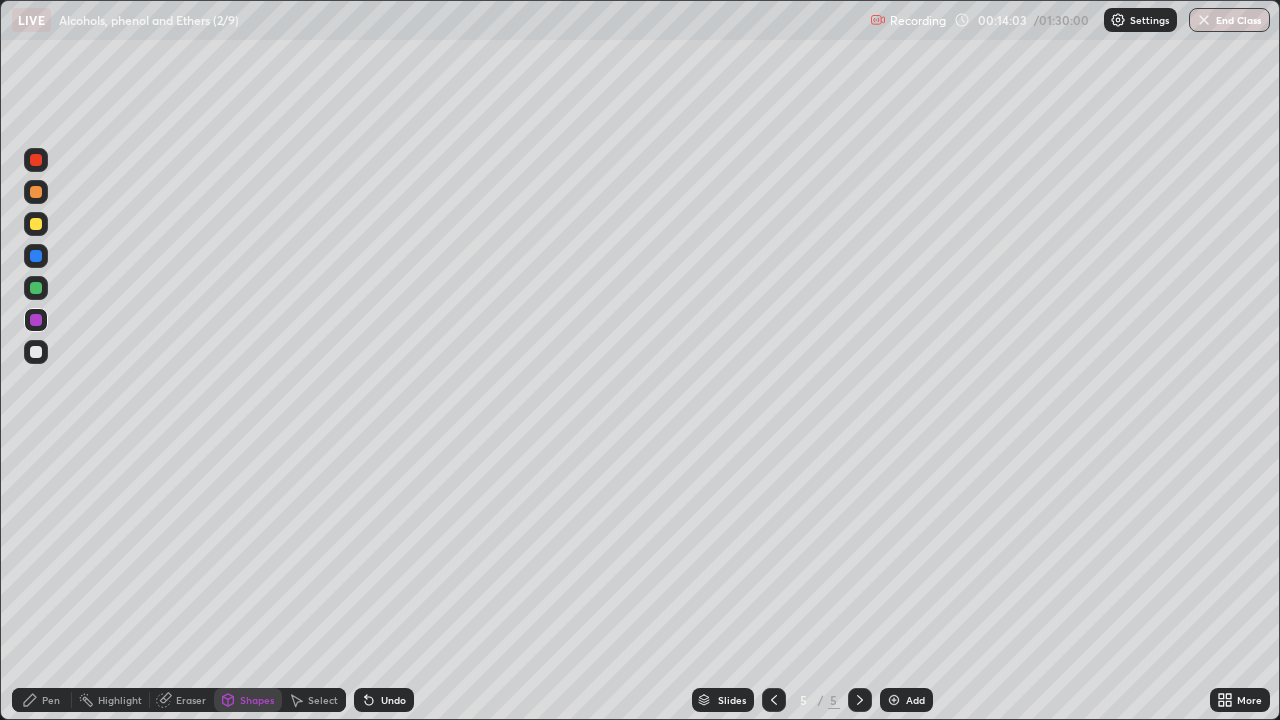 click at bounding box center (36, 288) 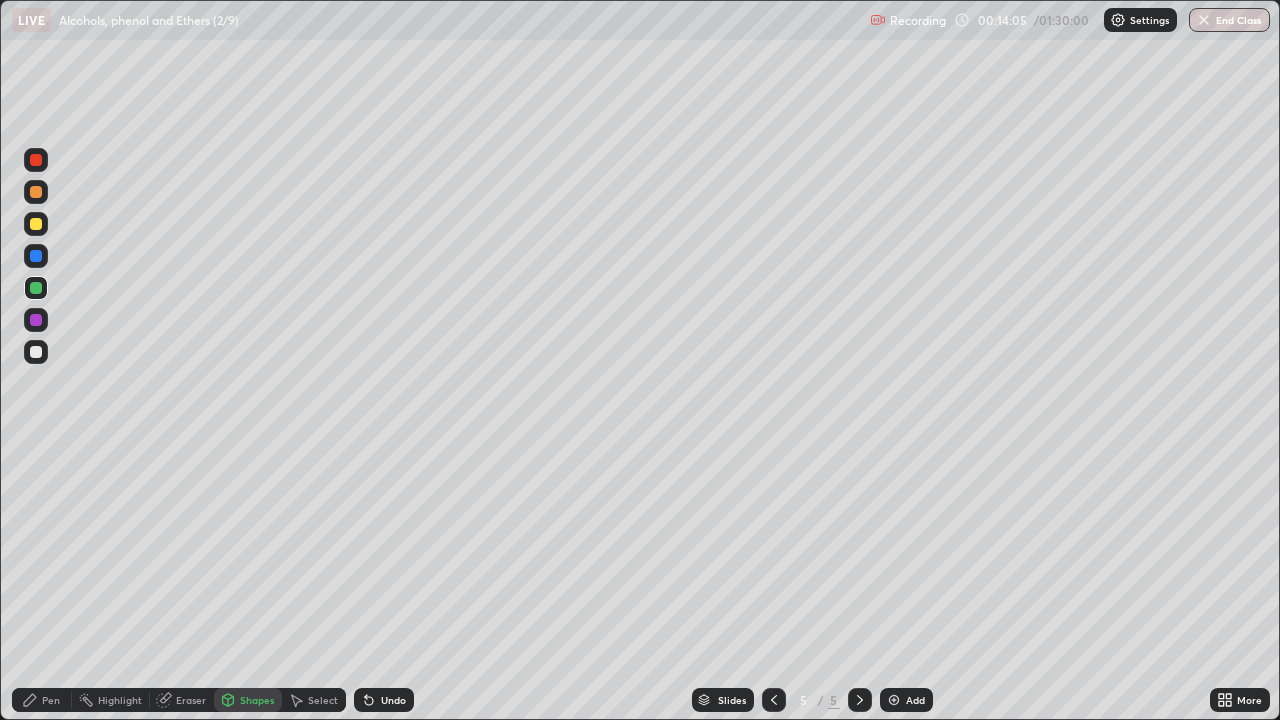 click 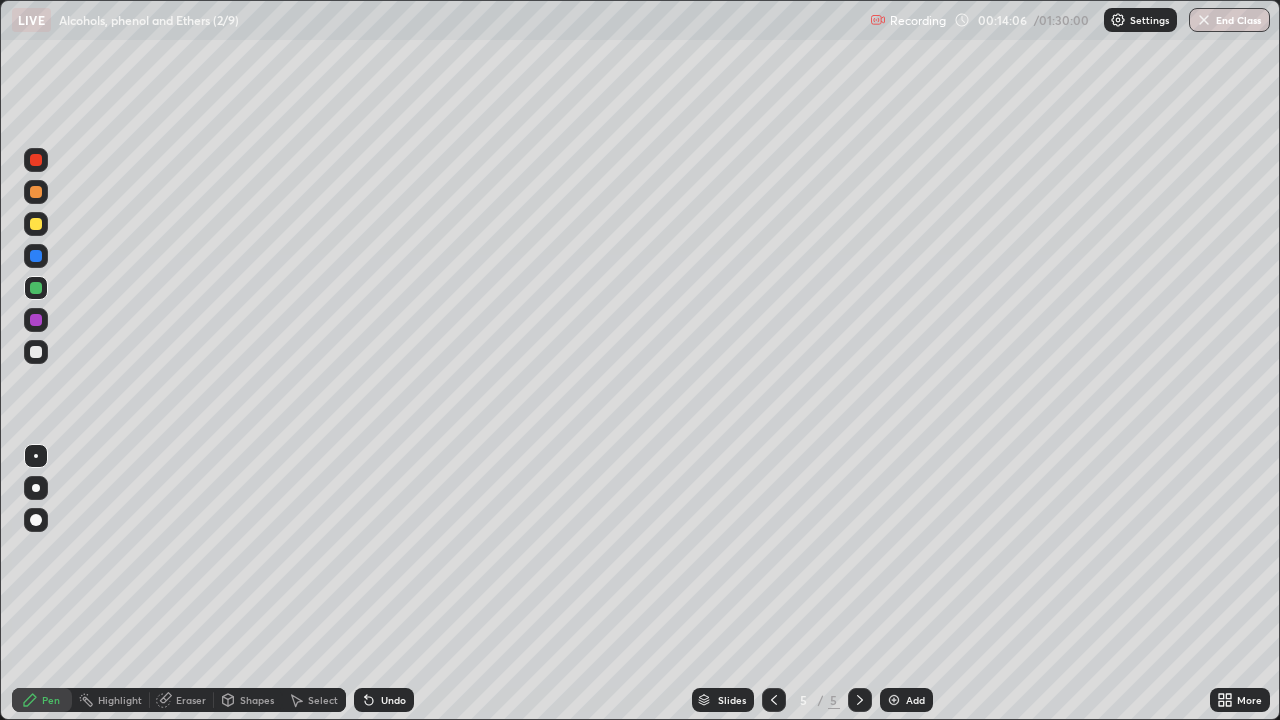 click at bounding box center [36, 192] 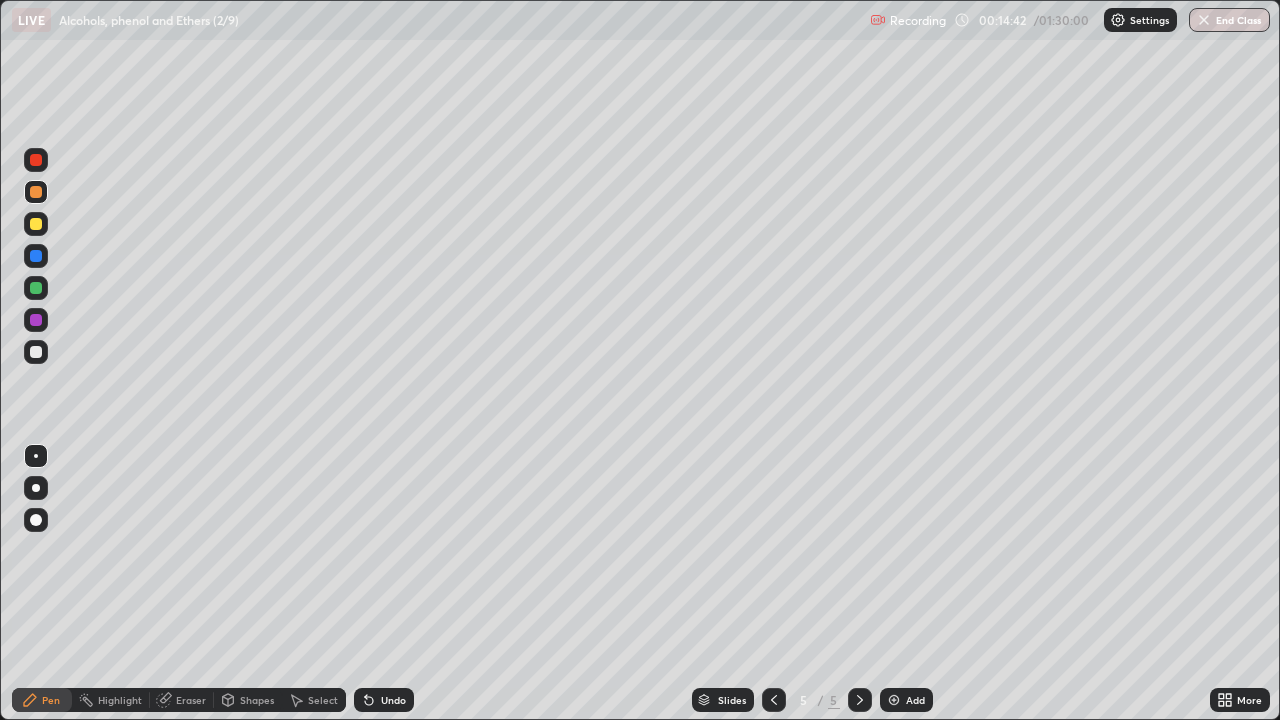 click at bounding box center [36, 160] 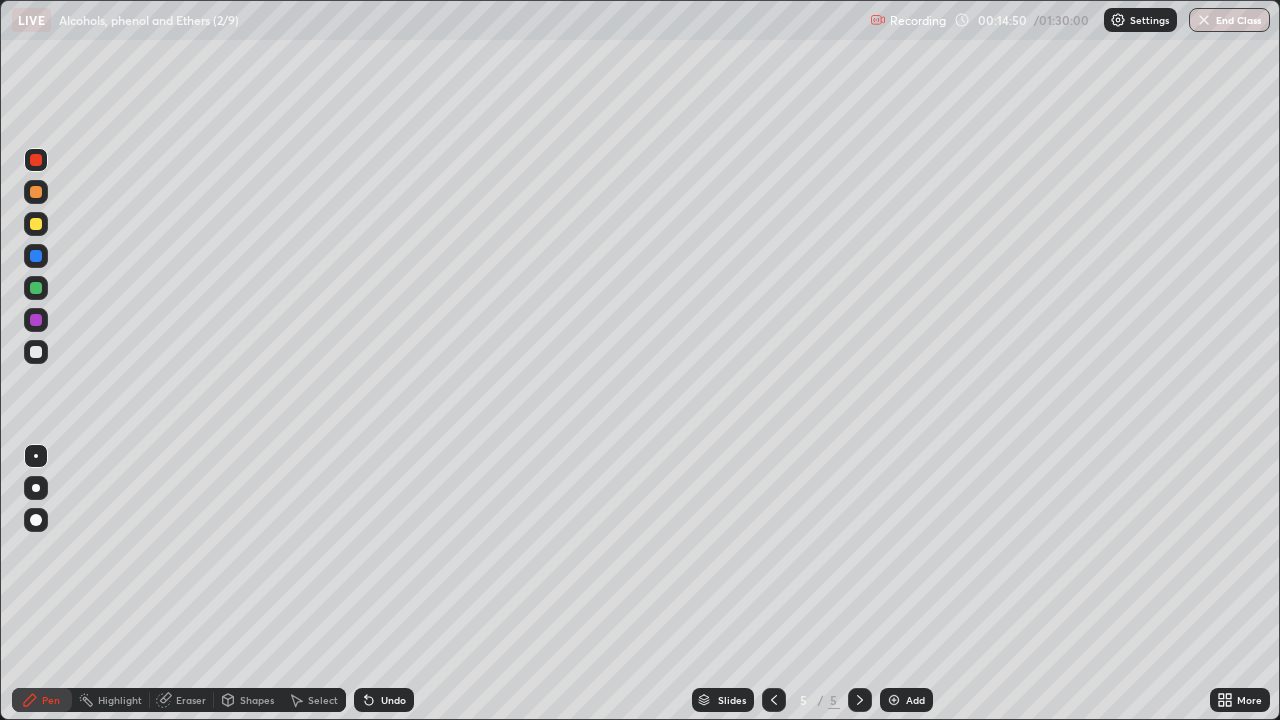 click at bounding box center (36, 320) 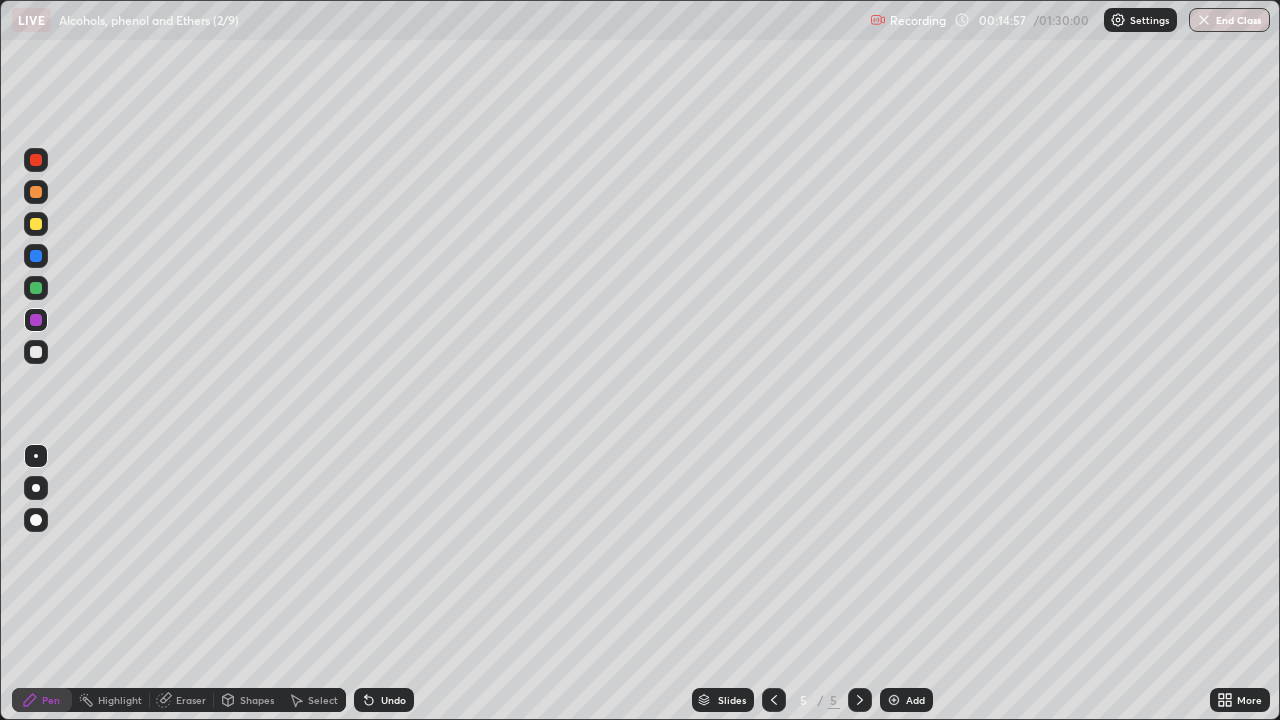 click at bounding box center [36, 352] 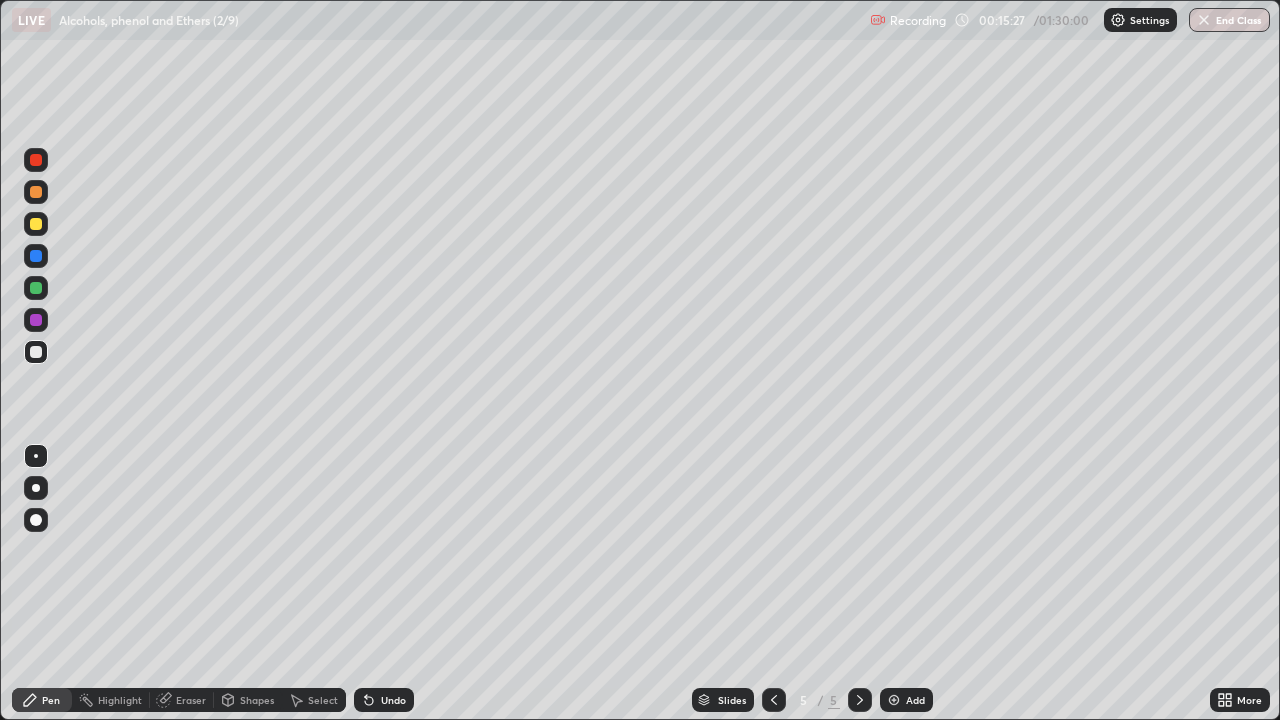 click at bounding box center [36, 320] 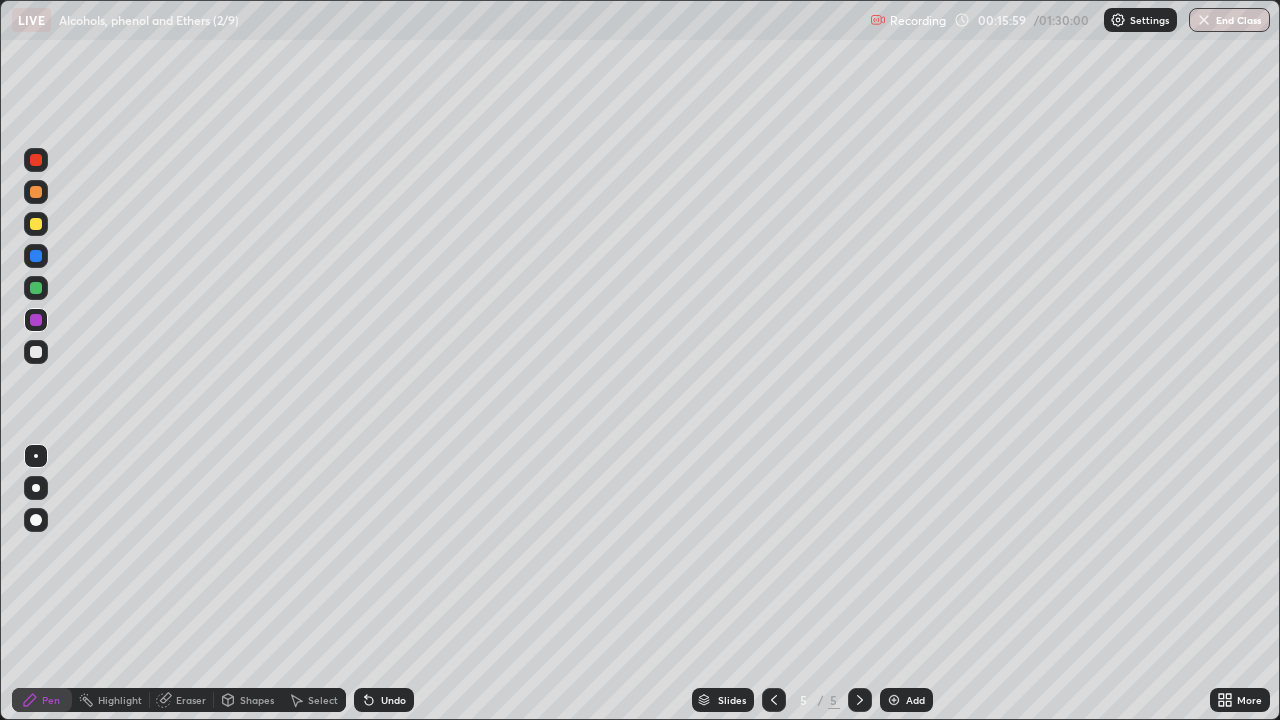 click at bounding box center (36, 352) 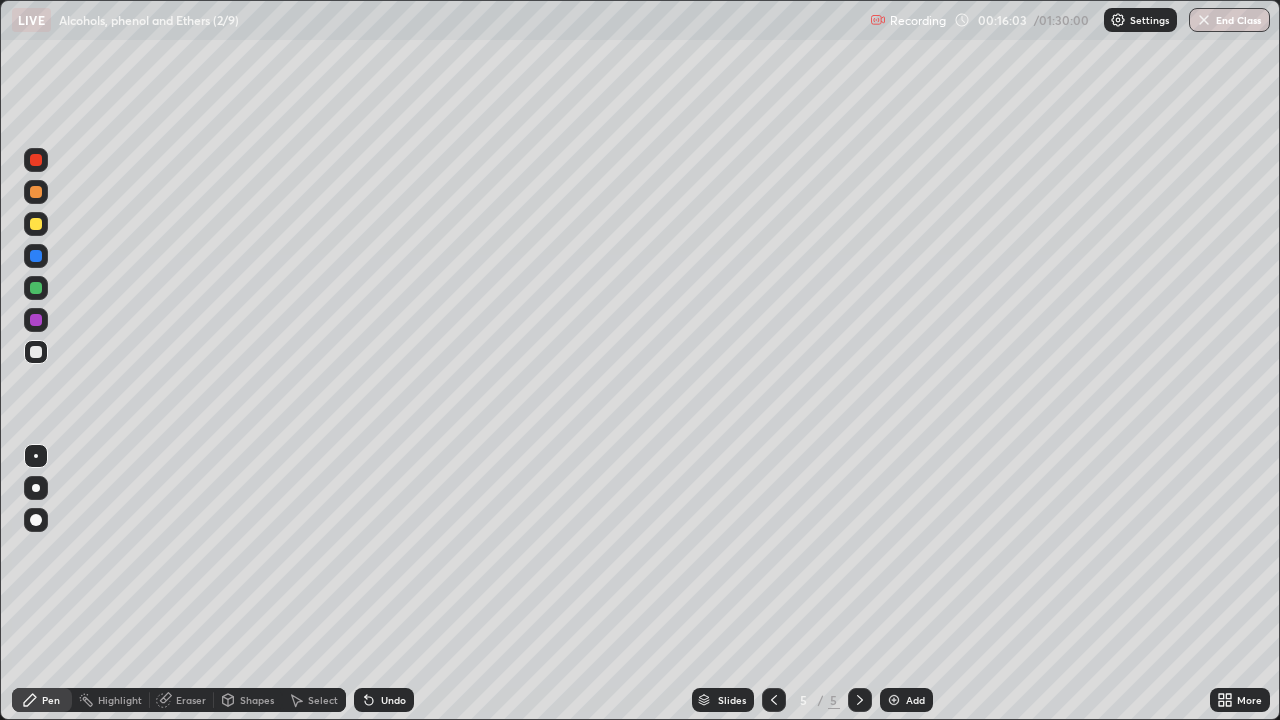click on "Shapes" at bounding box center [257, 700] 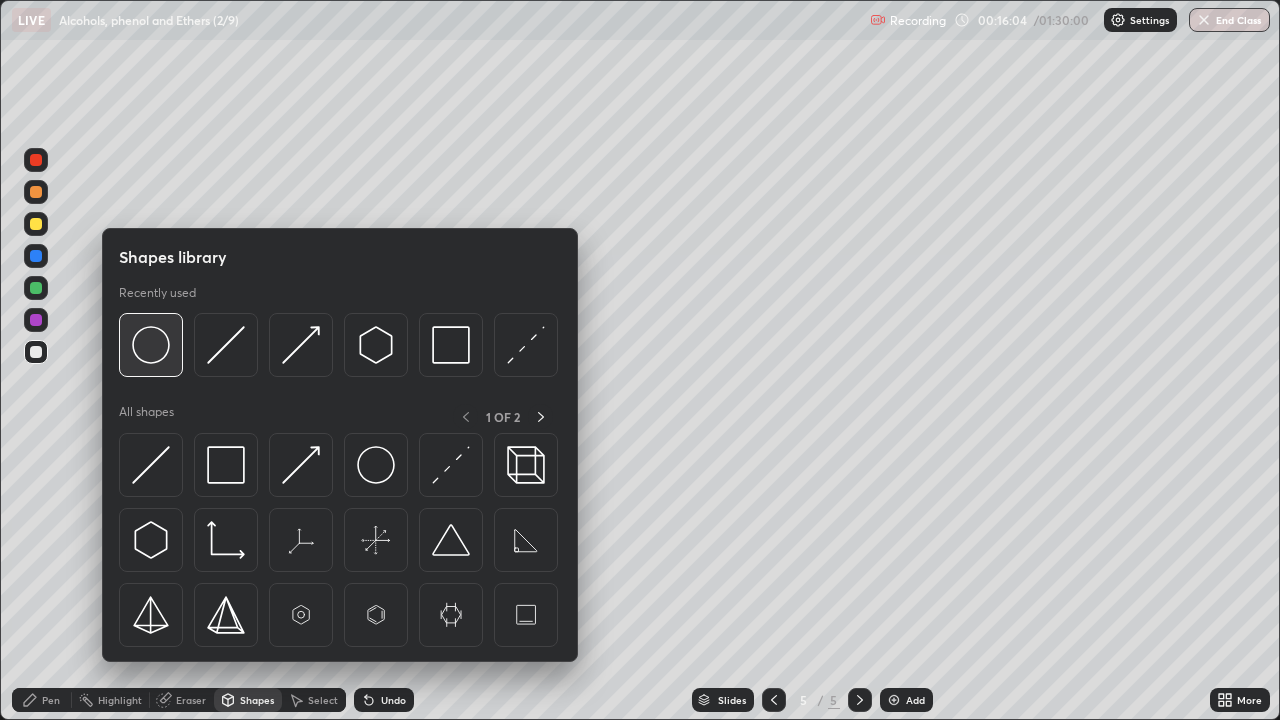 click at bounding box center (151, 345) 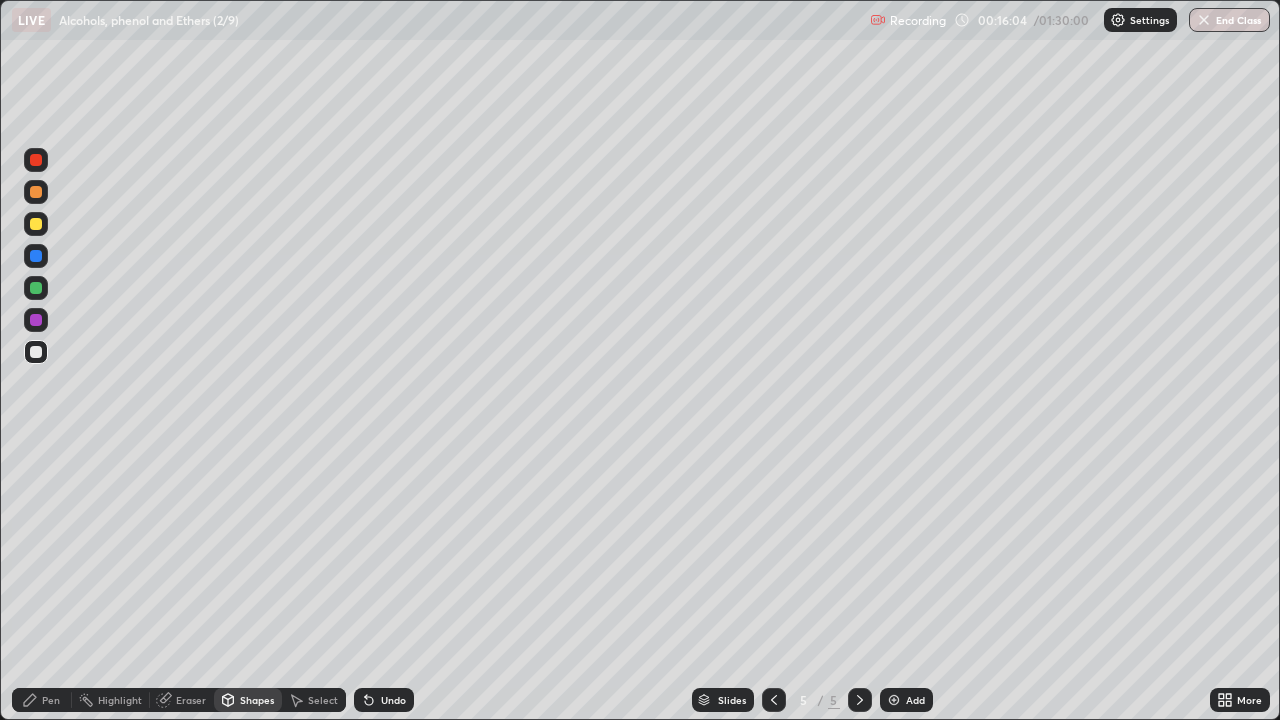click at bounding box center [36, 288] 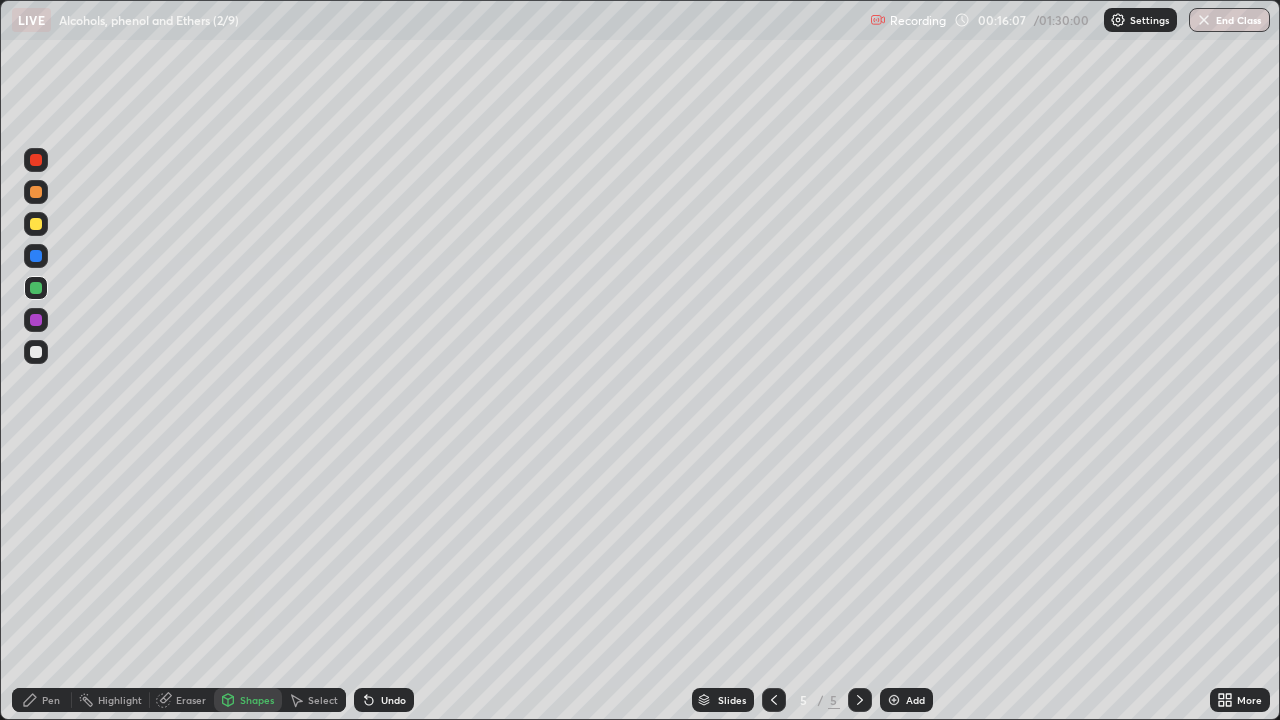 click on "Pen" at bounding box center (51, 700) 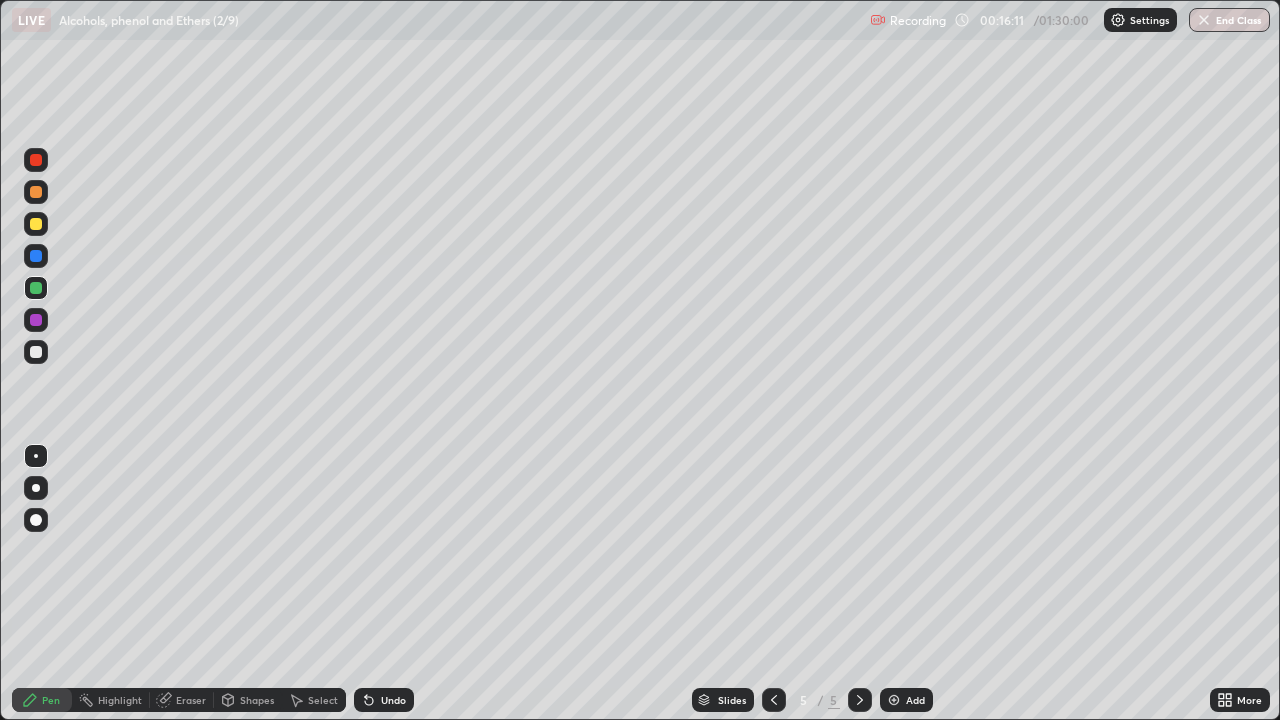click on "Undo" at bounding box center [384, 700] 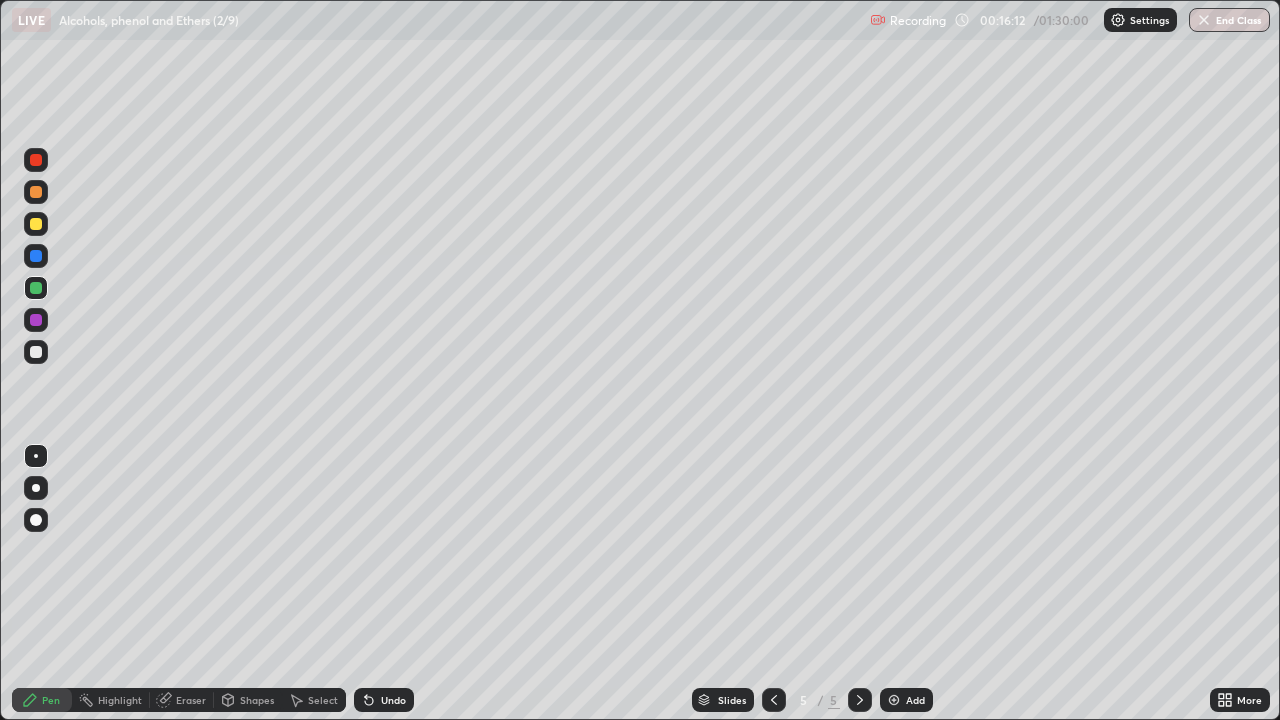 click 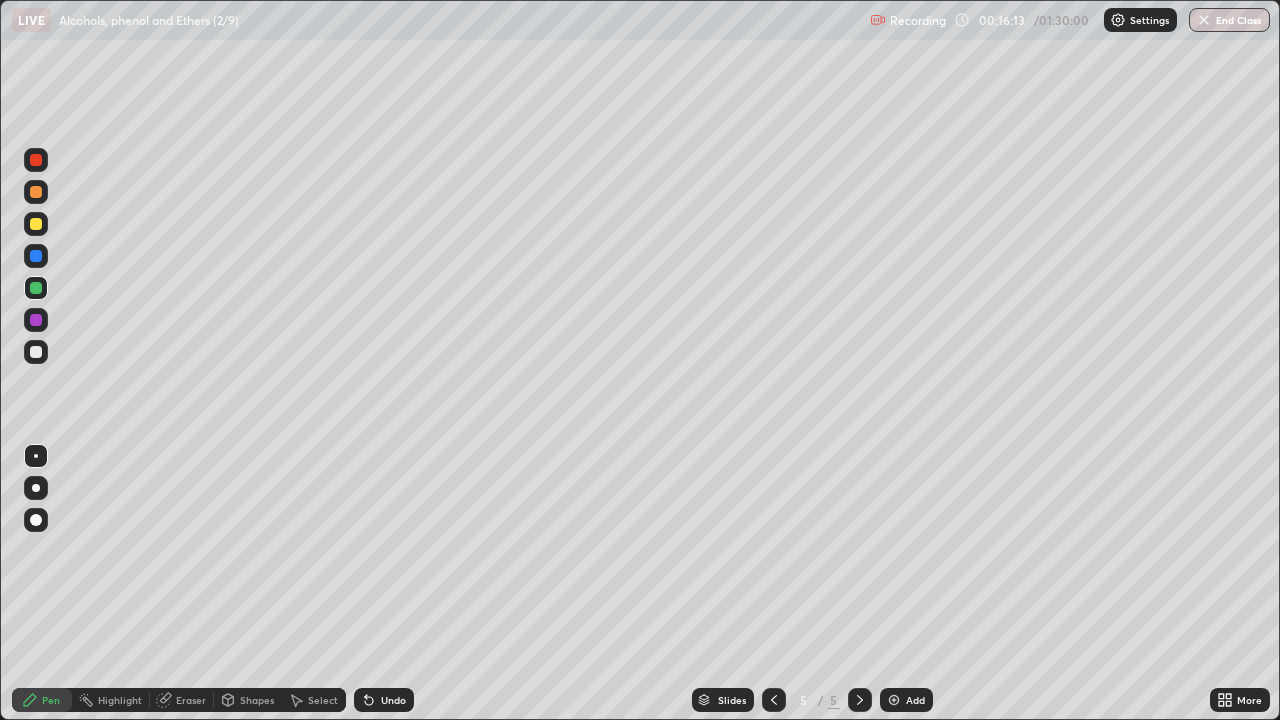 click 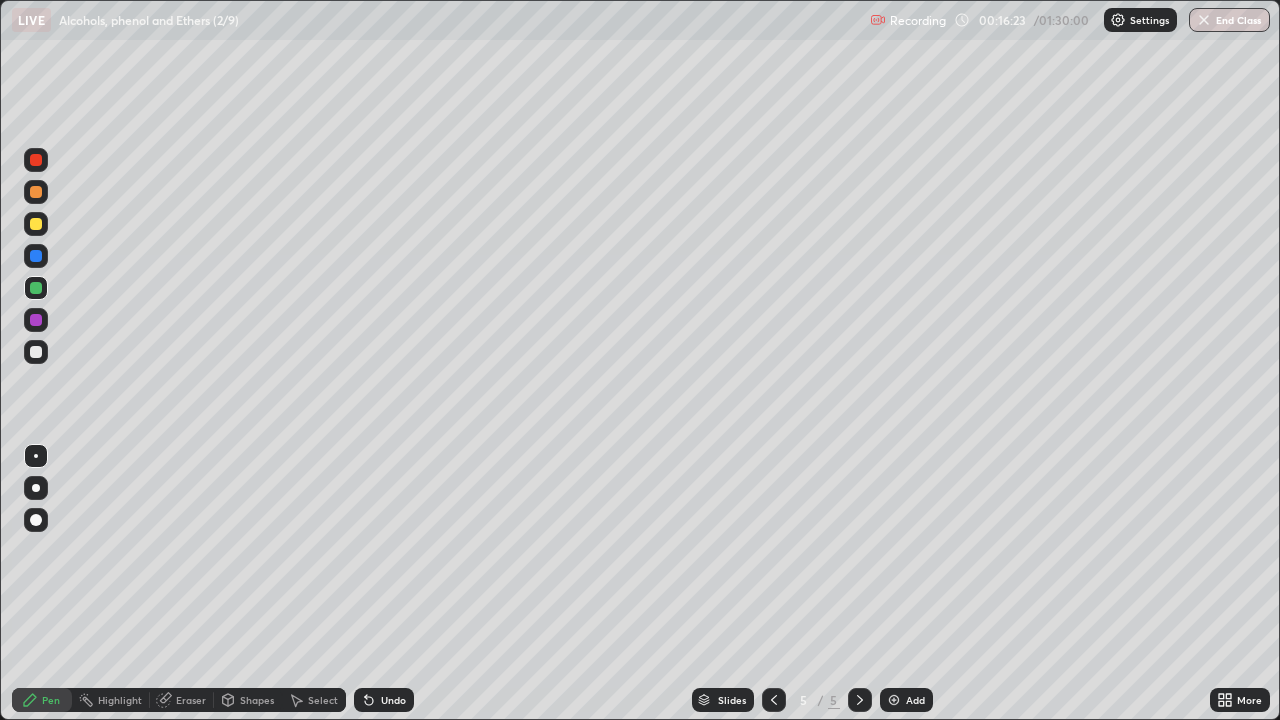 click at bounding box center [36, 352] 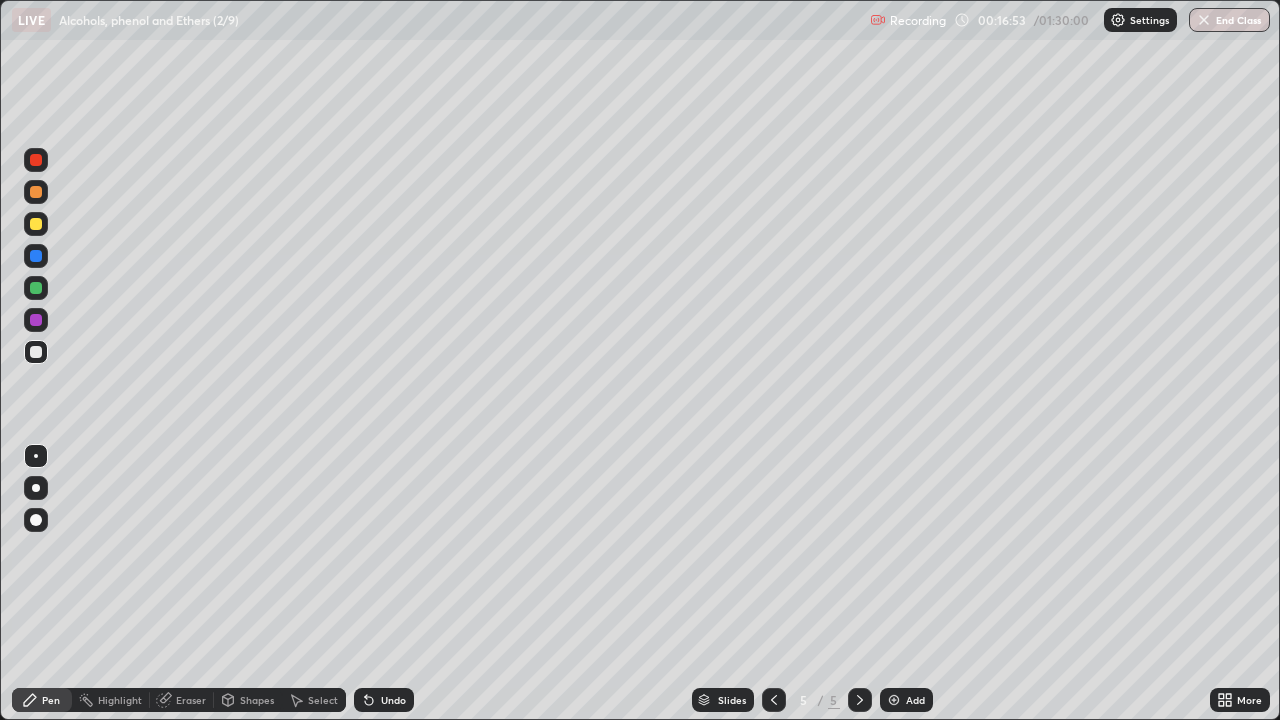 click at bounding box center [36, 224] 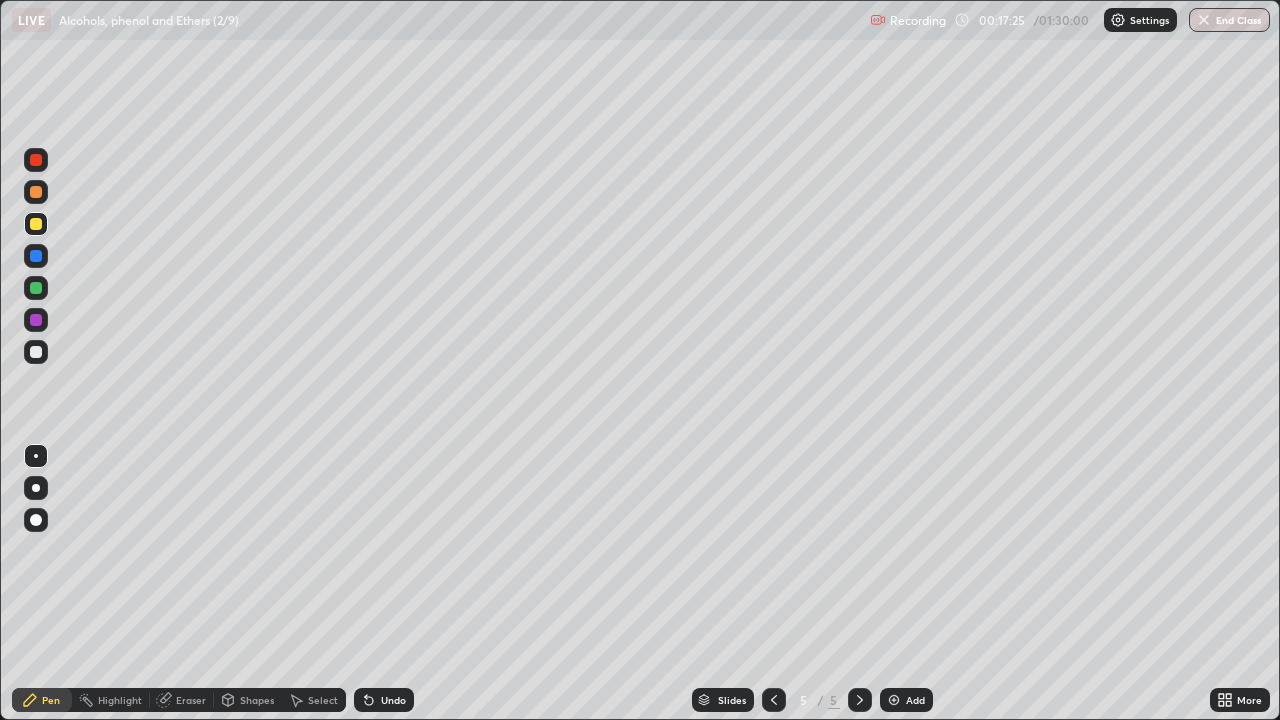 click at bounding box center (36, 320) 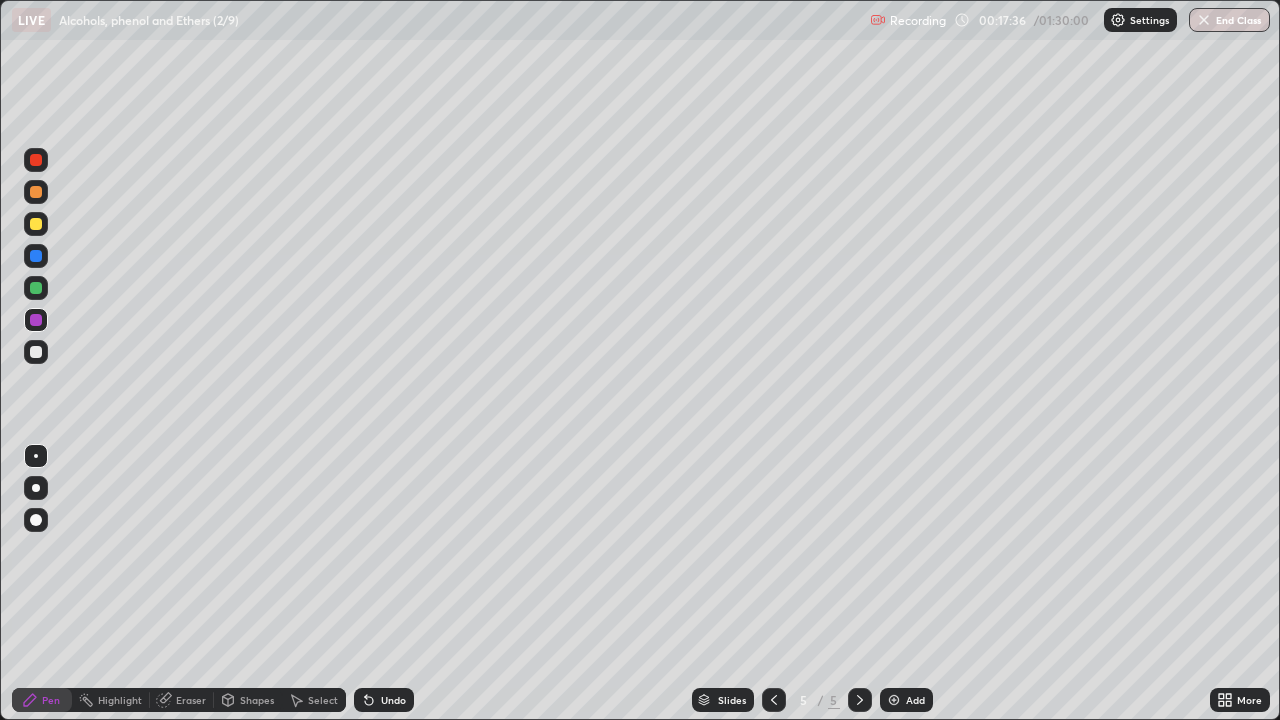 click at bounding box center (36, 352) 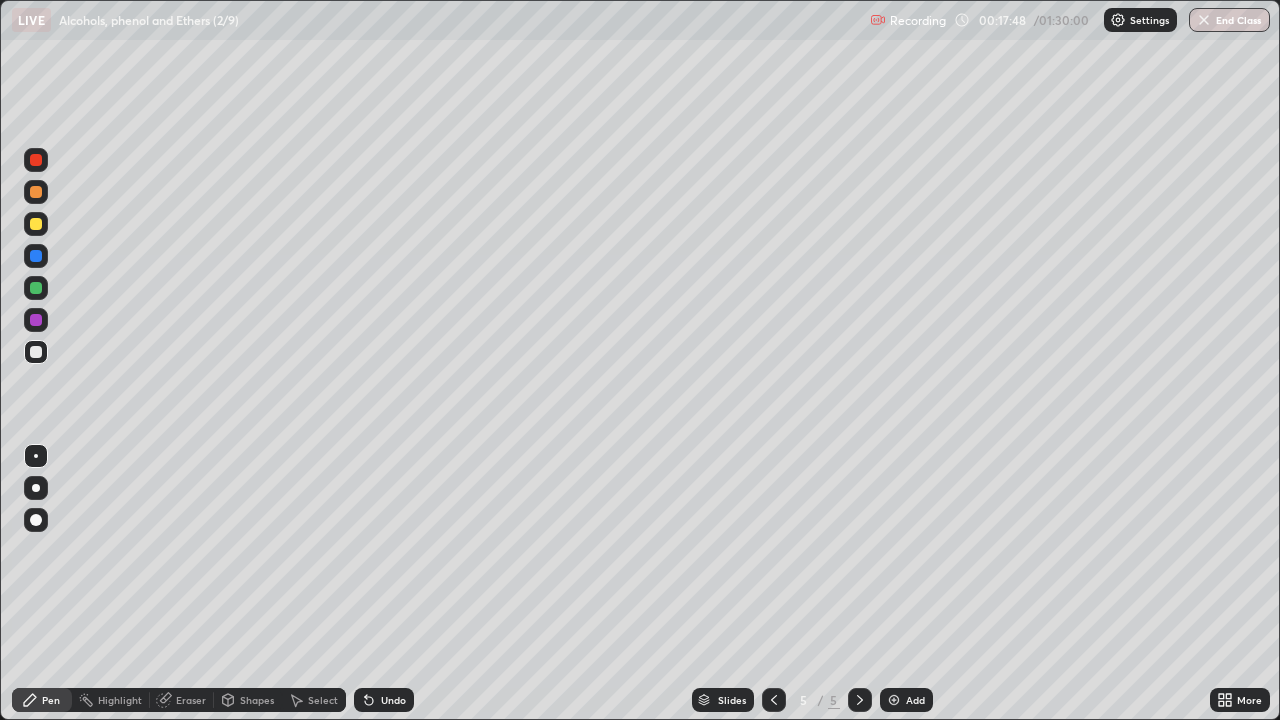 click at bounding box center [36, 288] 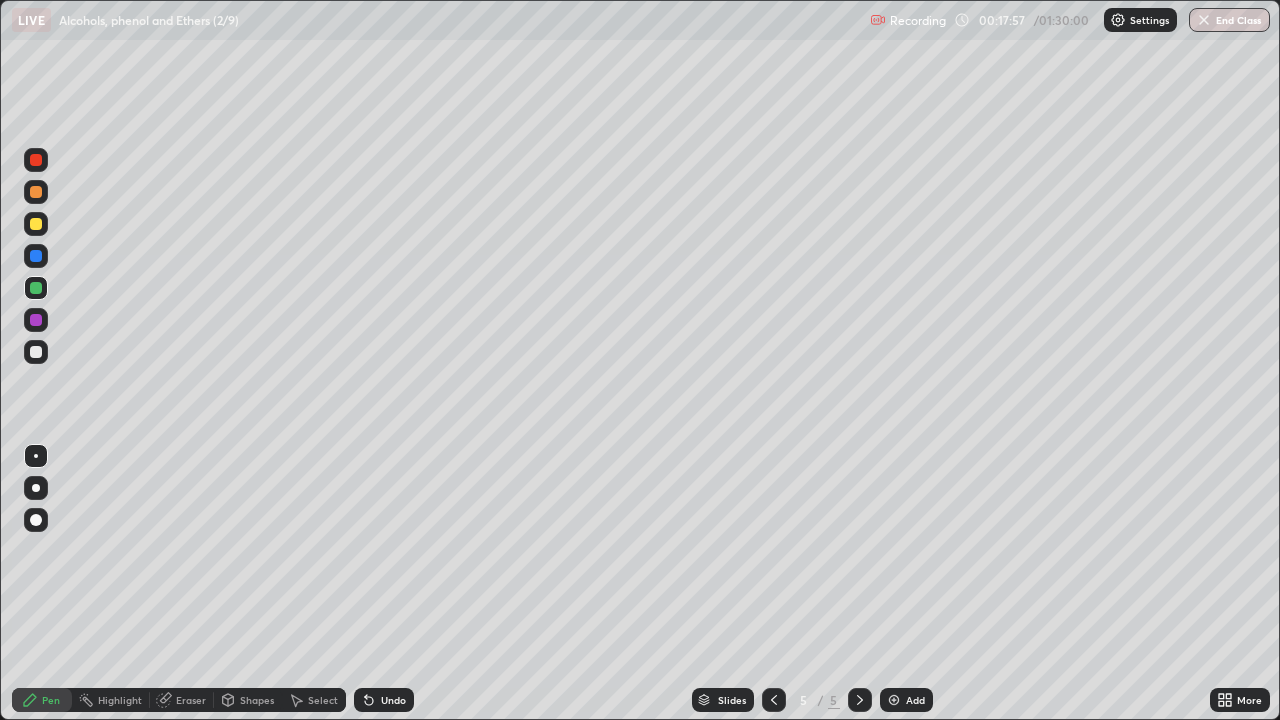 click at bounding box center (36, 352) 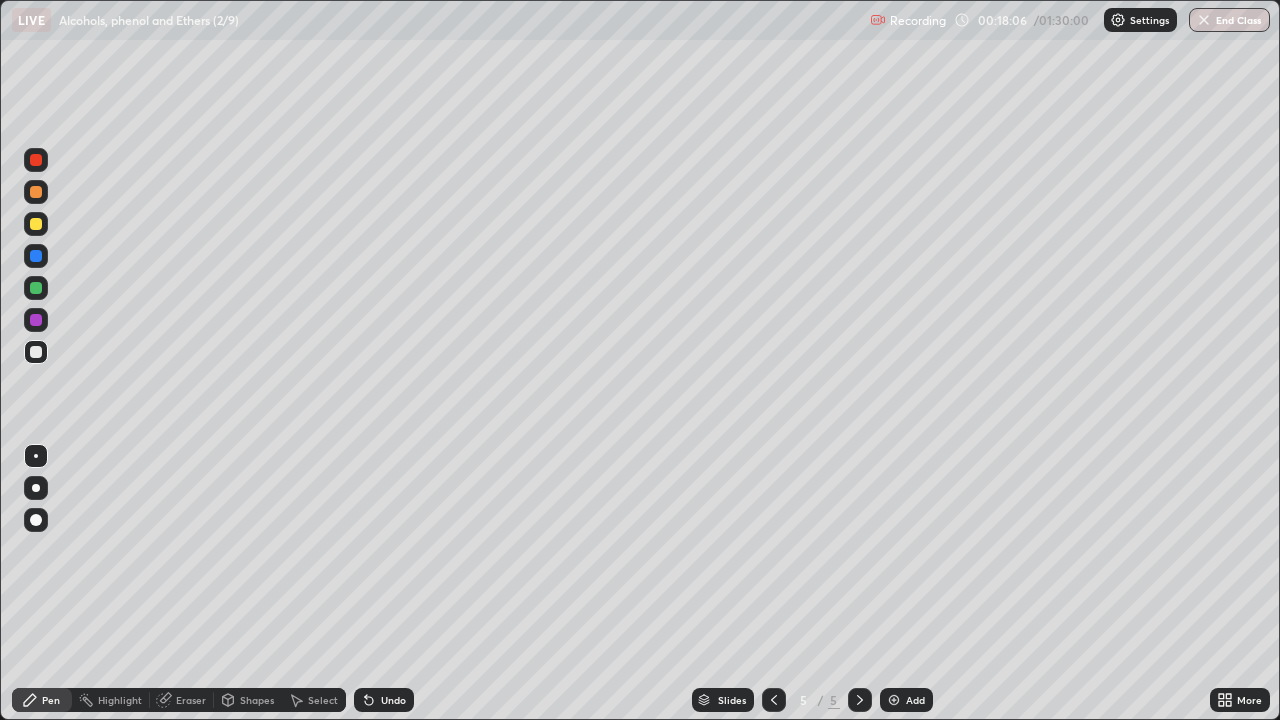 click at bounding box center [36, 320] 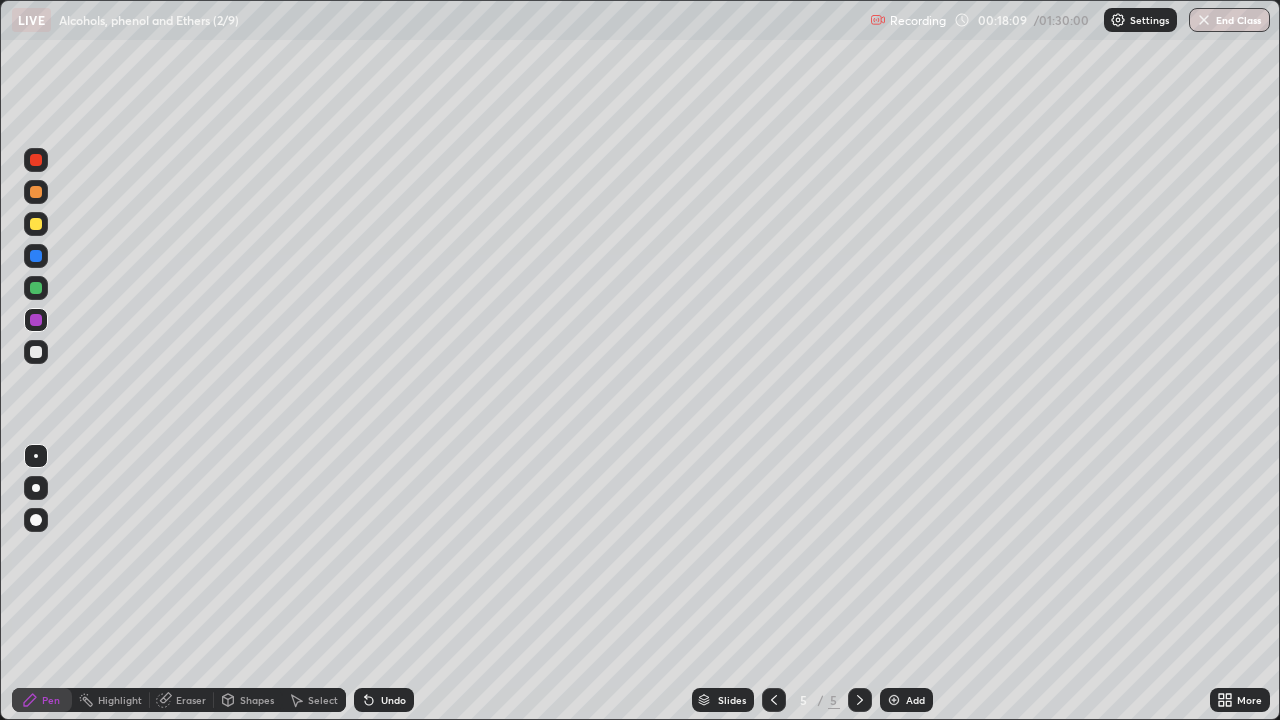 click on "Shapes" at bounding box center [257, 700] 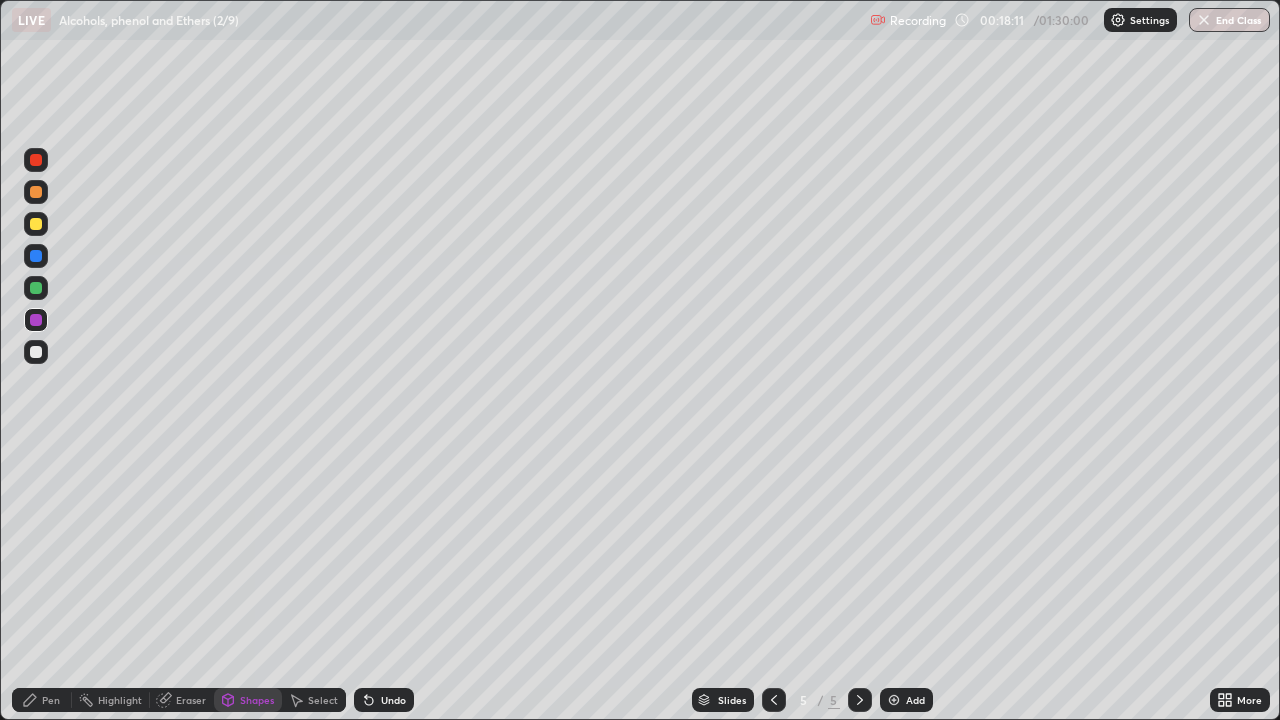 click on "Undo" at bounding box center (393, 700) 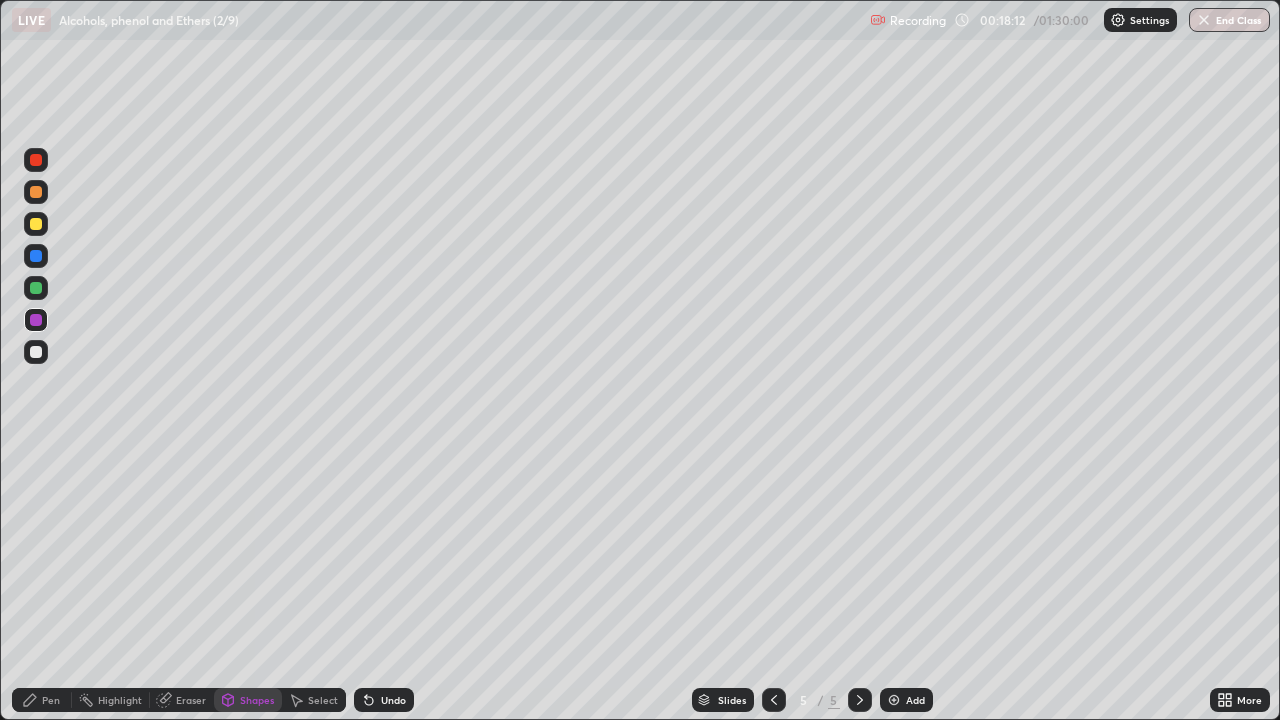 click on "Eraser" at bounding box center (191, 700) 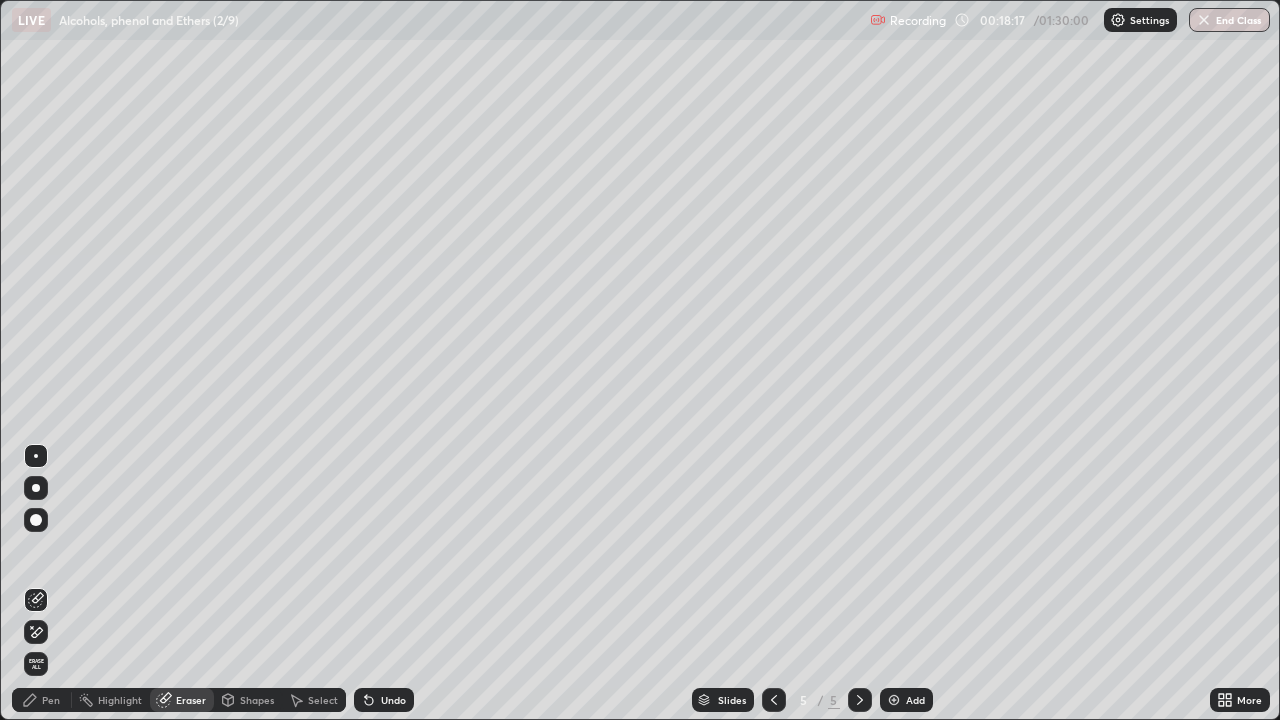 click on "Pen" at bounding box center [51, 700] 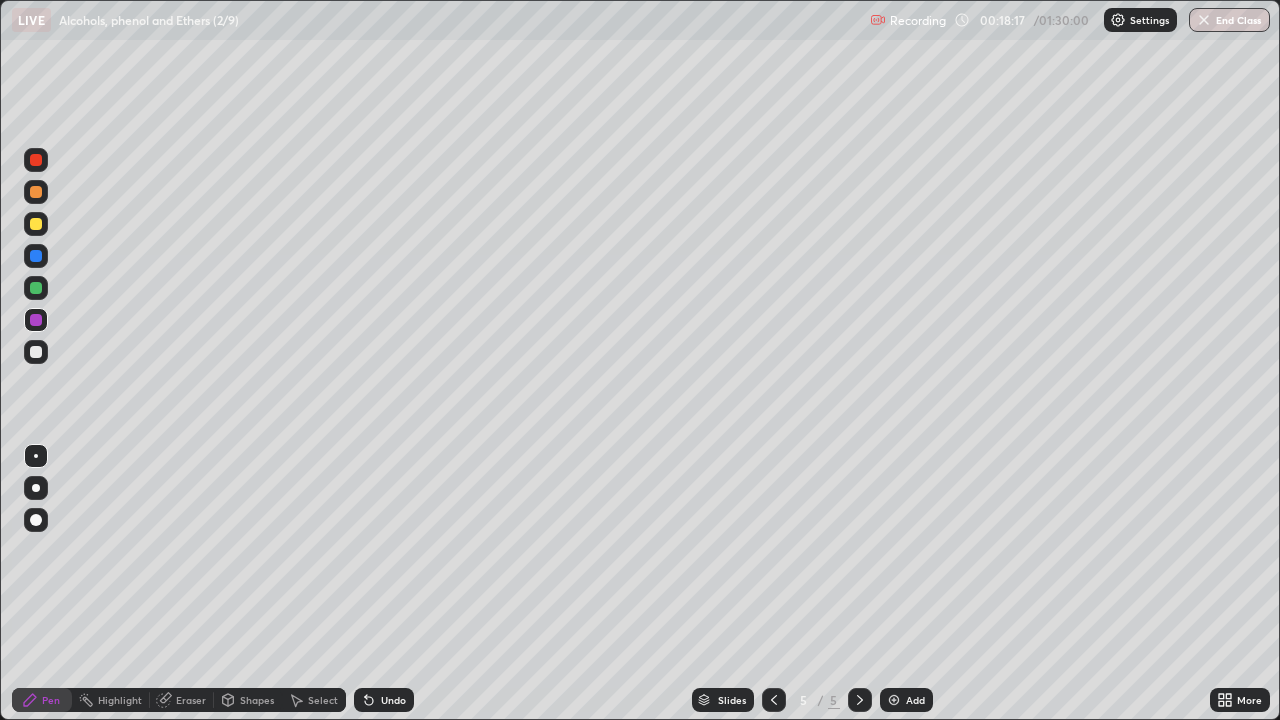 click at bounding box center [36, 352] 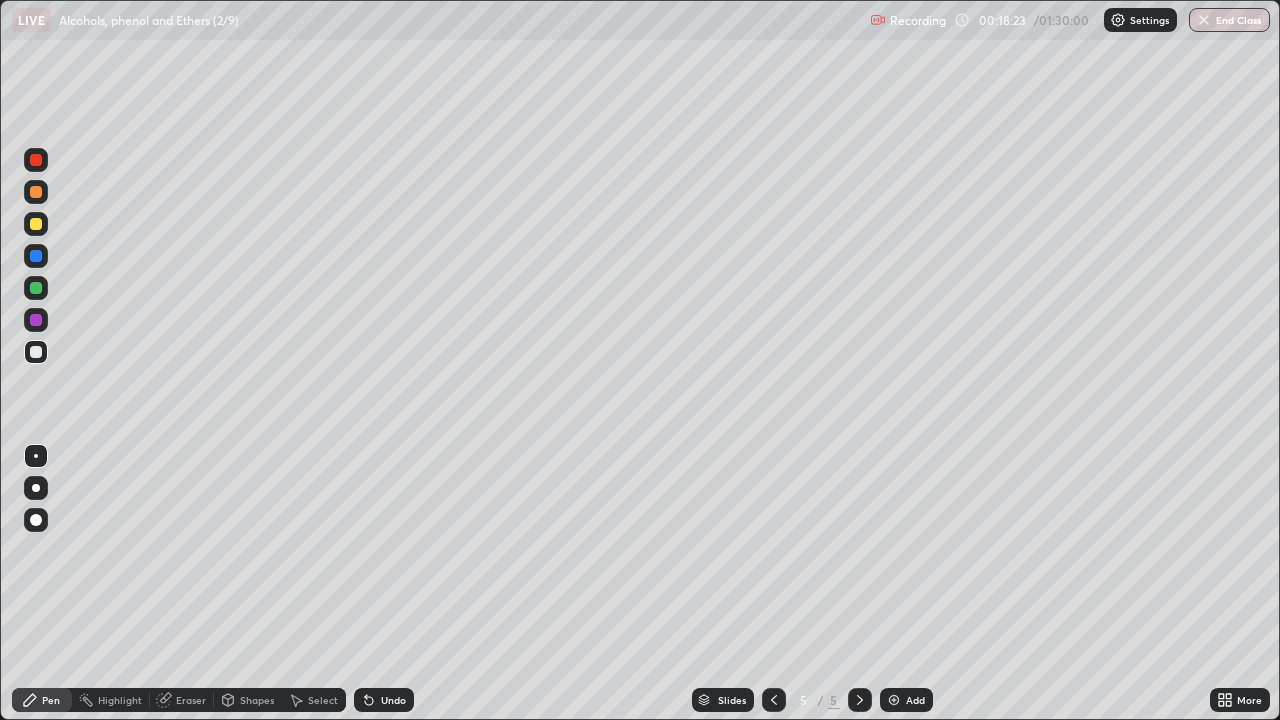 click on "Pen" at bounding box center (51, 700) 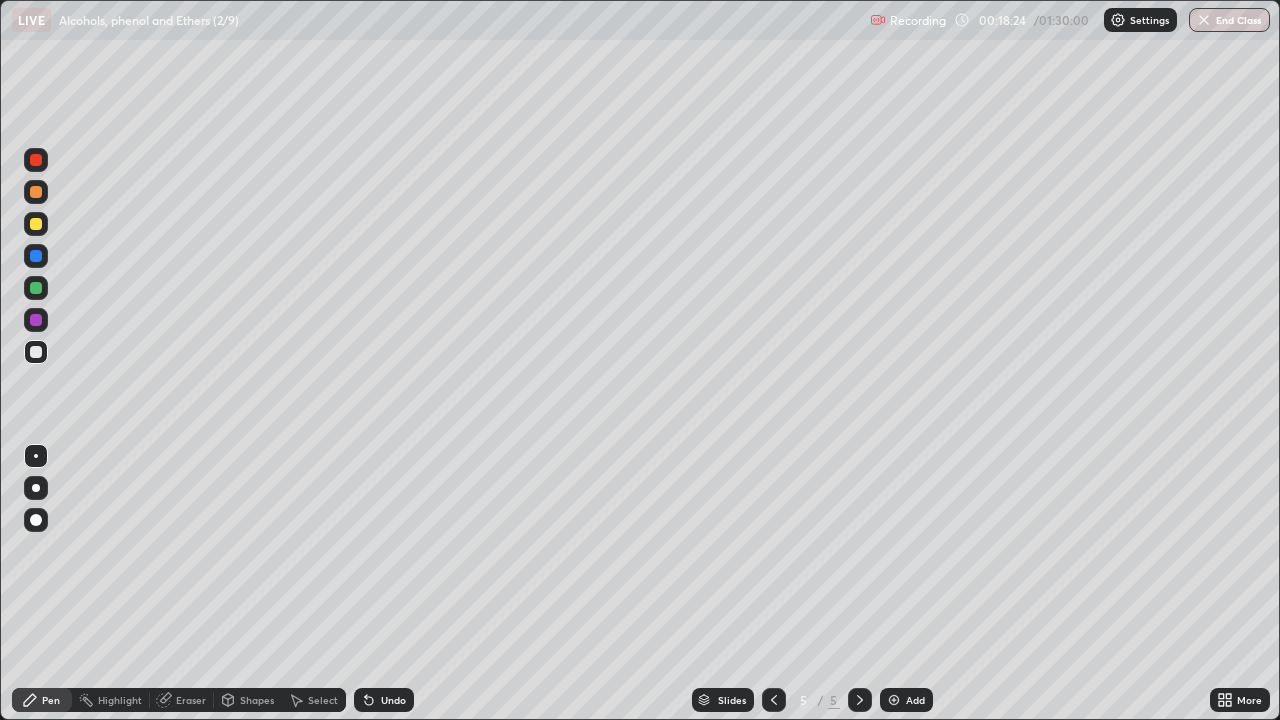 click at bounding box center (36, 288) 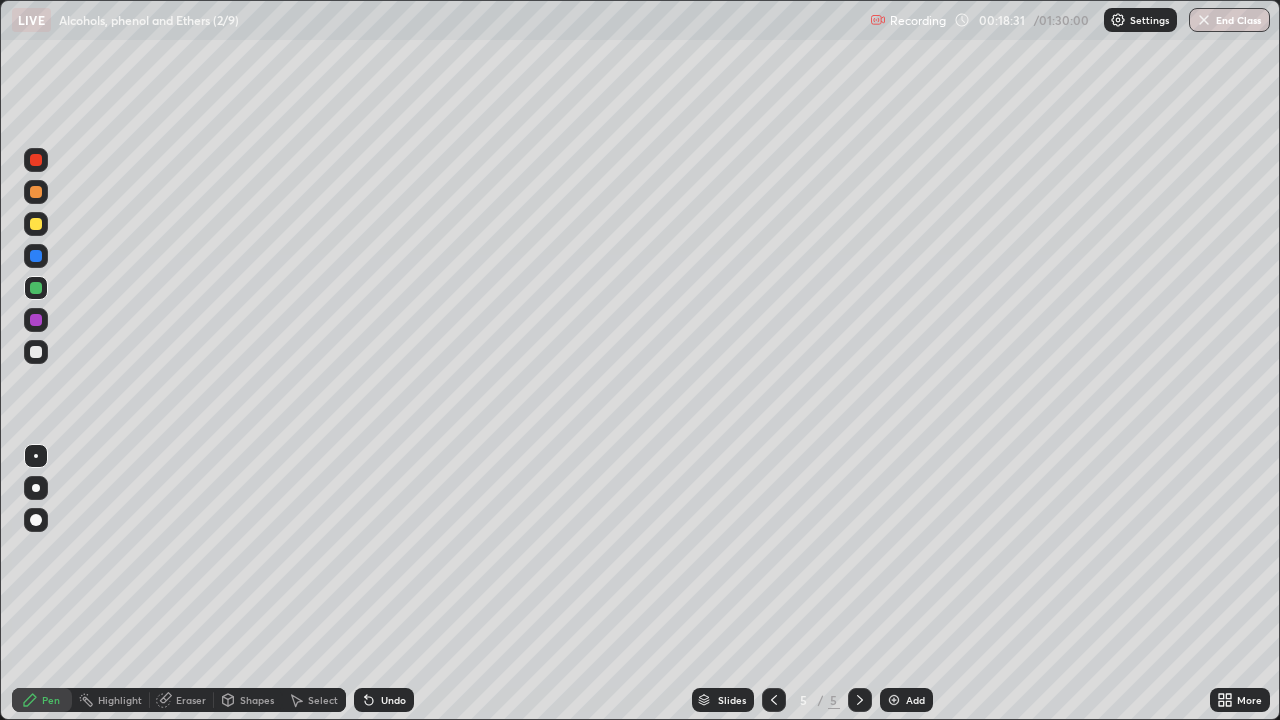 click at bounding box center [36, 352] 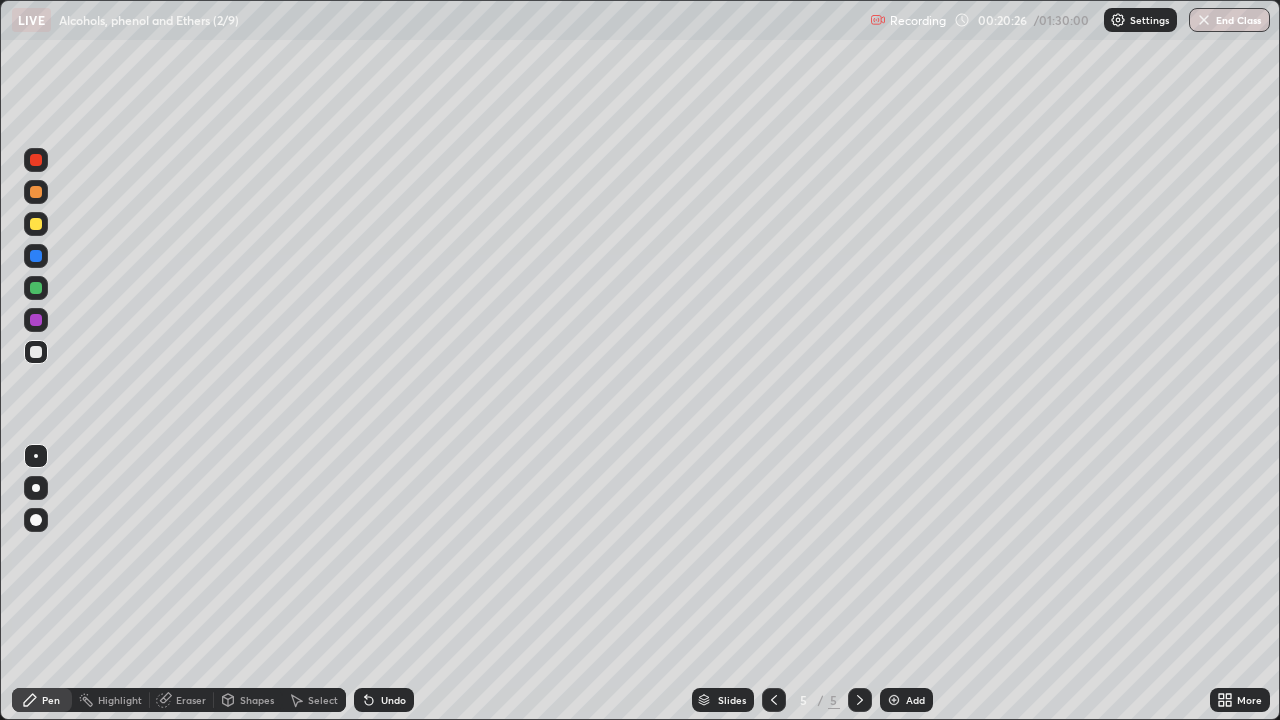 click on "Eraser" at bounding box center (191, 700) 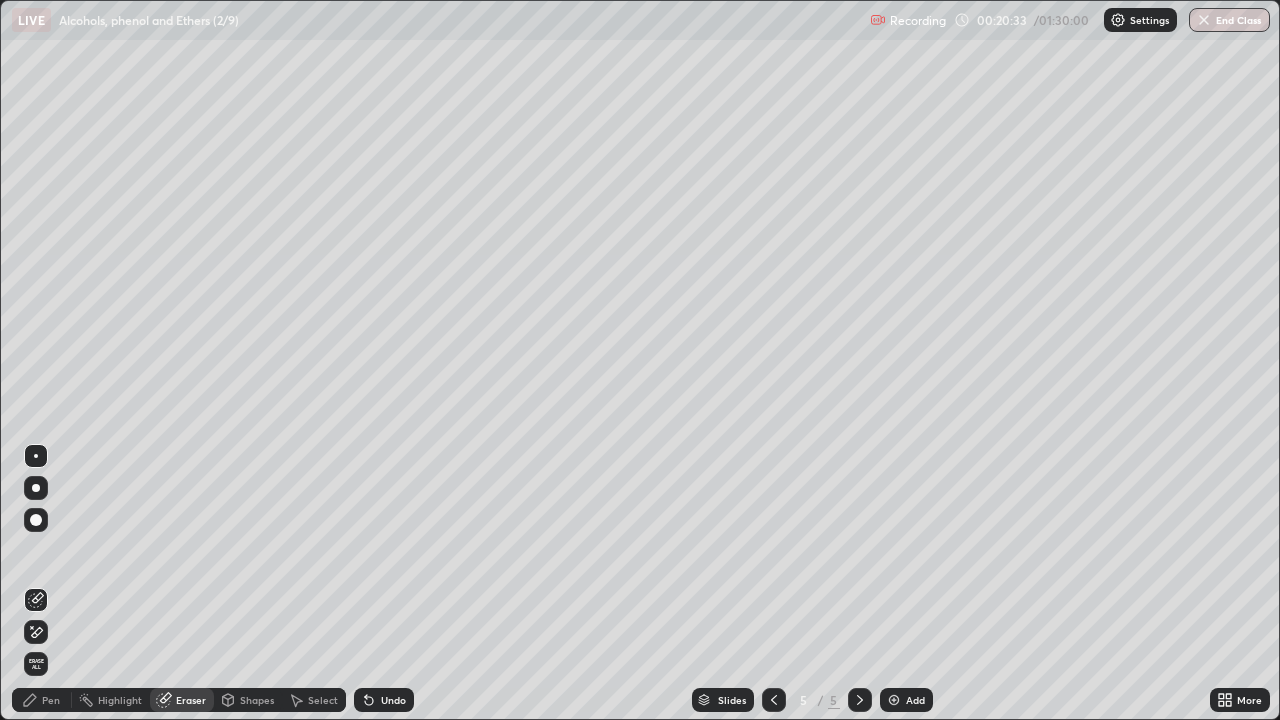 click on "Pen" at bounding box center [51, 700] 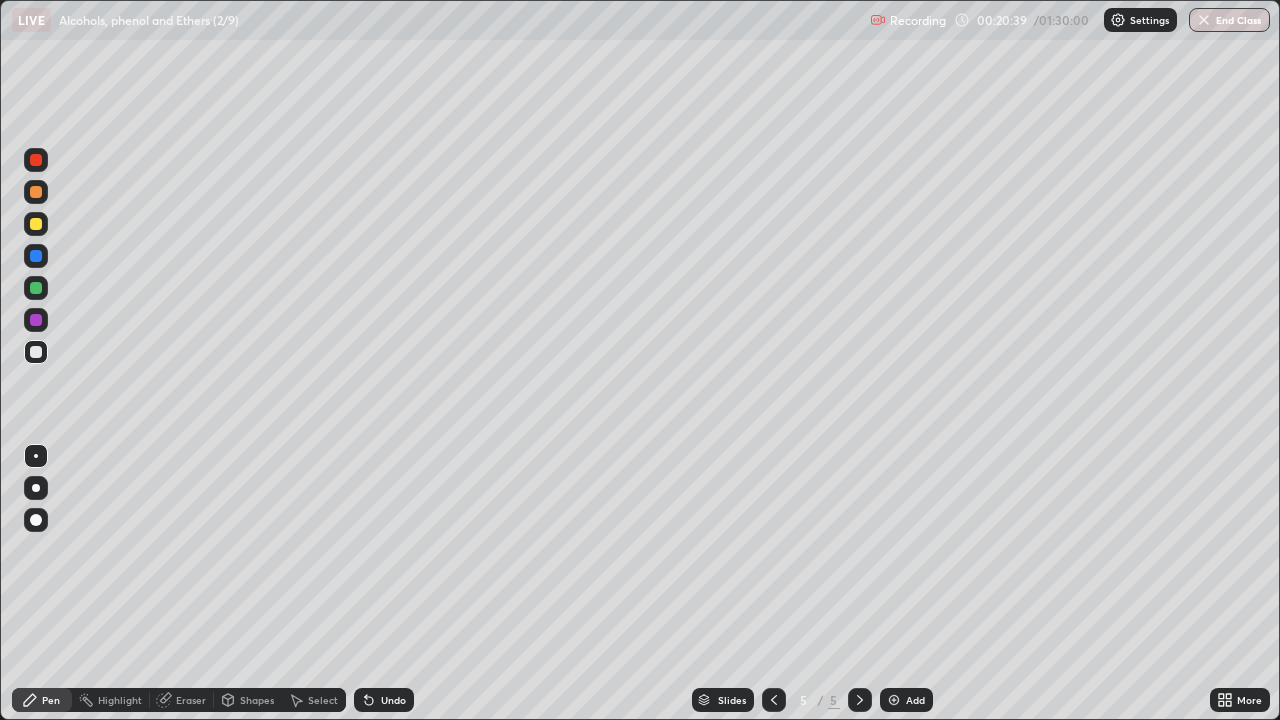 click at bounding box center (36, 288) 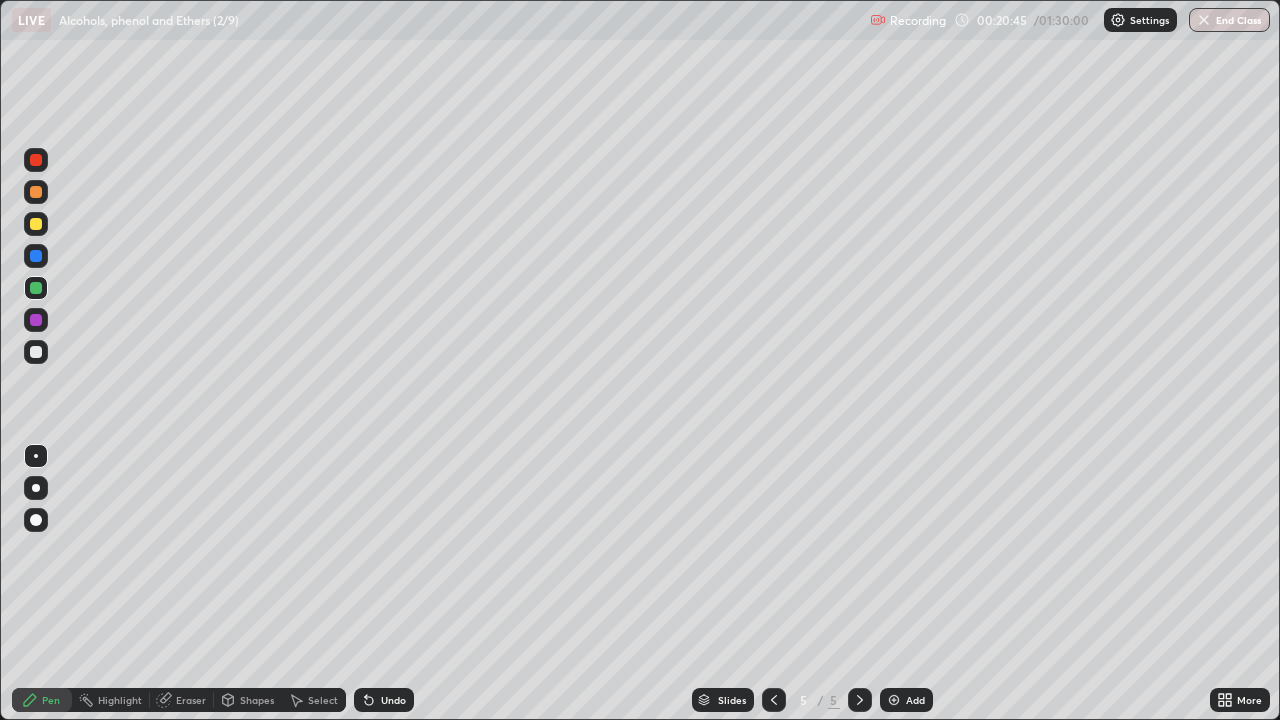 click at bounding box center [36, 352] 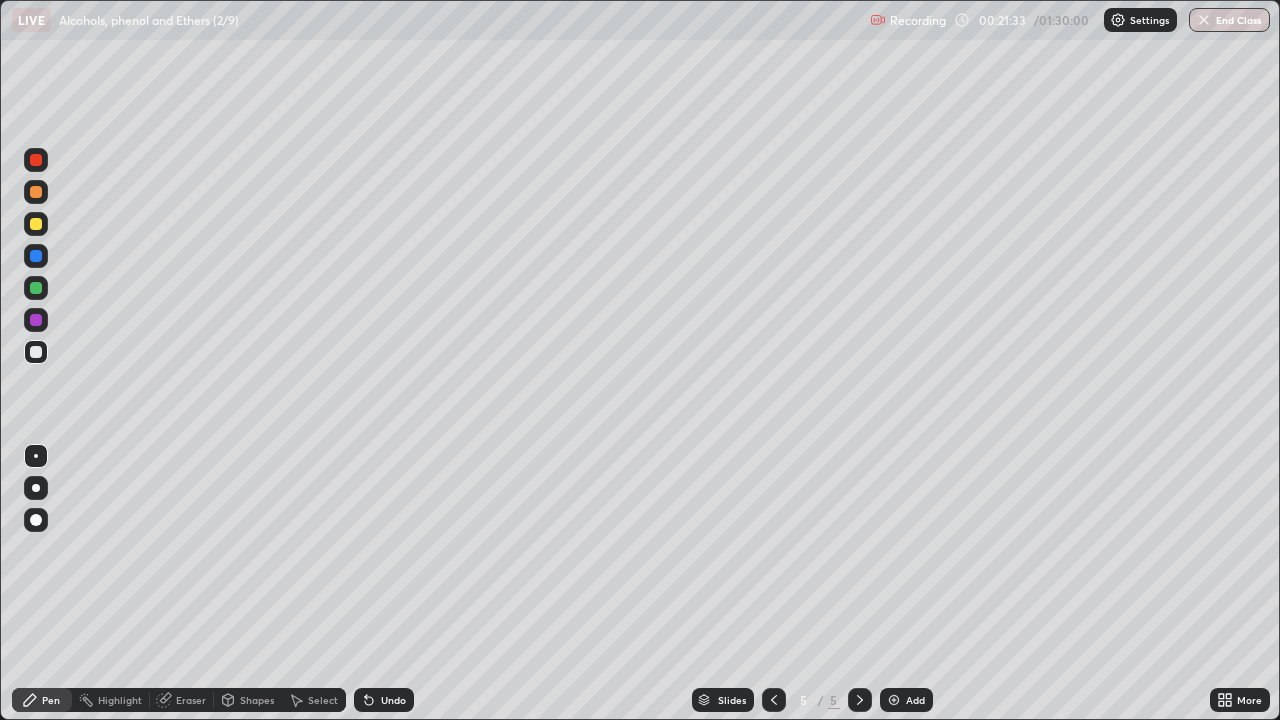 click at bounding box center (894, 700) 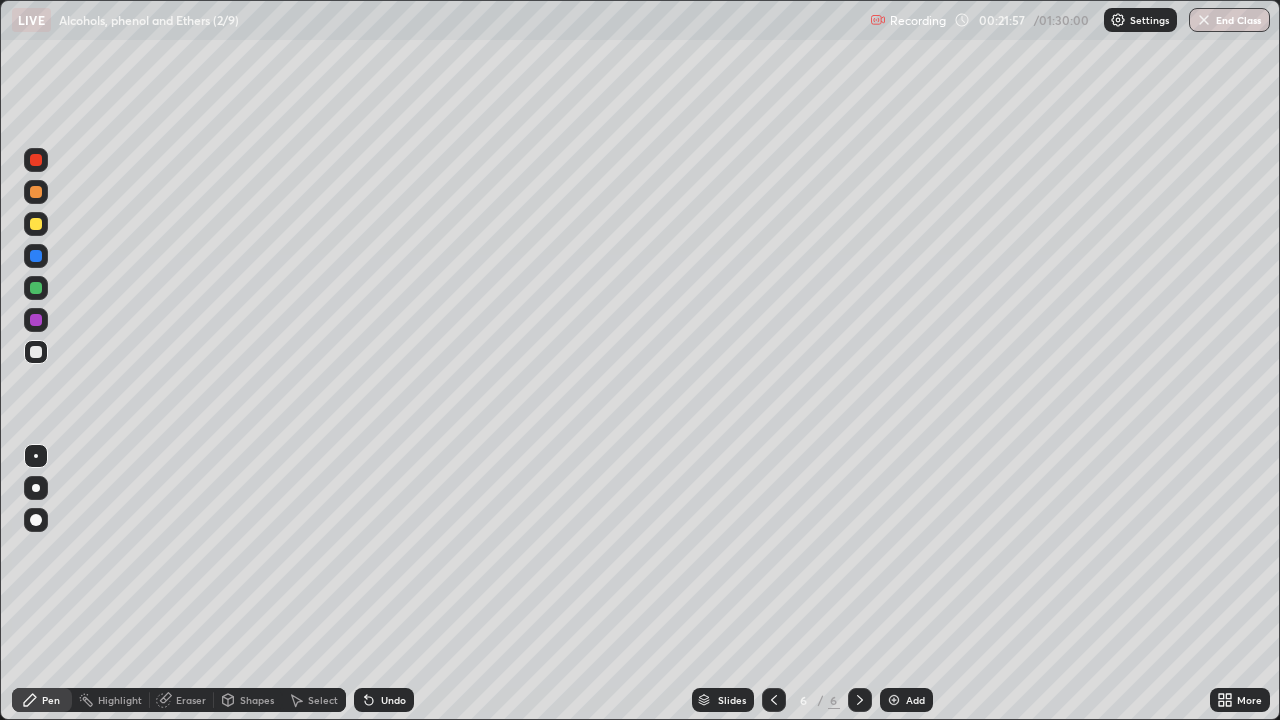 click at bounding box center (36, 192) 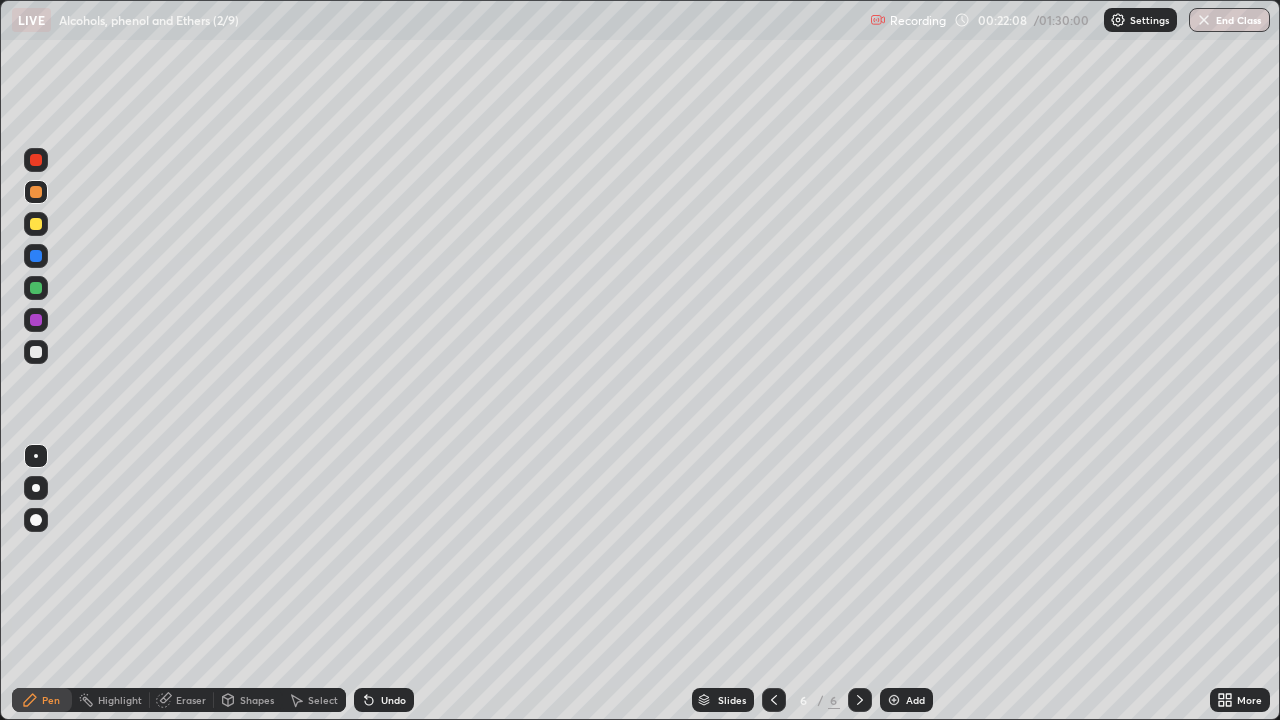 click at bounding box center [36, 288] 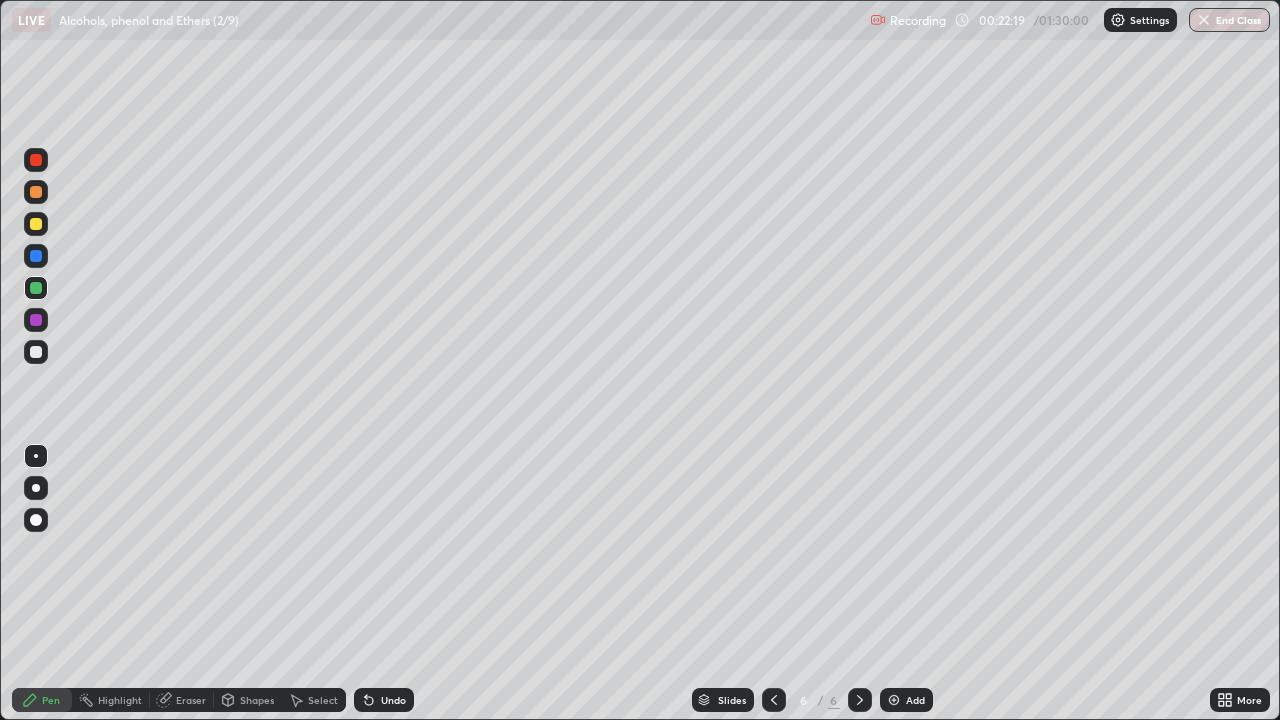 click at bounding box center (36, 352) 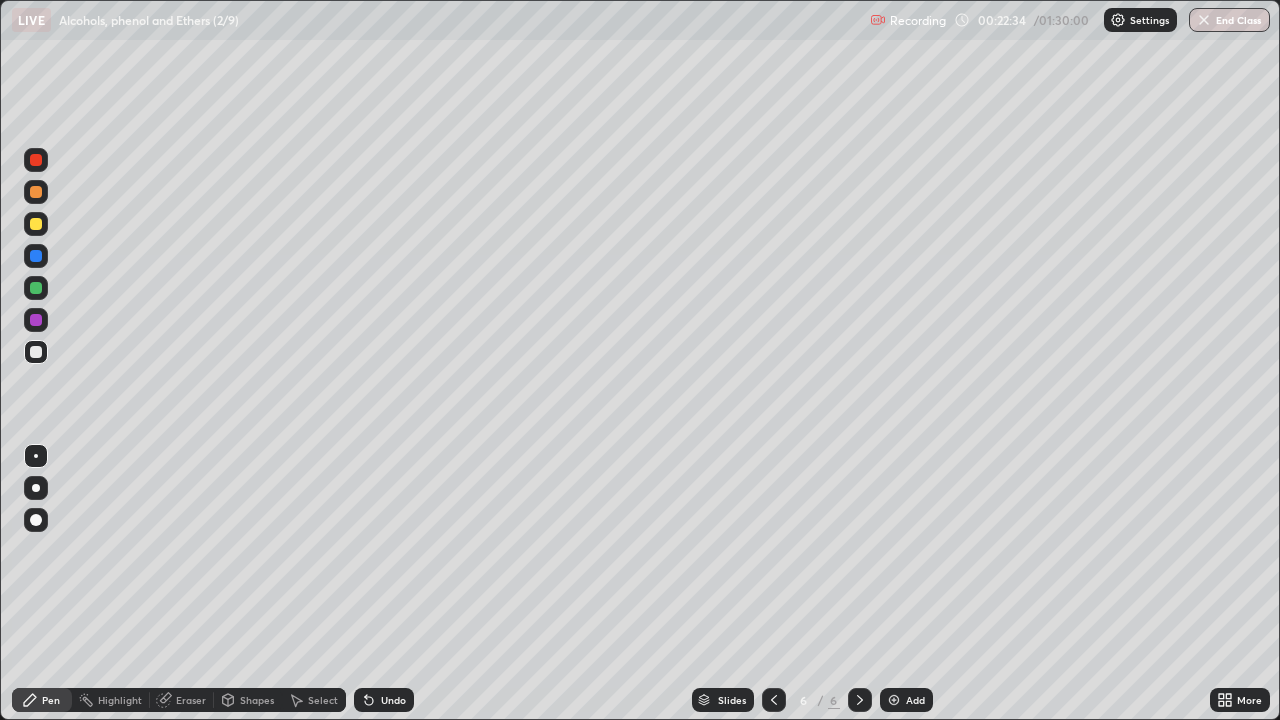 click at bounding box center (36, 160) 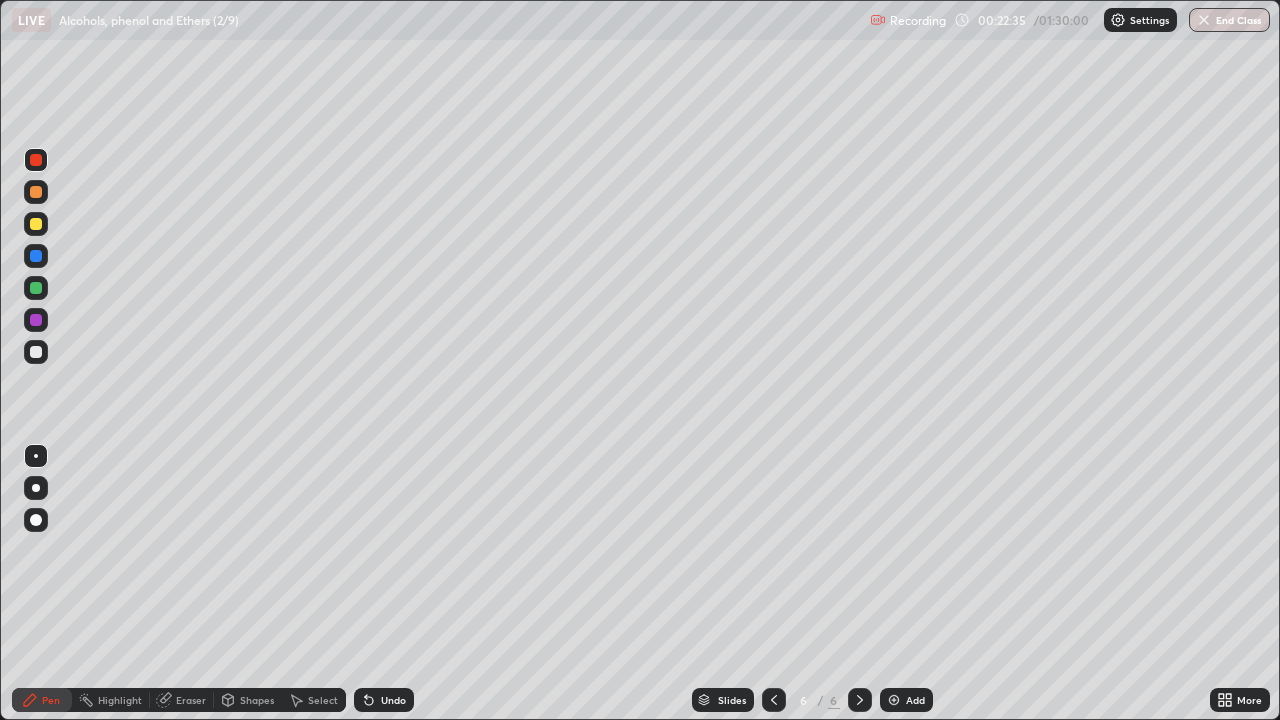 click on "Shapes" at bounding box center (257, 700) 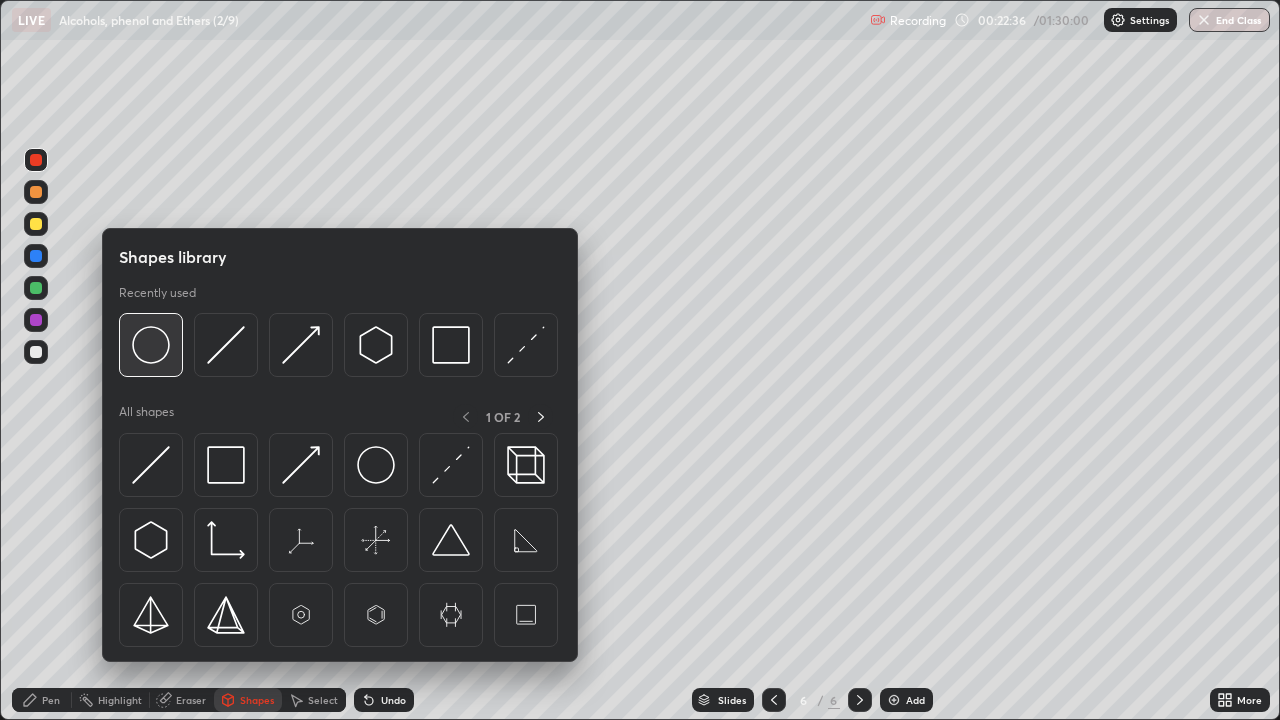 click at bounding box center [151, 345] 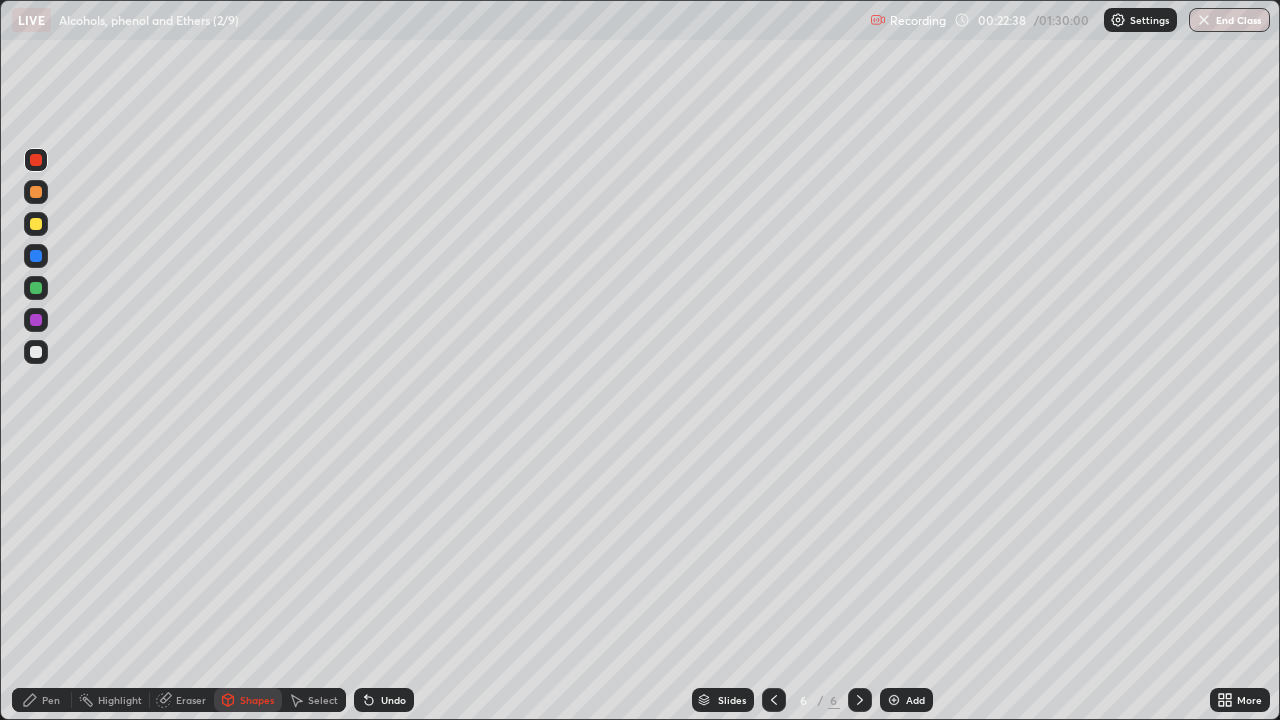 click on "Pen" at bounding box center [42, 700] 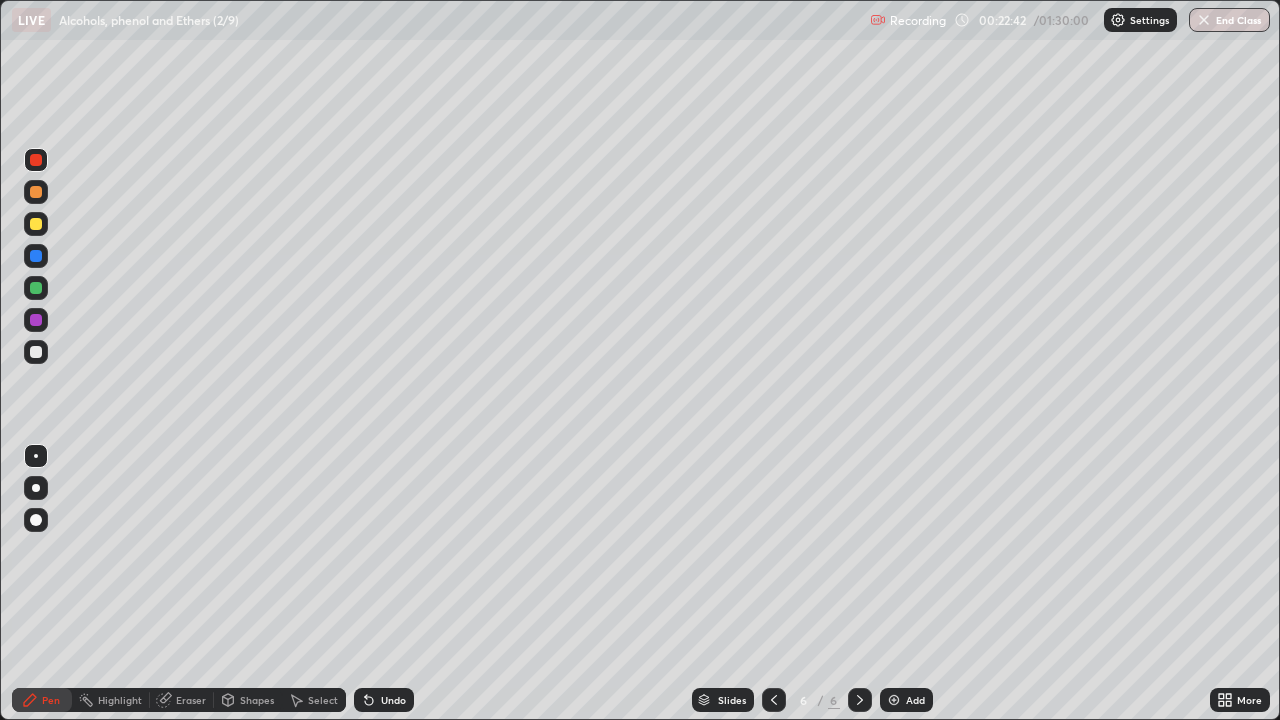 click at bounding box center [36, 352] 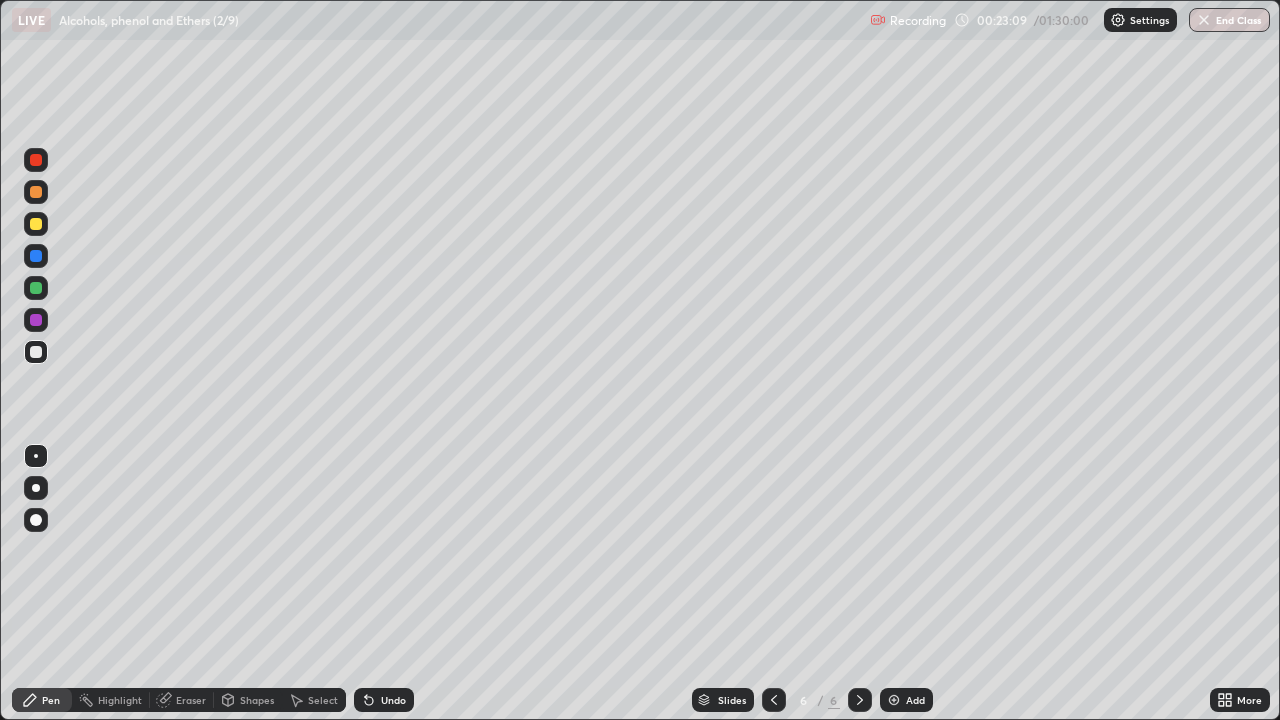 click at bounding box center [36, 288] 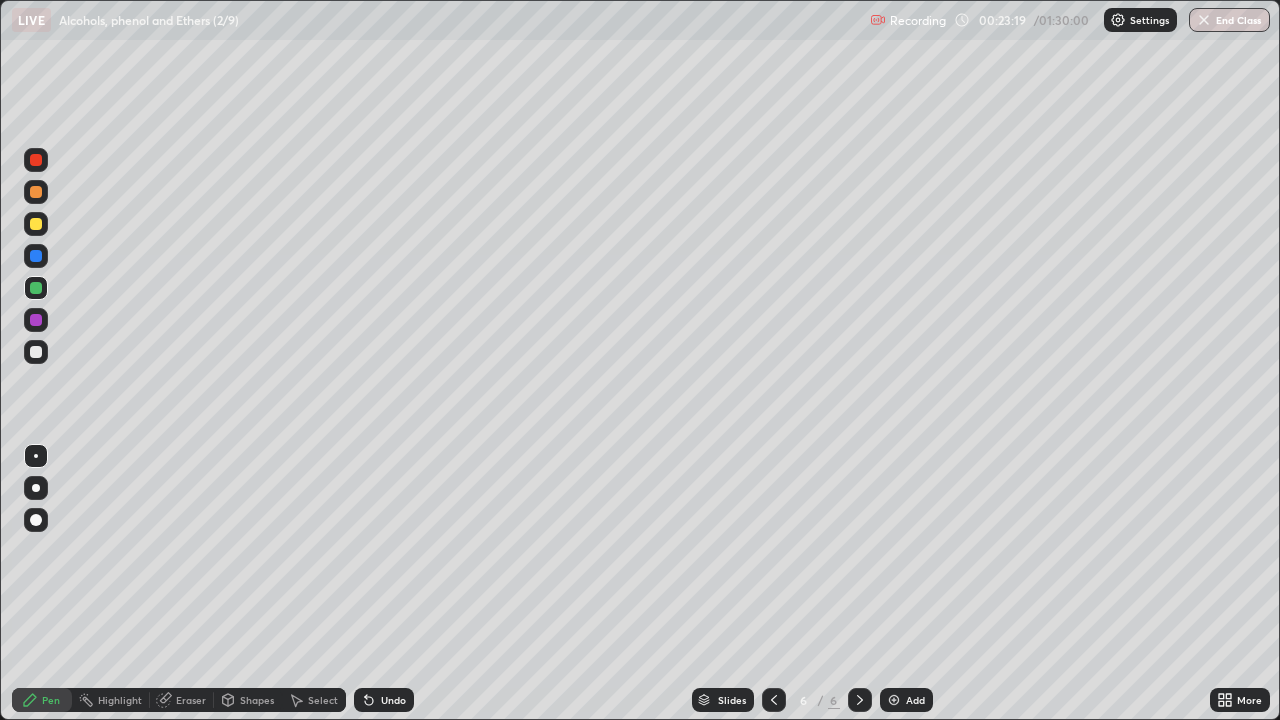 click at bounding box center [36, 320] 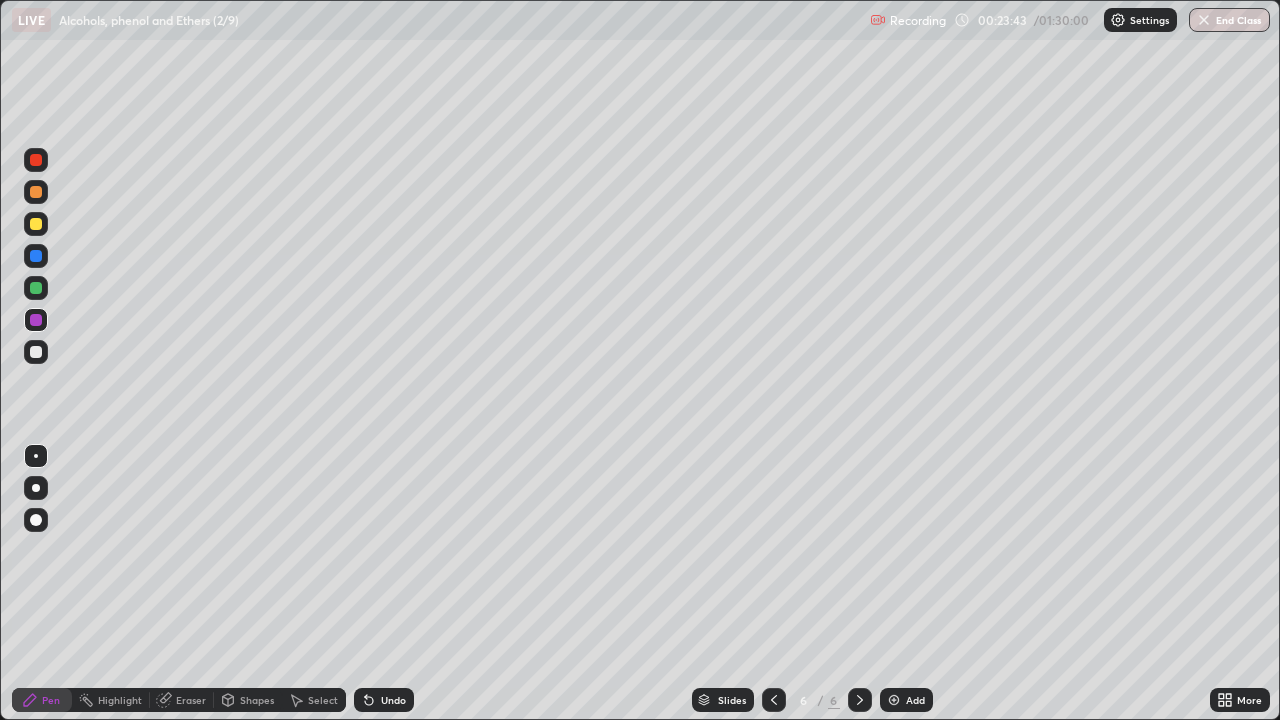 click at bounding box center (36, 352) 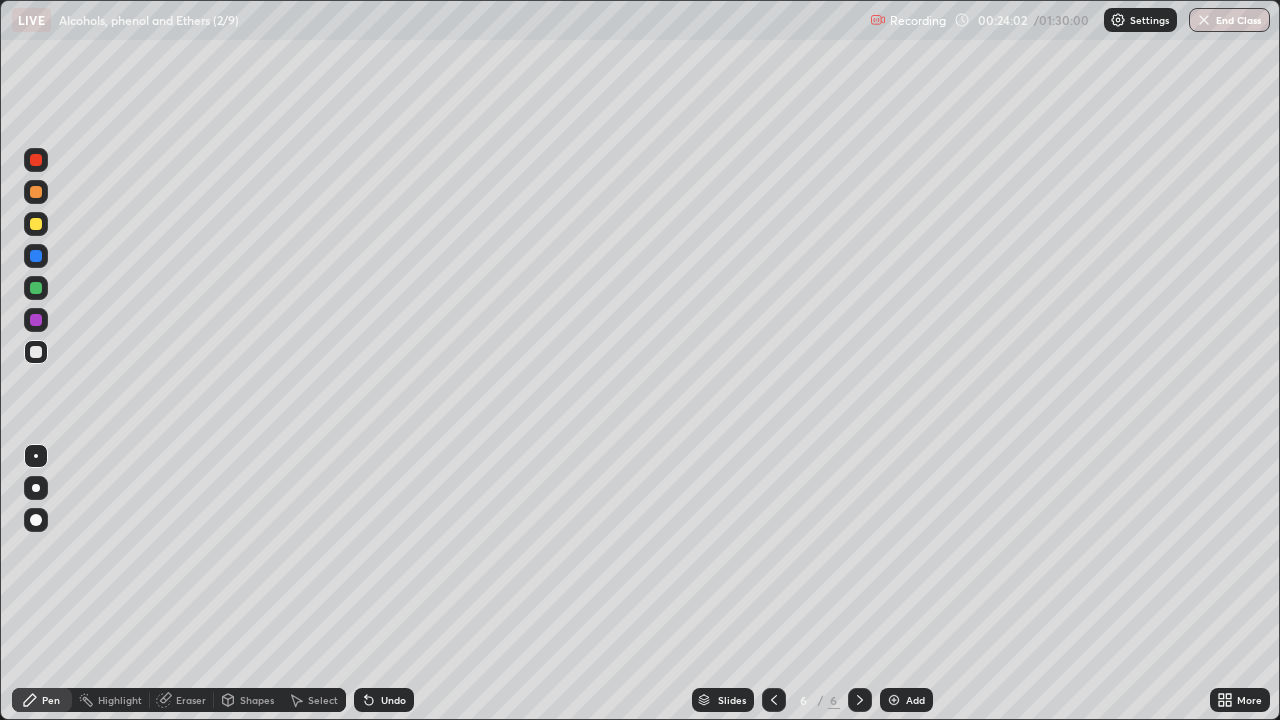 click at bounding box center (36, 288) 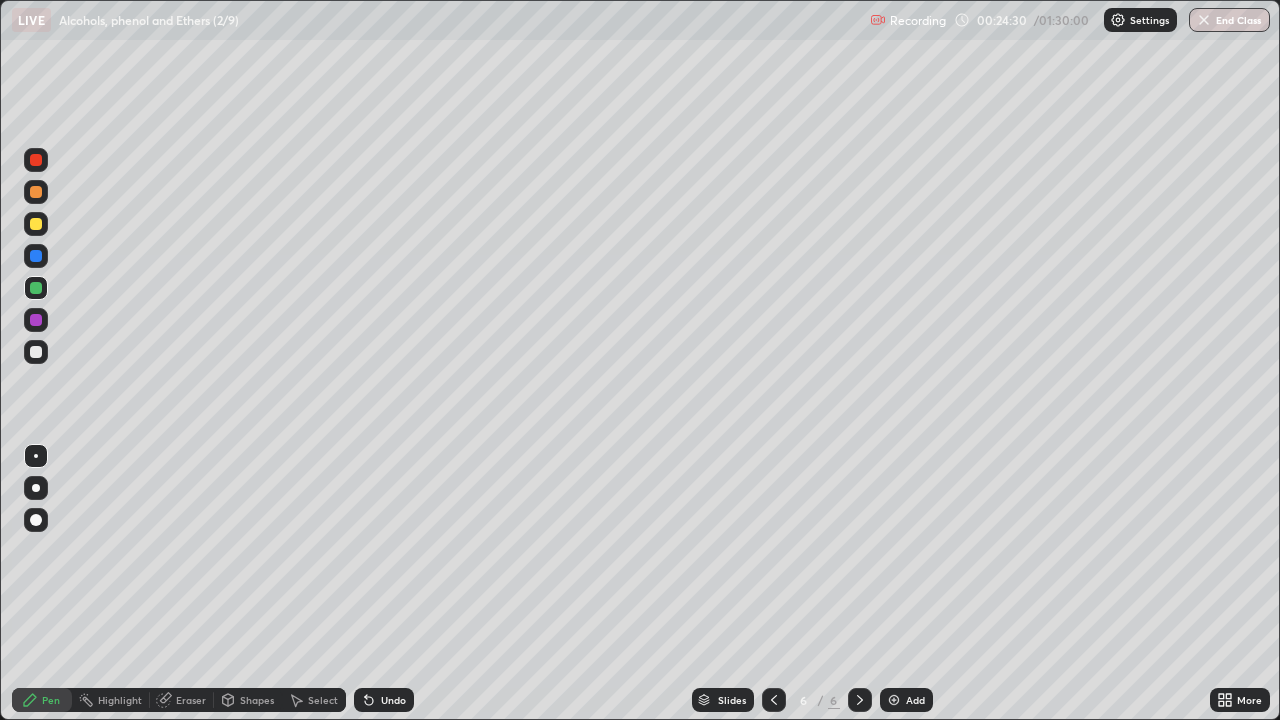click at bounding box center [36, 352] 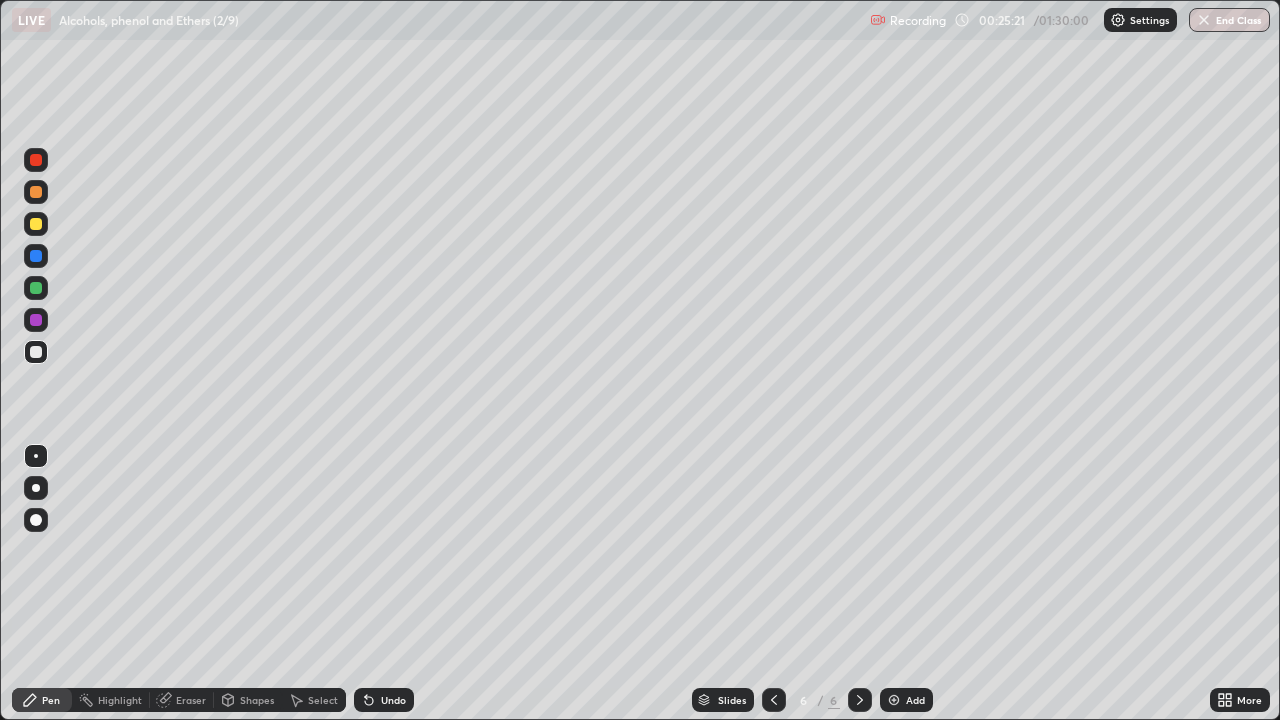 click at bounding box center (36, 224) 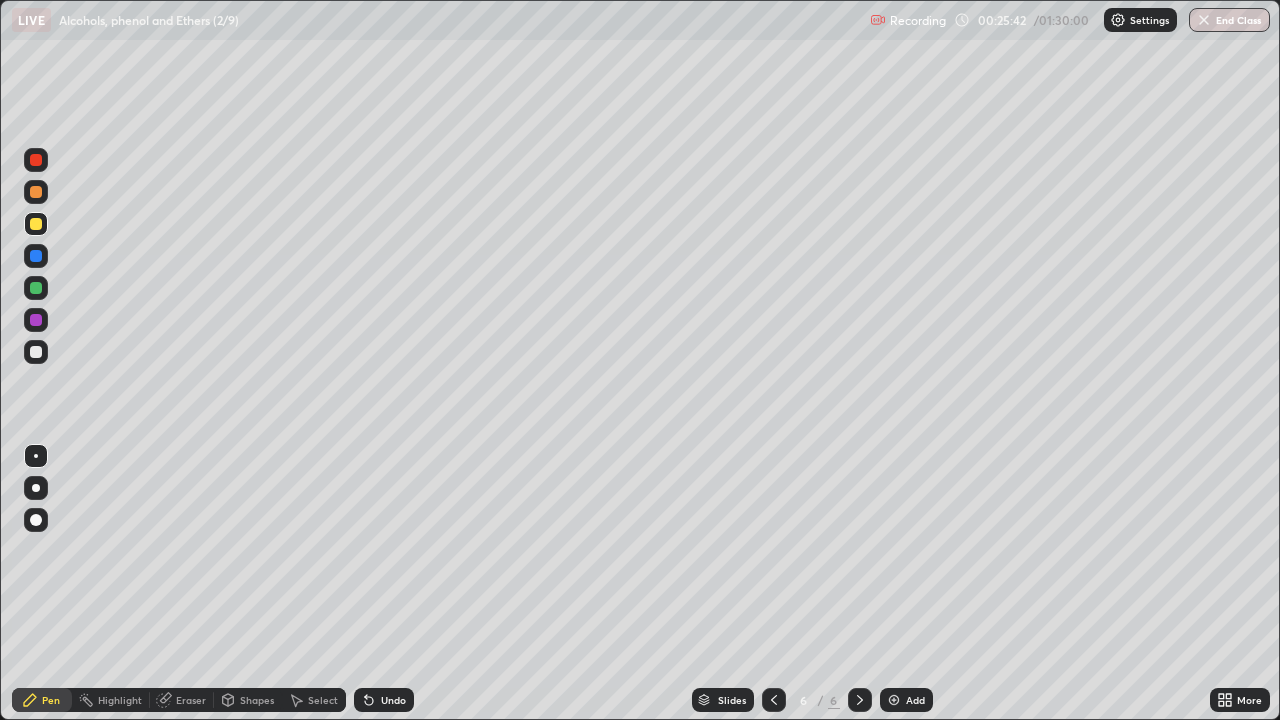 click at bounding box center (36, 288) 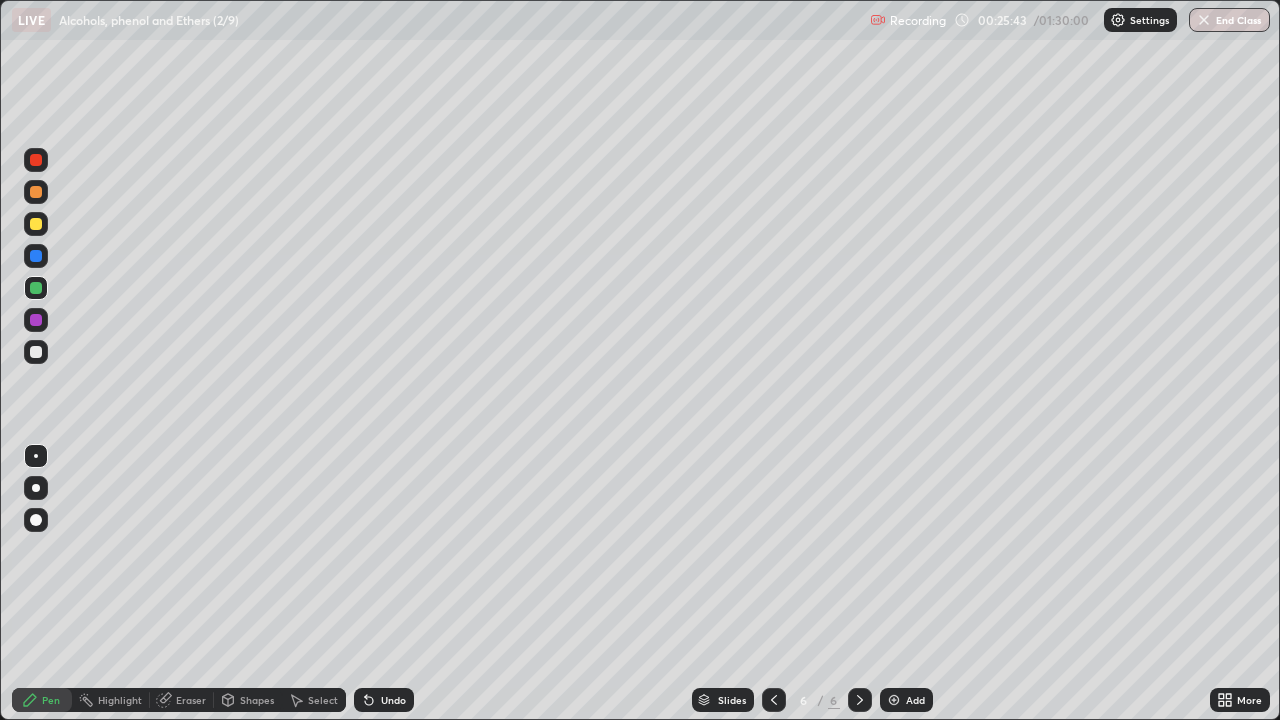click at bounding box center [36, 256] 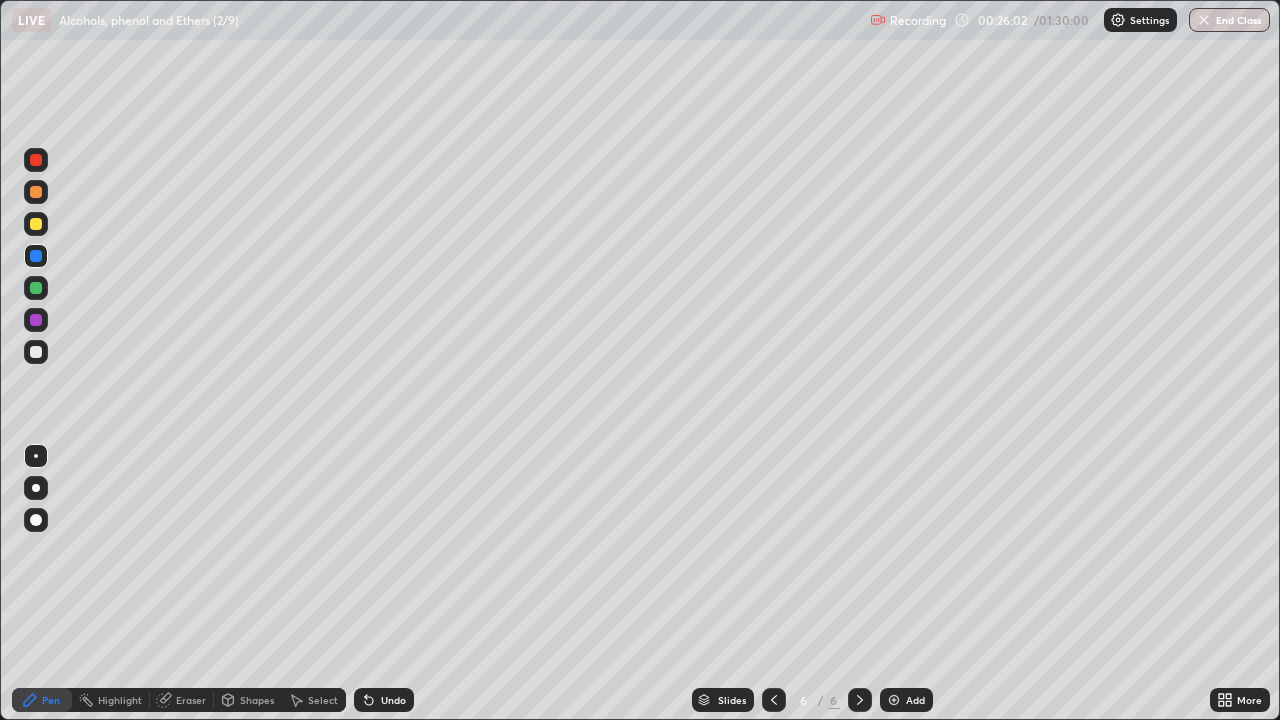 click at bounding box center [36, 352] 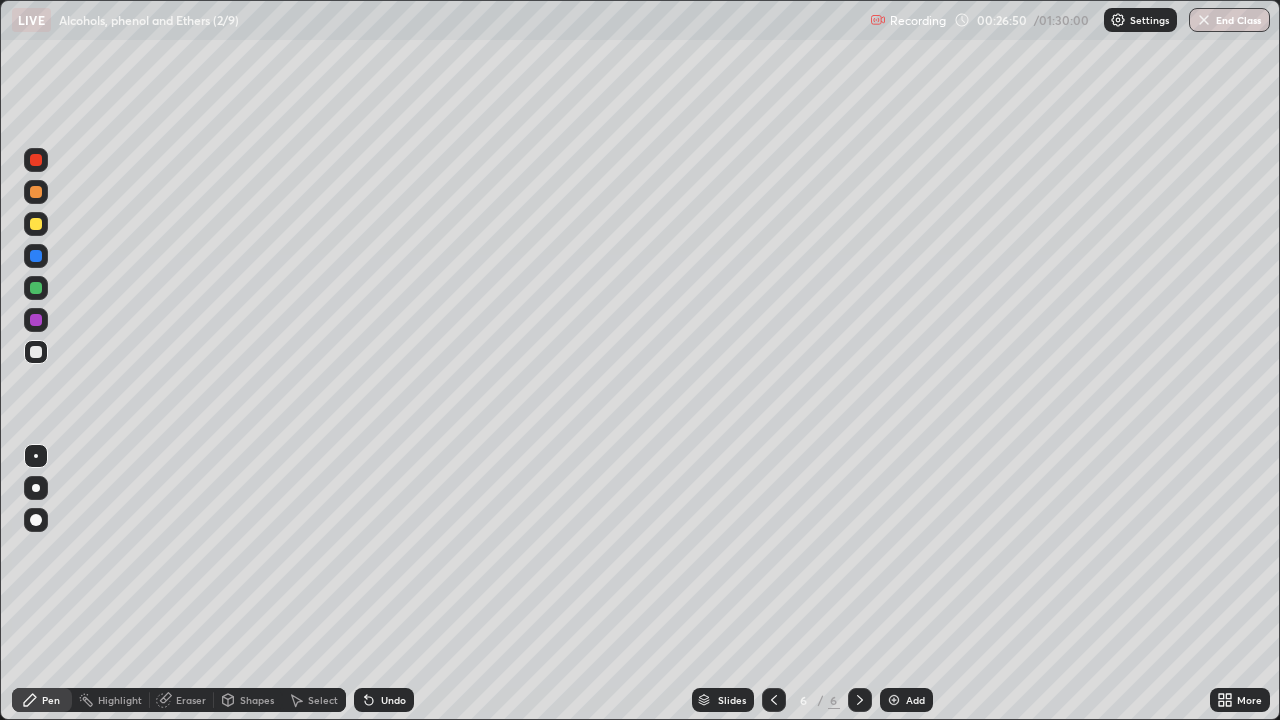 click at bounding box center [36, 224] 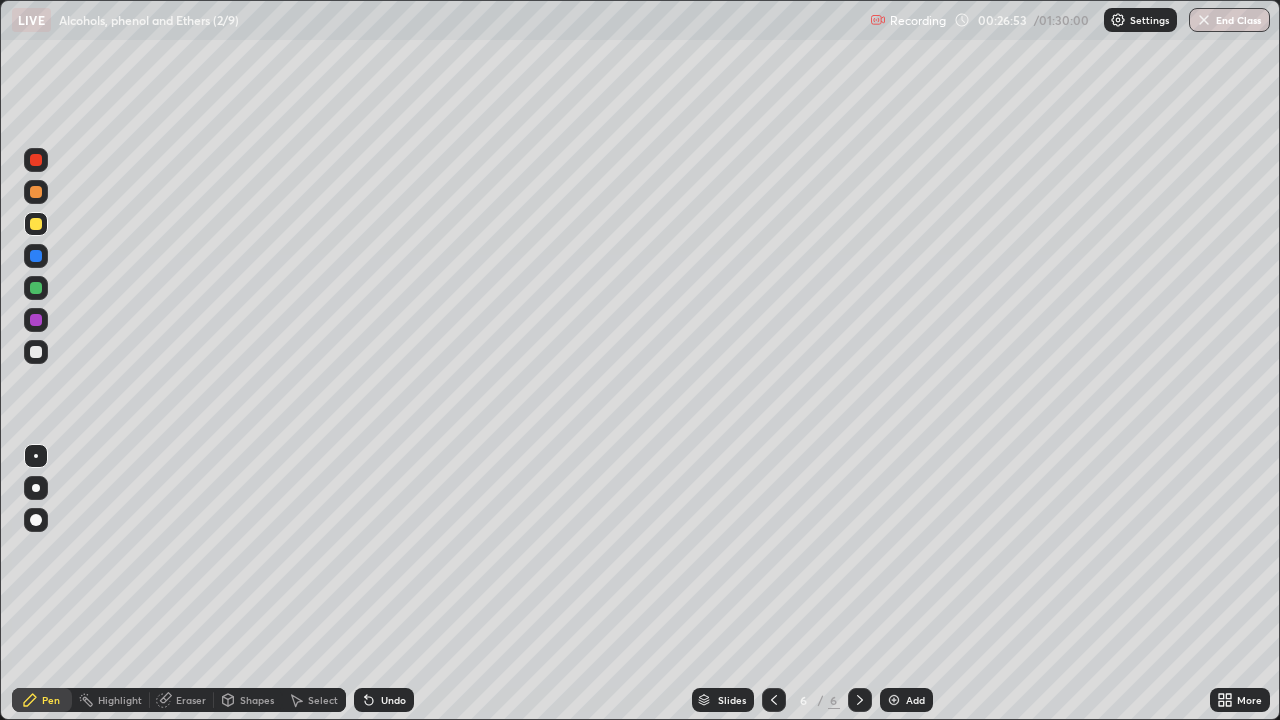 click at bounding box center (36, 192) 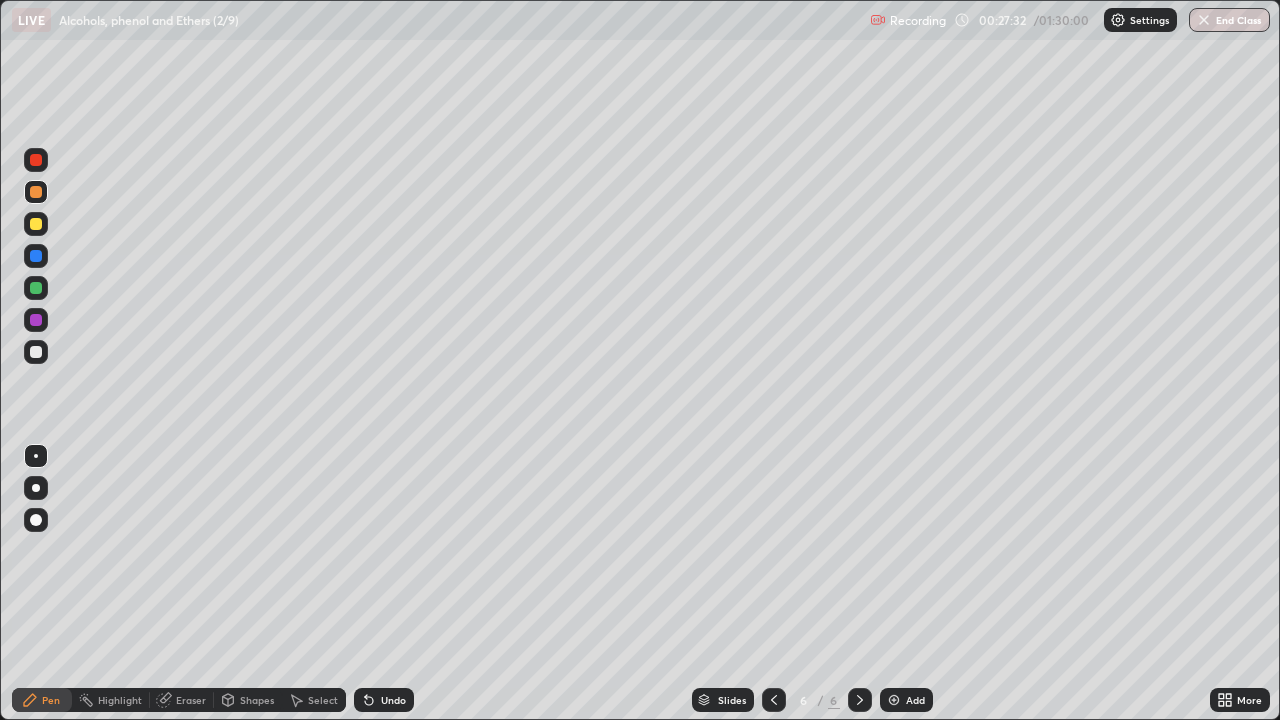 click at bounding box center [36, 352] 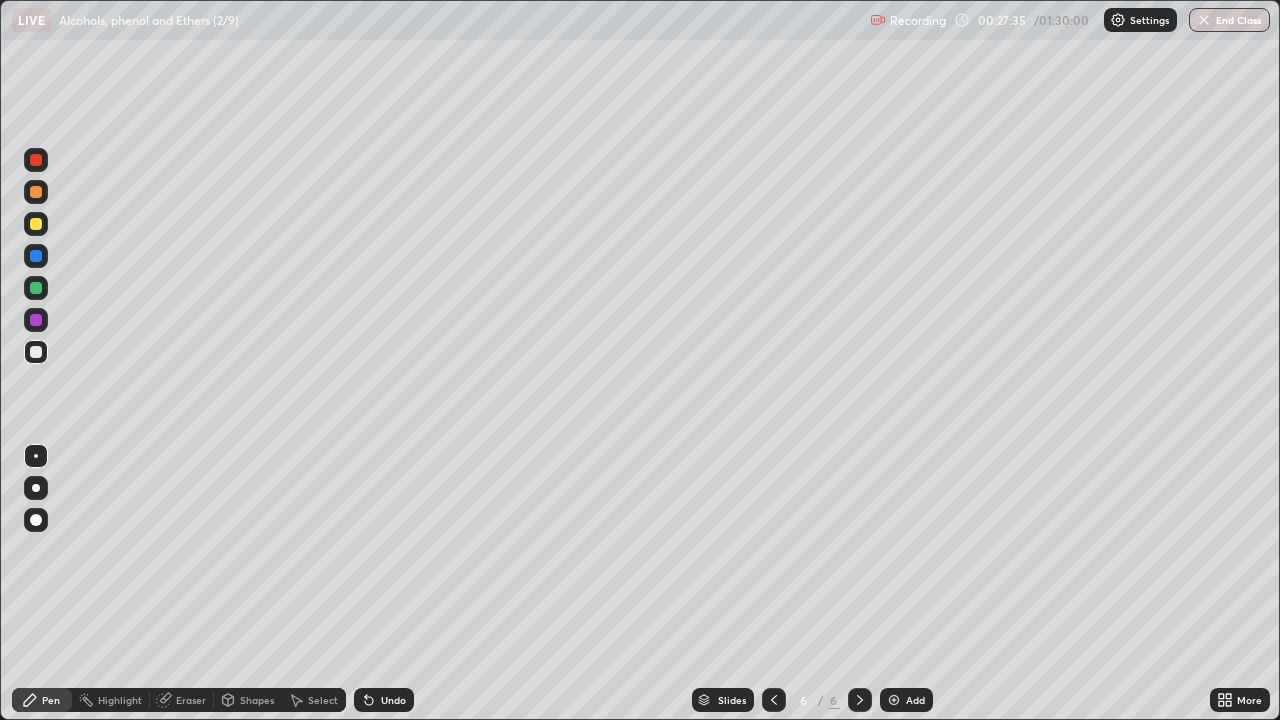 click on "Shapes" at bounding box center (257, 700) 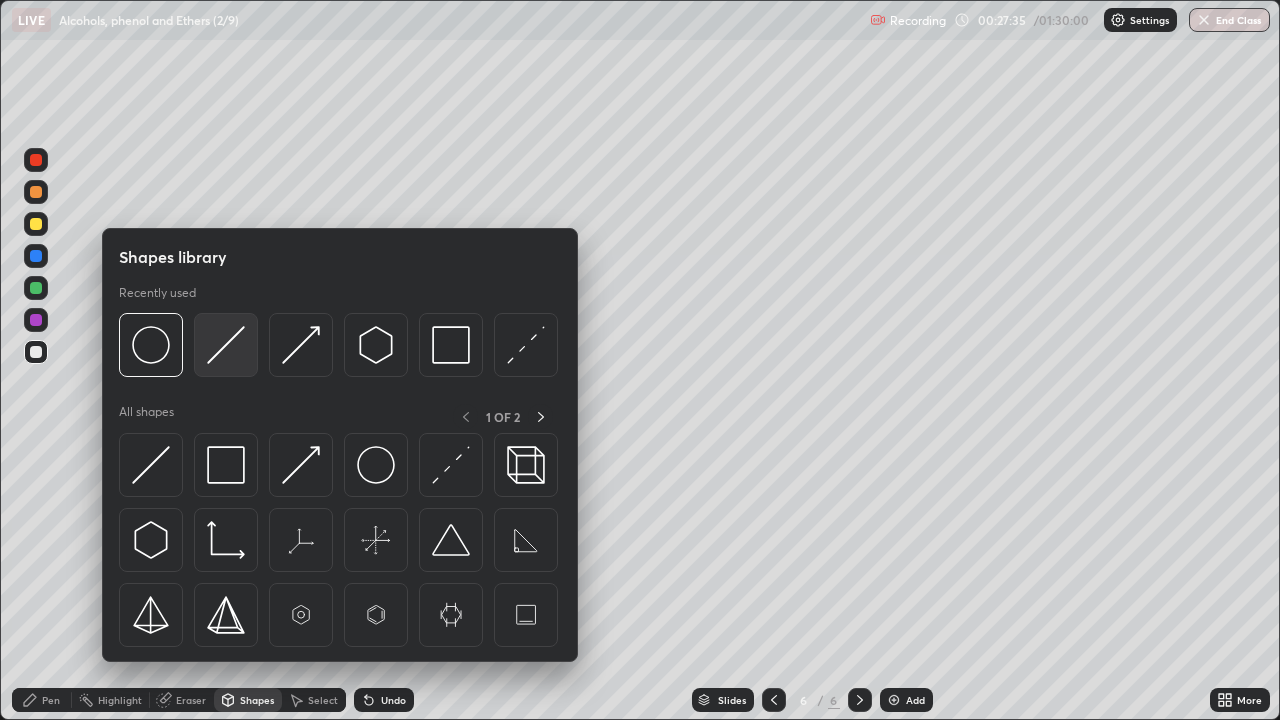 click at bounding box center [226, 345] 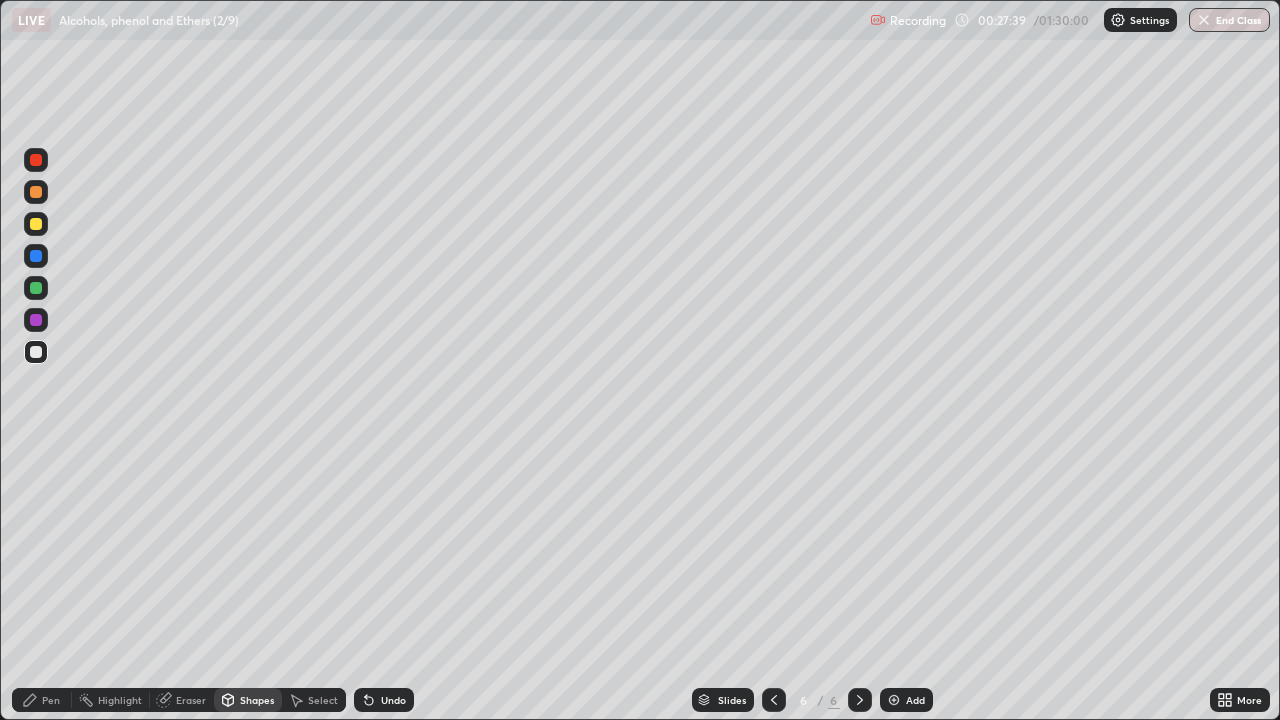 click on "Pen" at bounding box center (51, 700) 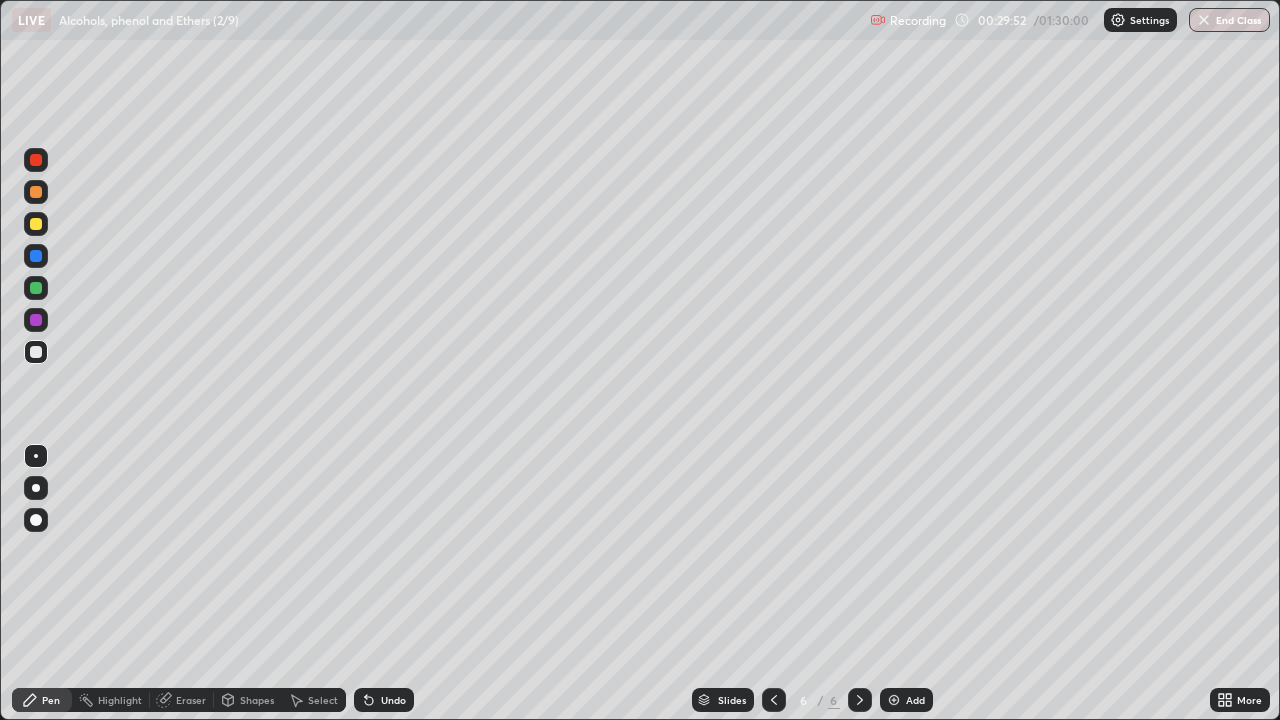 click on "Select" at bounding box center [323, 700] 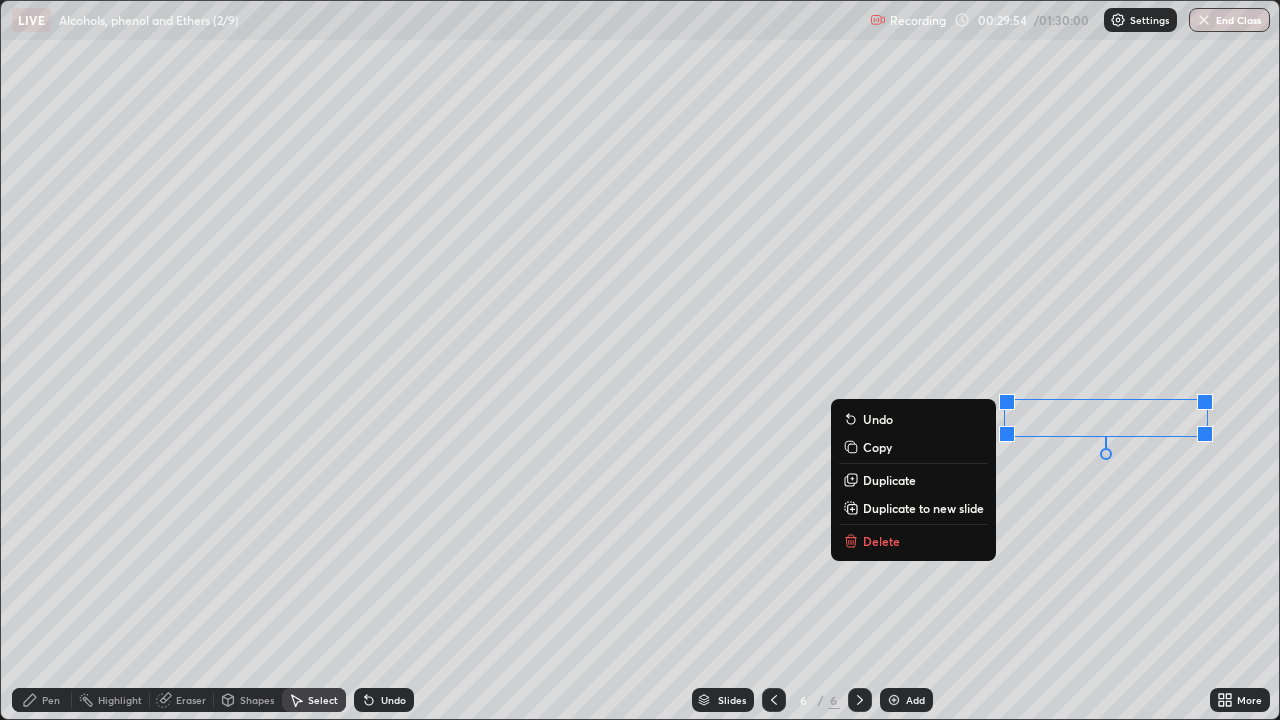 click on "Delete" at bounding box center [913, 541] 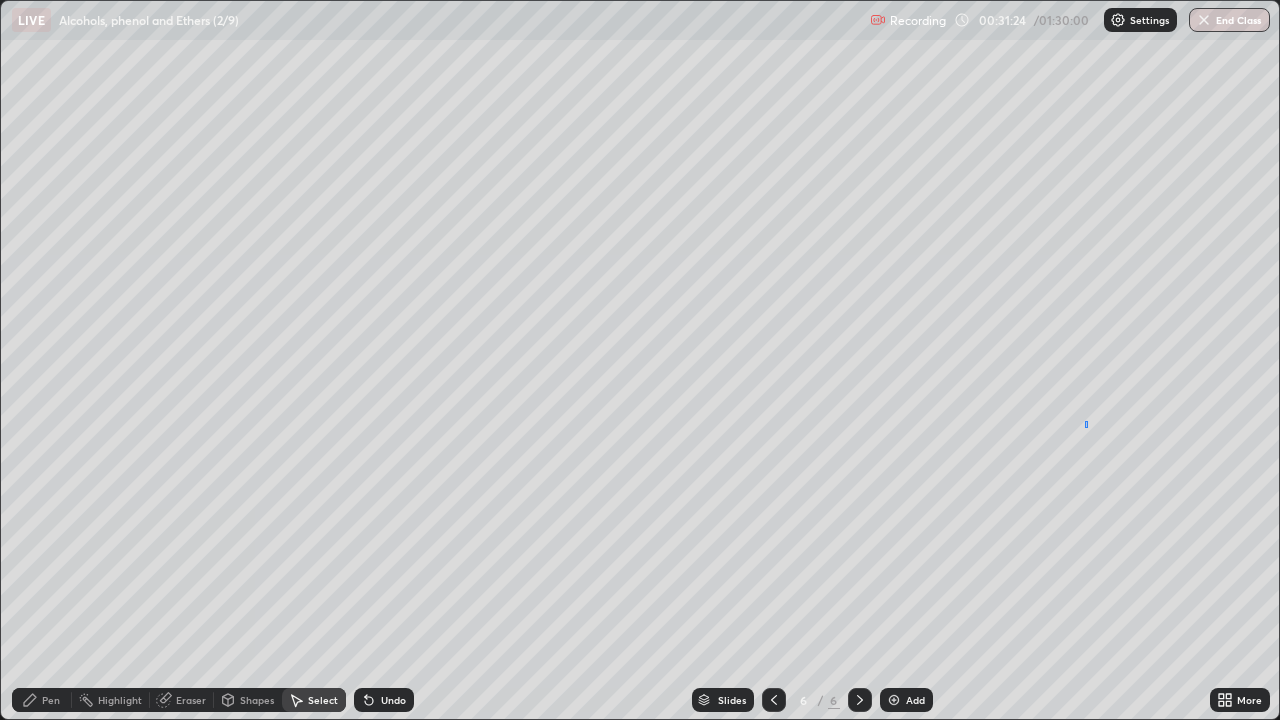 click on "0 ° Undo Copy Duplicate Duplicate to new slide Delete" at bounding box center (640, 360) 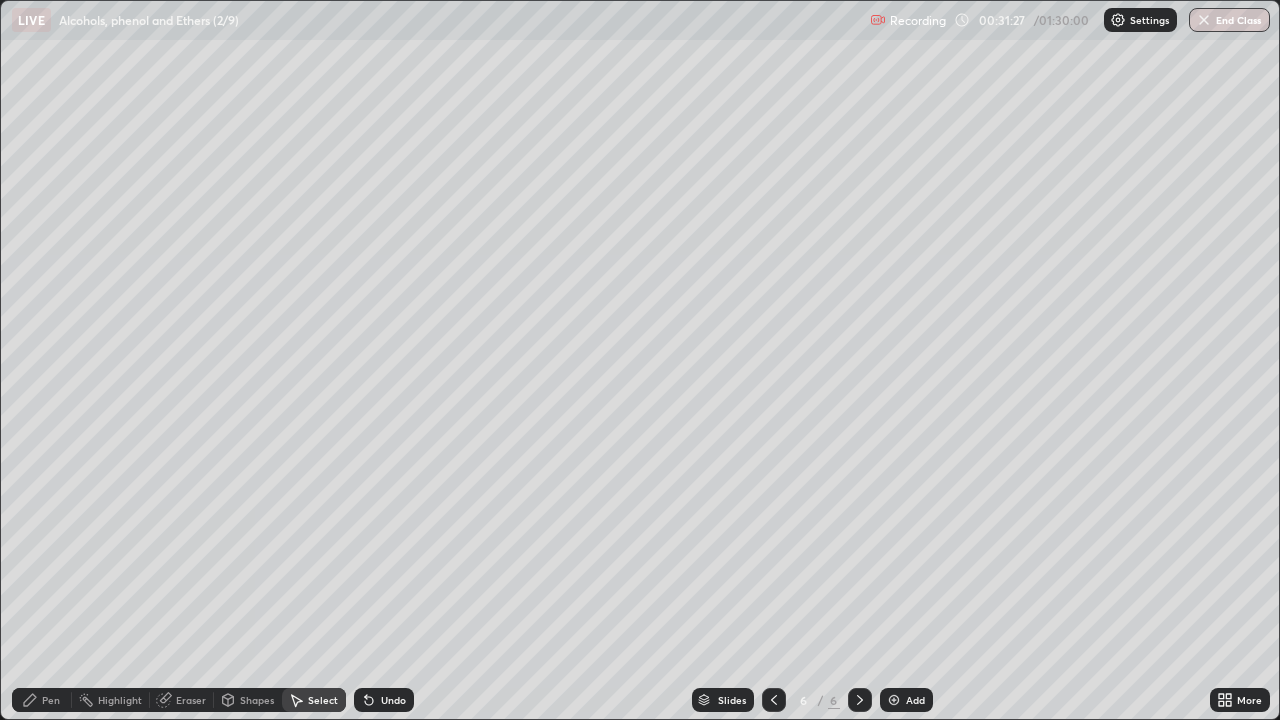 click on "Pen" at bounding box center (51, 700) 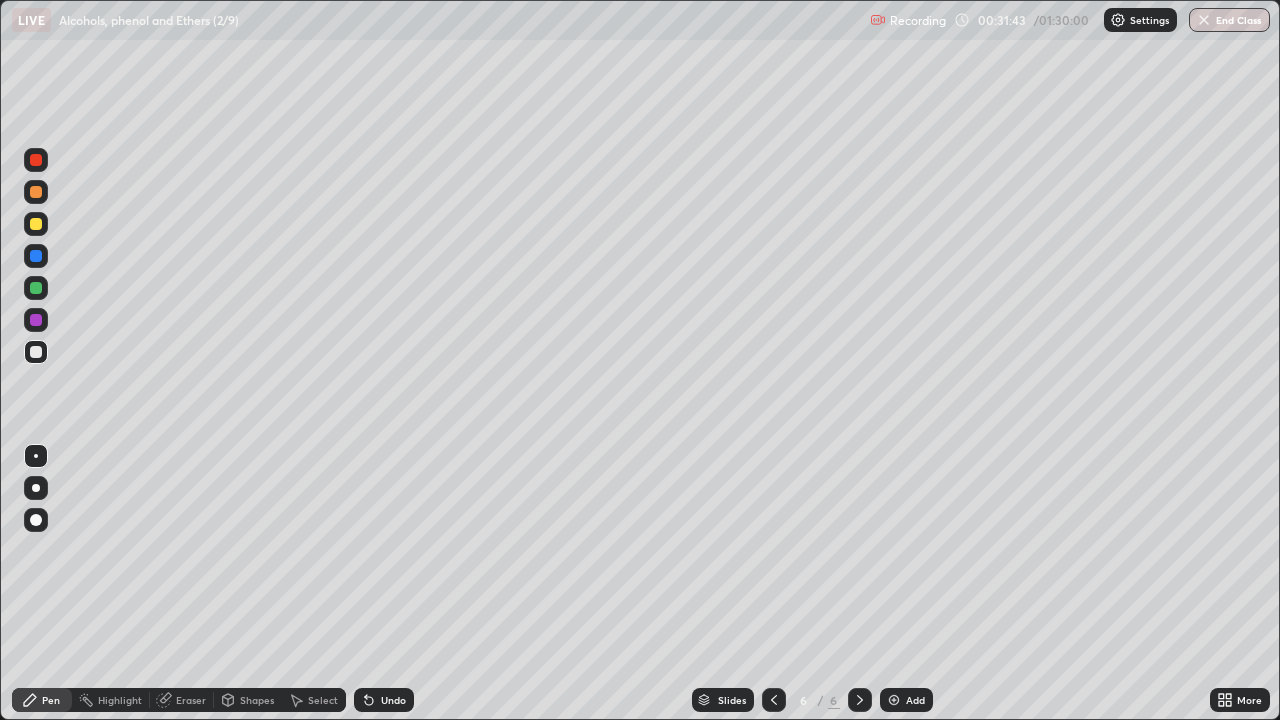 click on "Select" at bounding box center (323, 700) 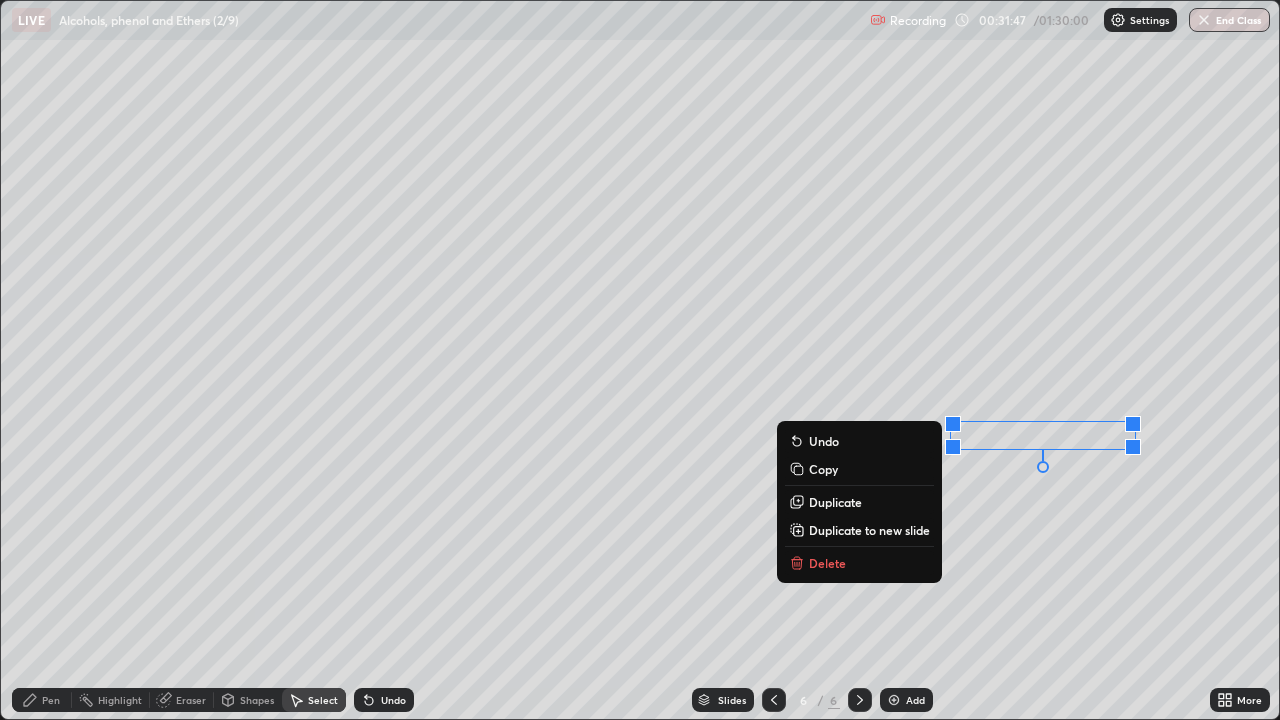 click on "Delete" at bounding box center [827, 563] 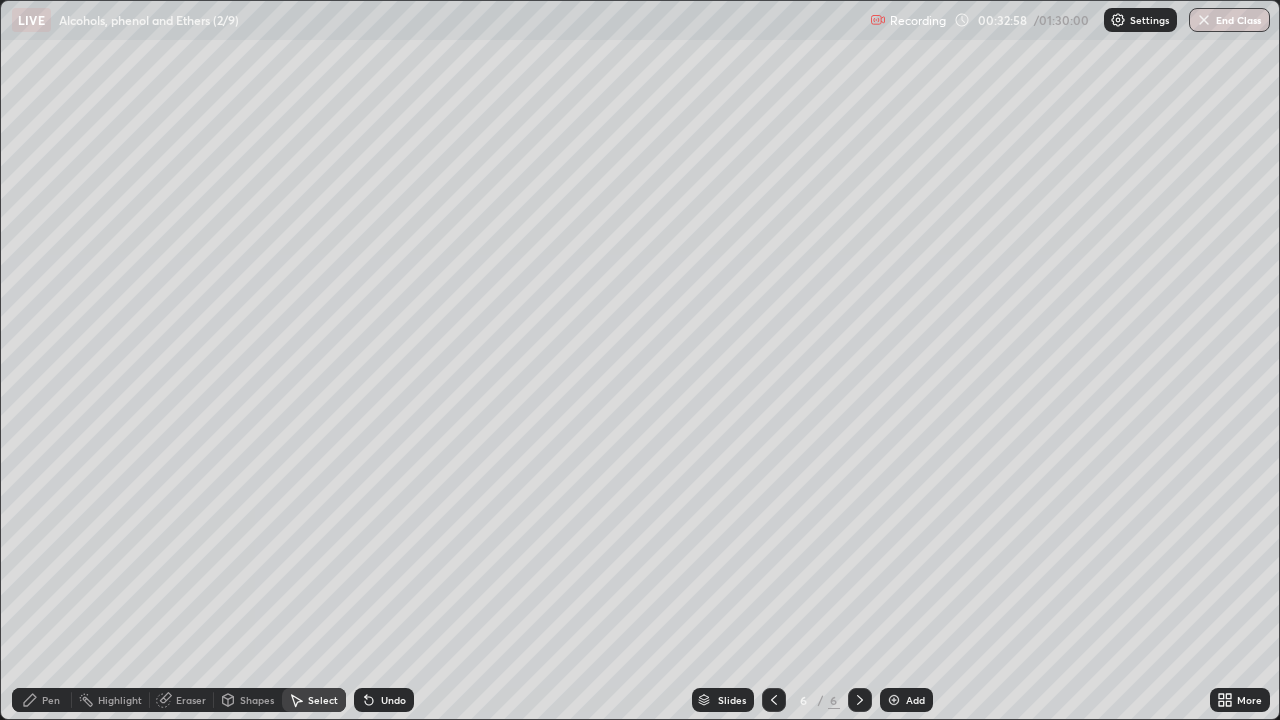 click at bounding box center [894, 700] 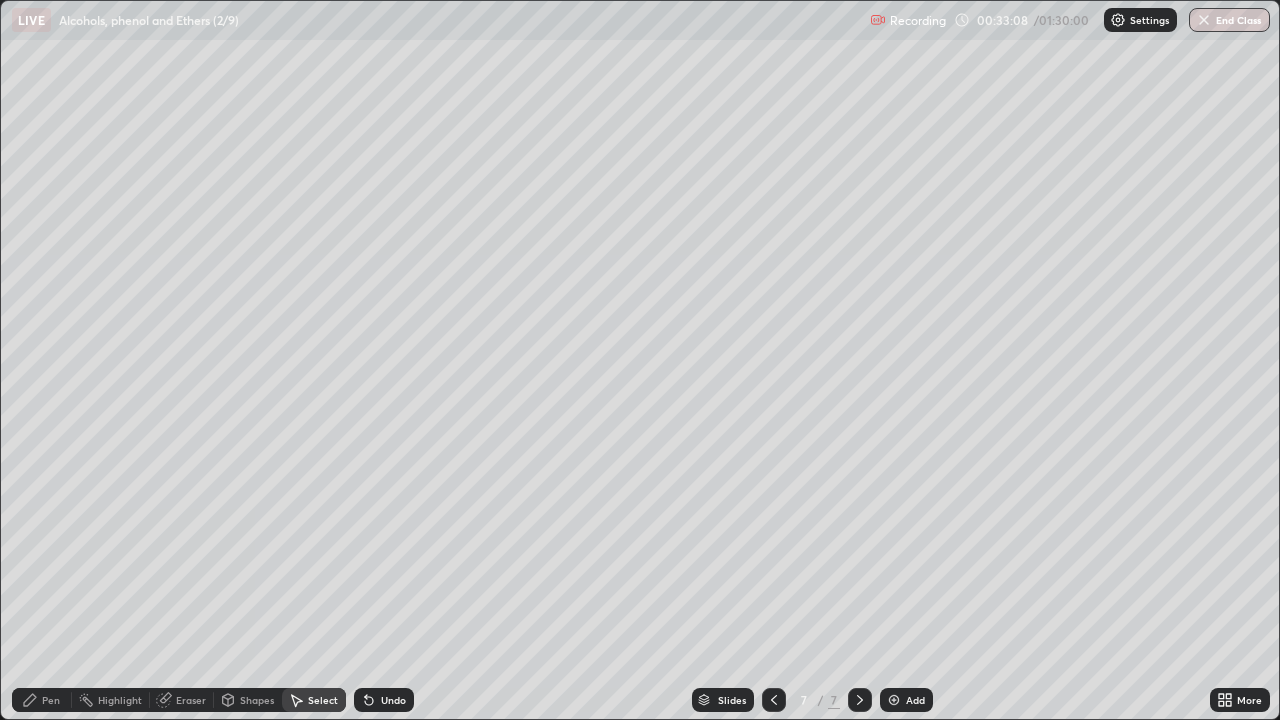click 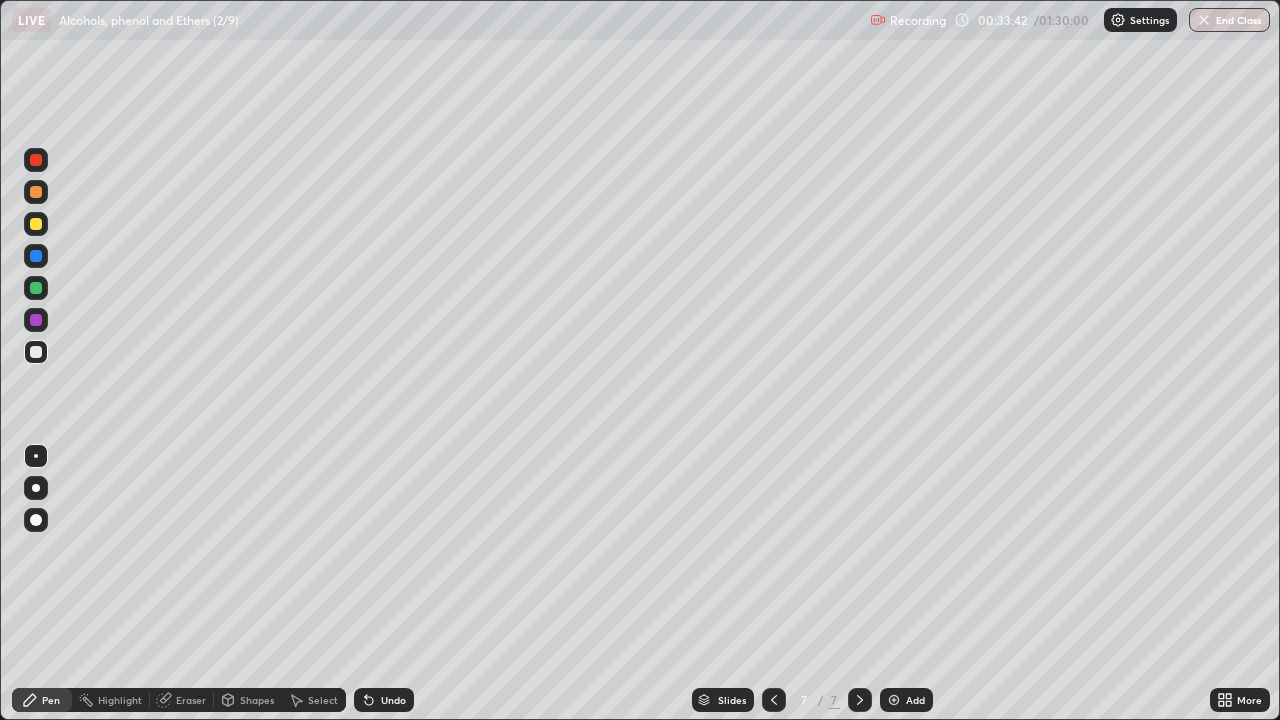 click on "Select" at bounding box center [323, 700] 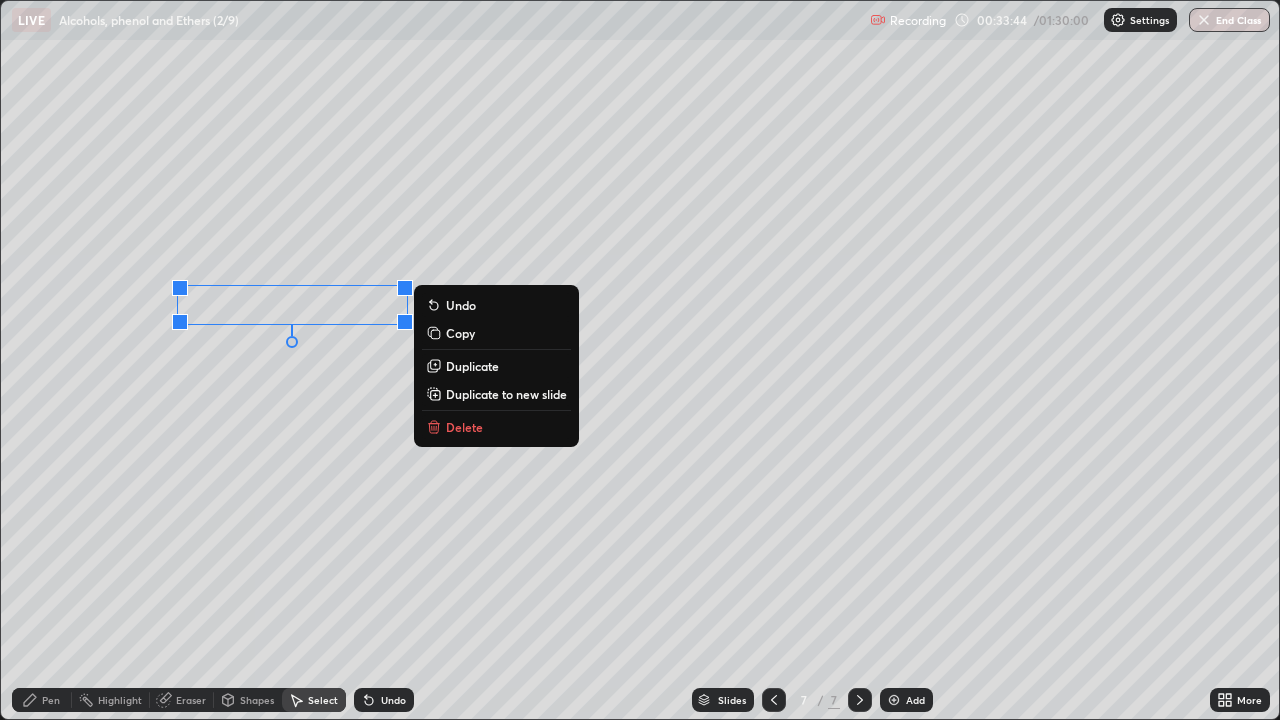 click on "Delete" at bounding box center (464, 427) 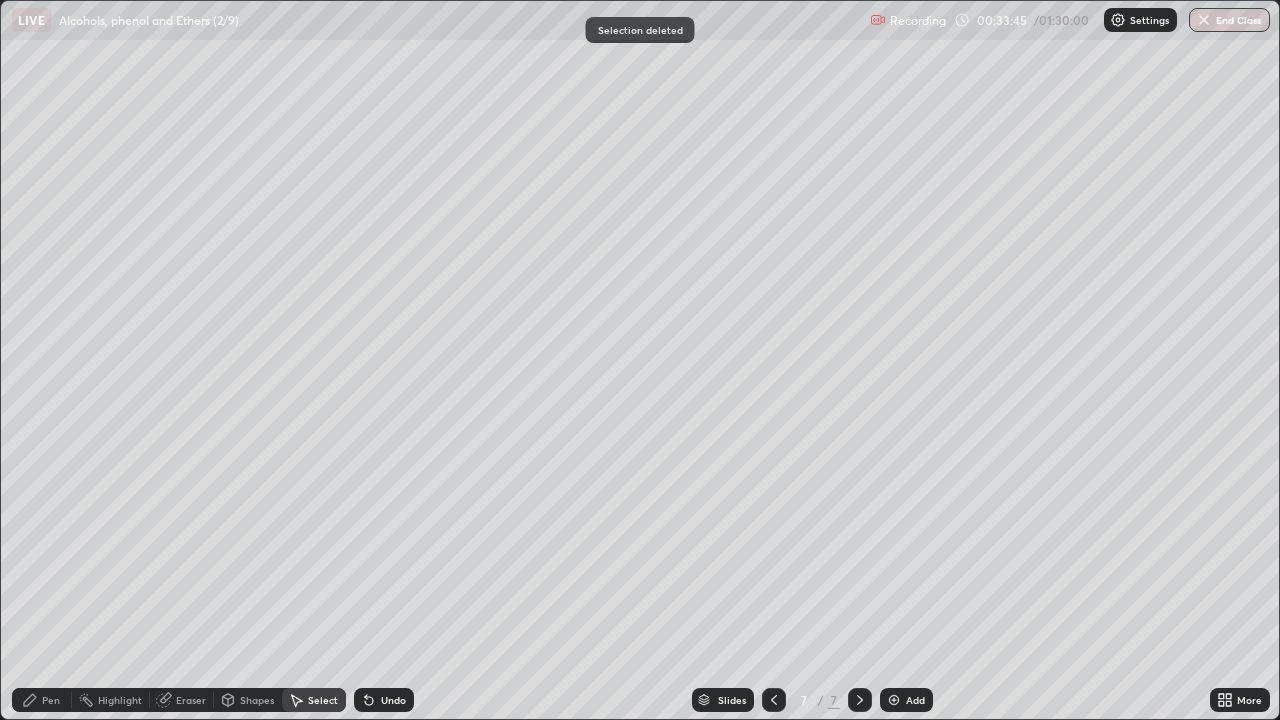 click on "Pen" at bounding box center (42, 700) 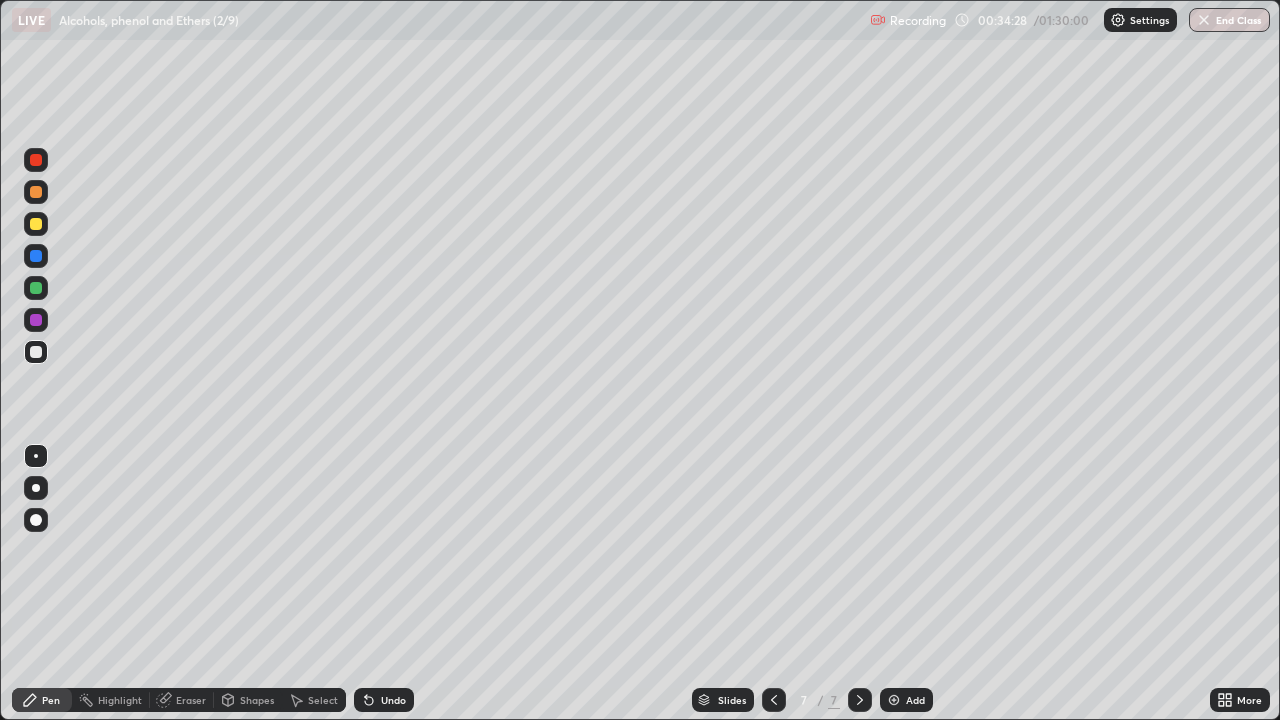 click 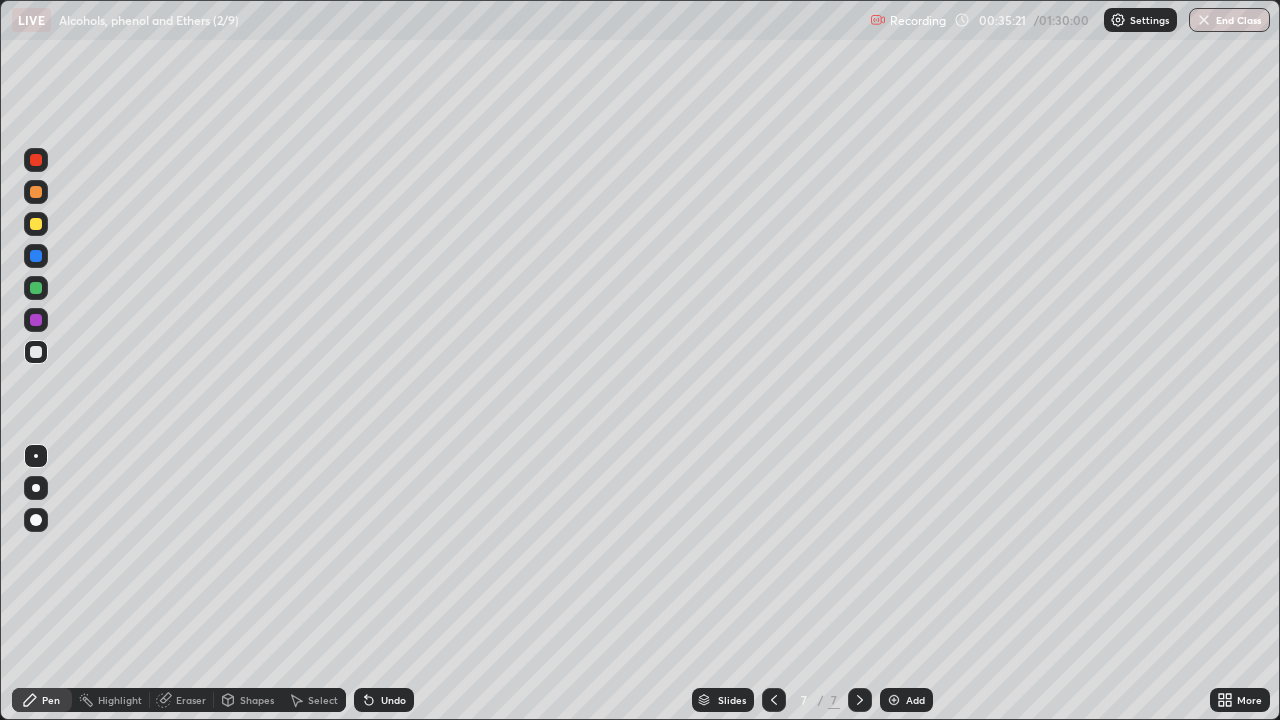 click on "Eraser" at bounding box center [191, 700] 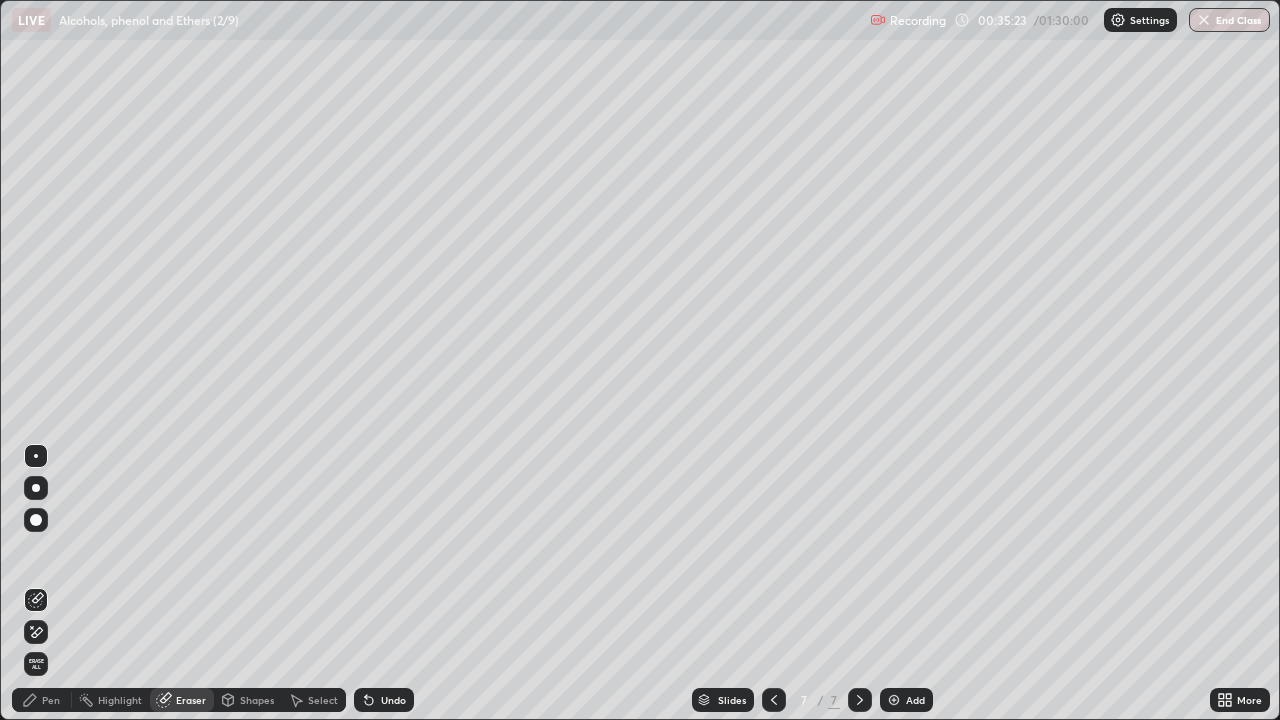 click on "Pen" at bounding box center (51, 700) 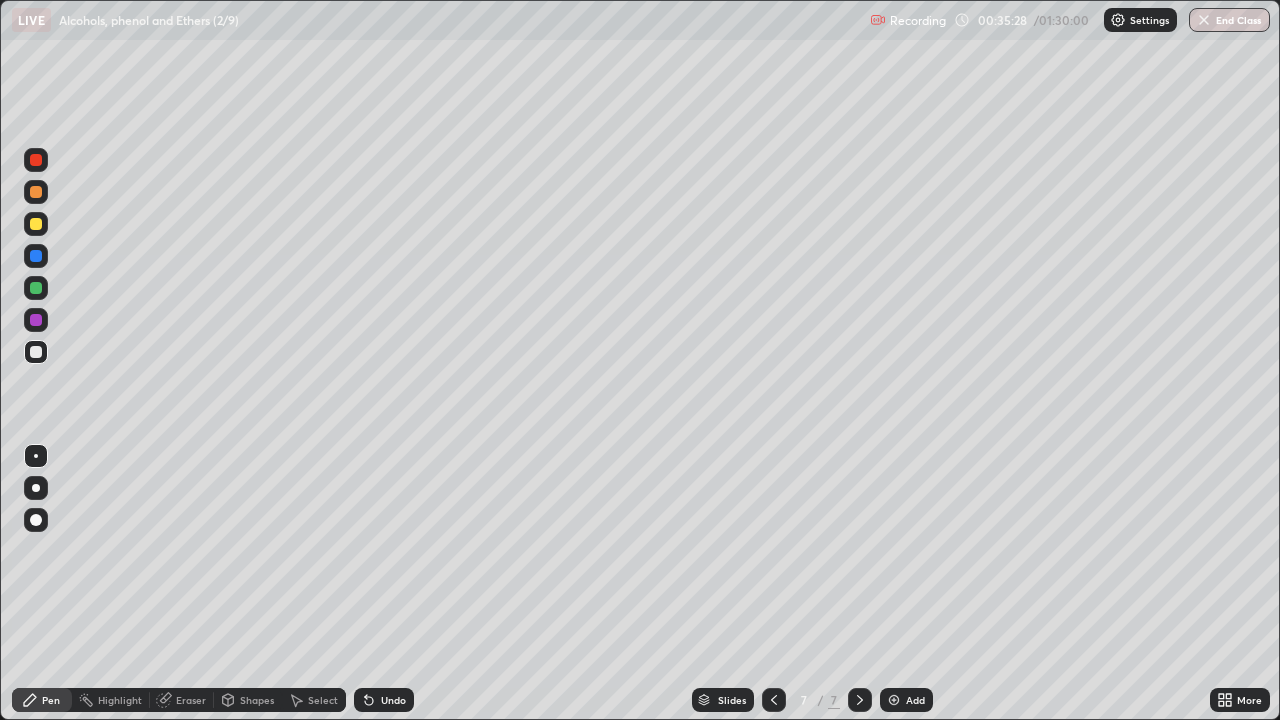 click on "Eraser" at bounding box center (191, 700) 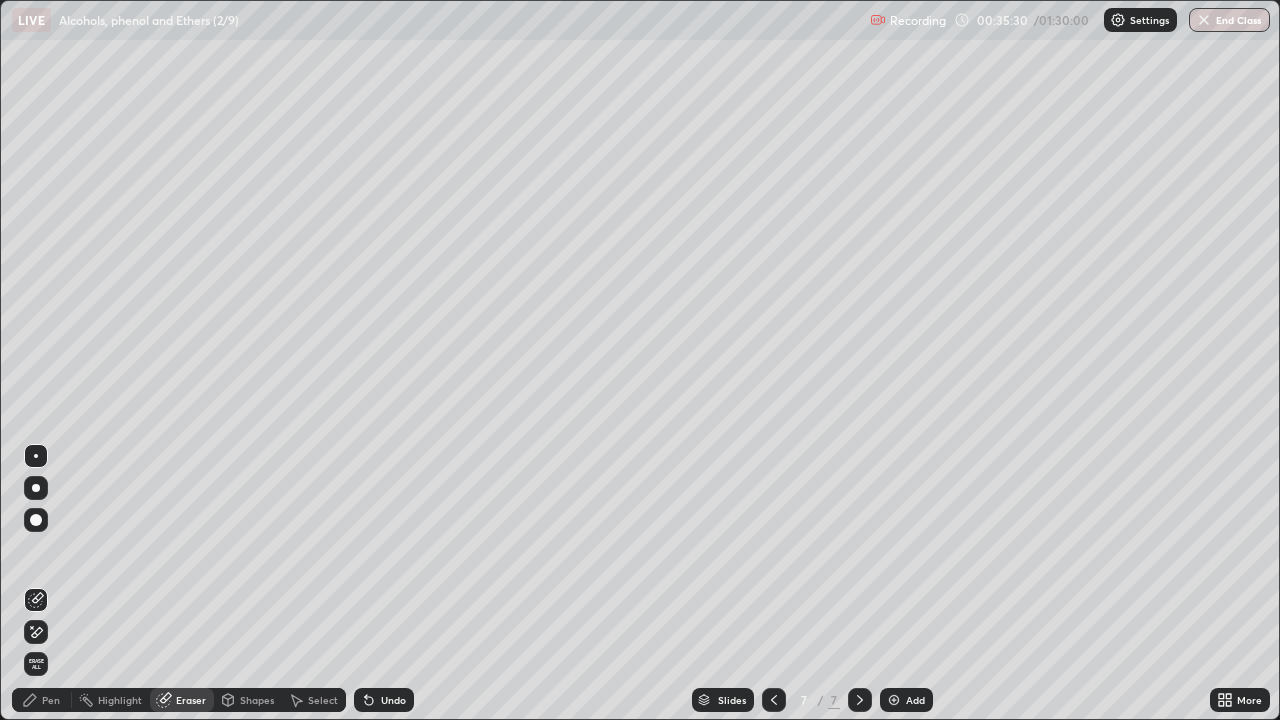 click on "Pen" at bounding box center [51, 700] 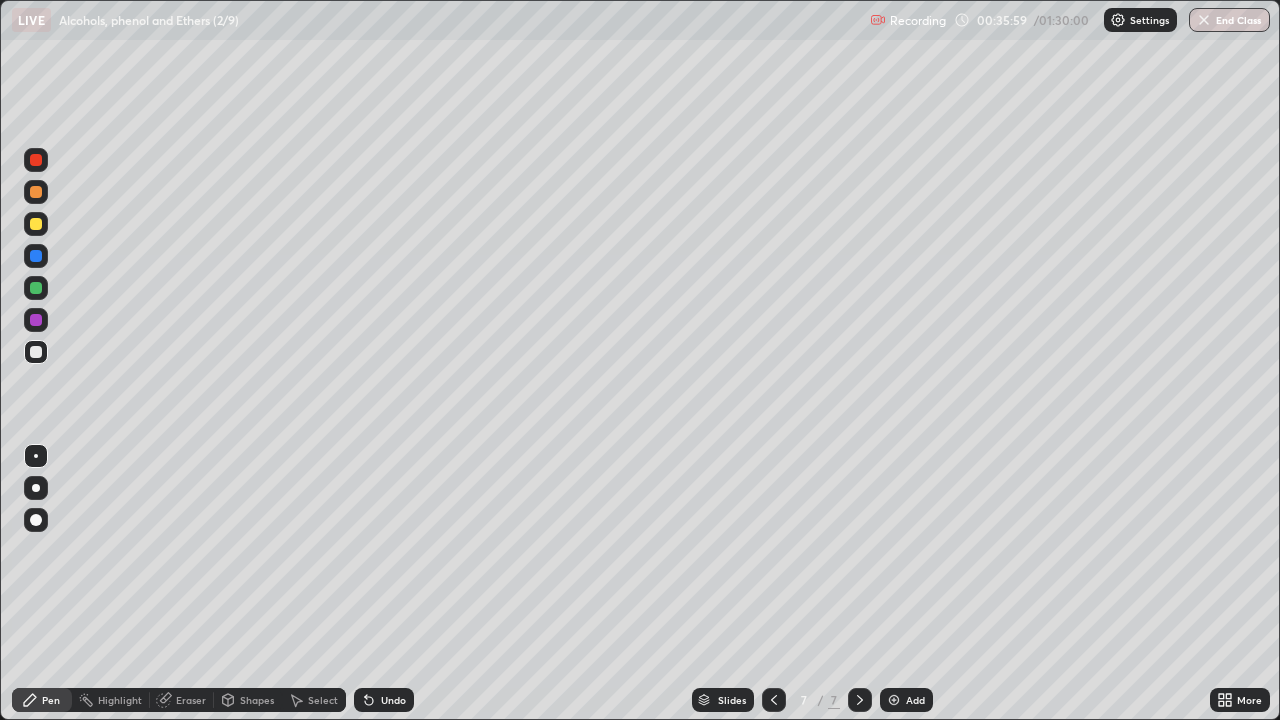 click at bounding box center [36, 320] 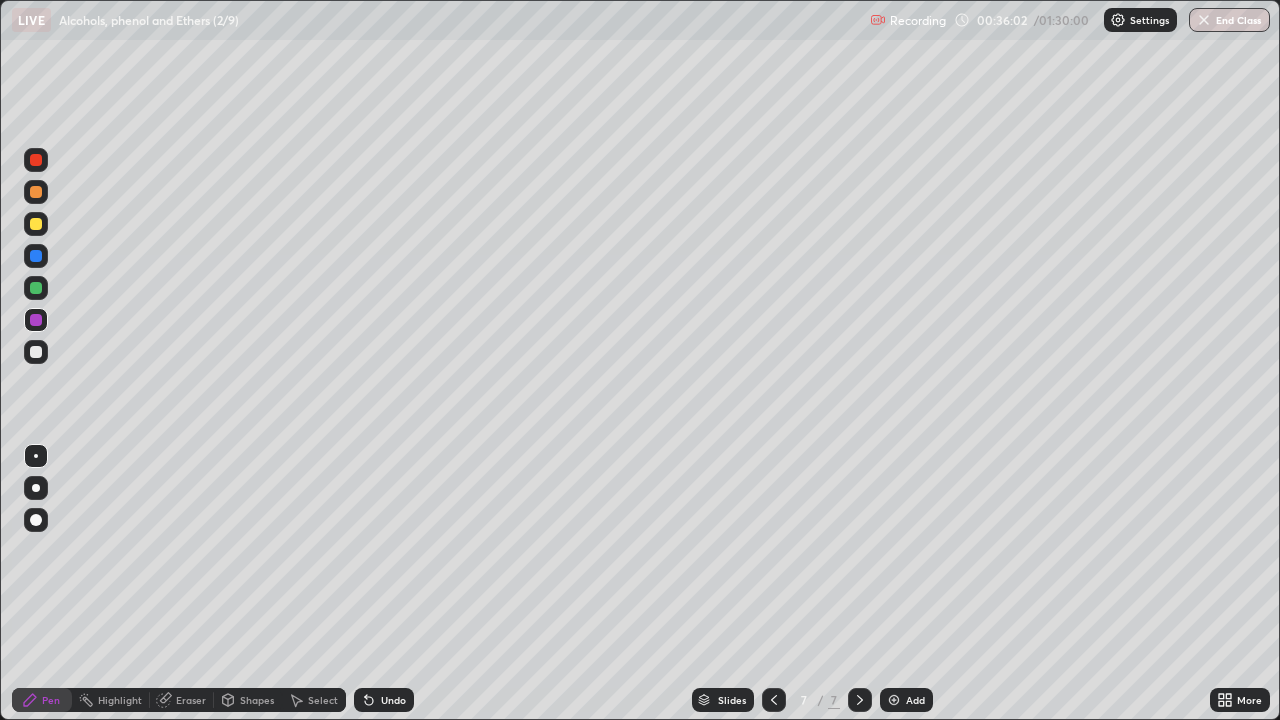 click at bounding box center (36, 352) 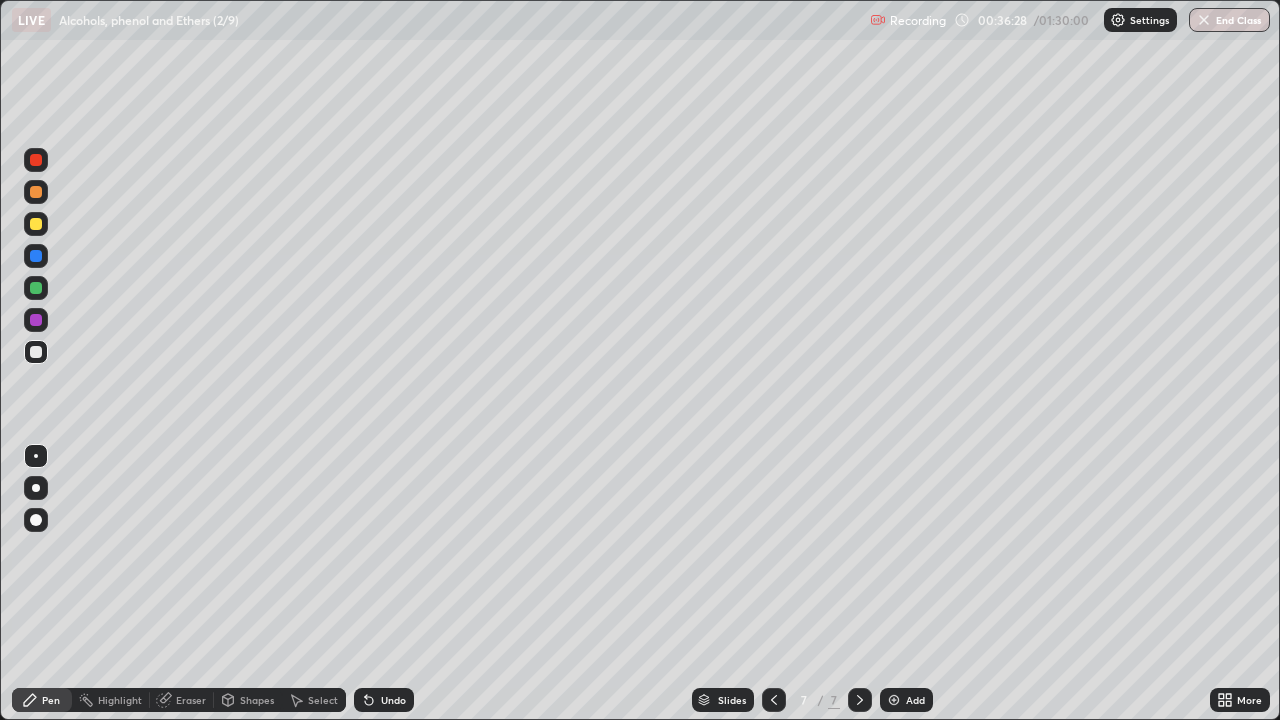 click at bounding box center [36, 320] 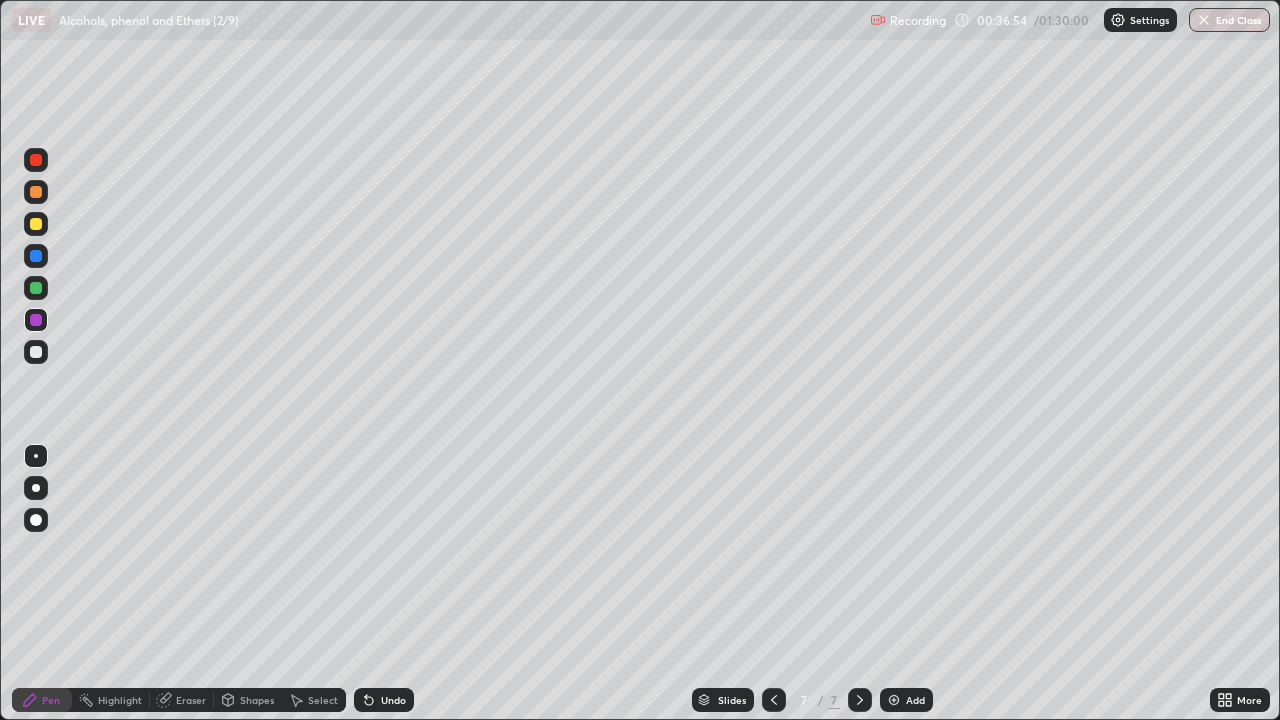 click at bounding box center (36, 288) 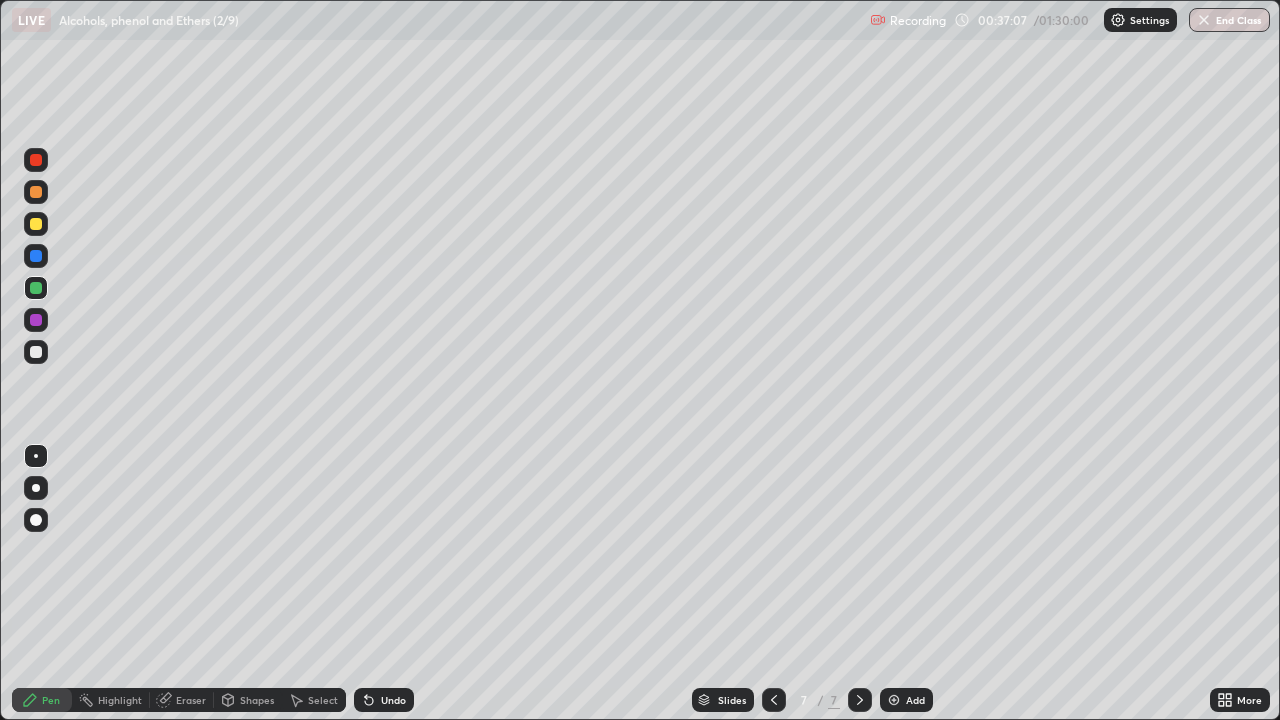 click at bounding box center (36, 352) 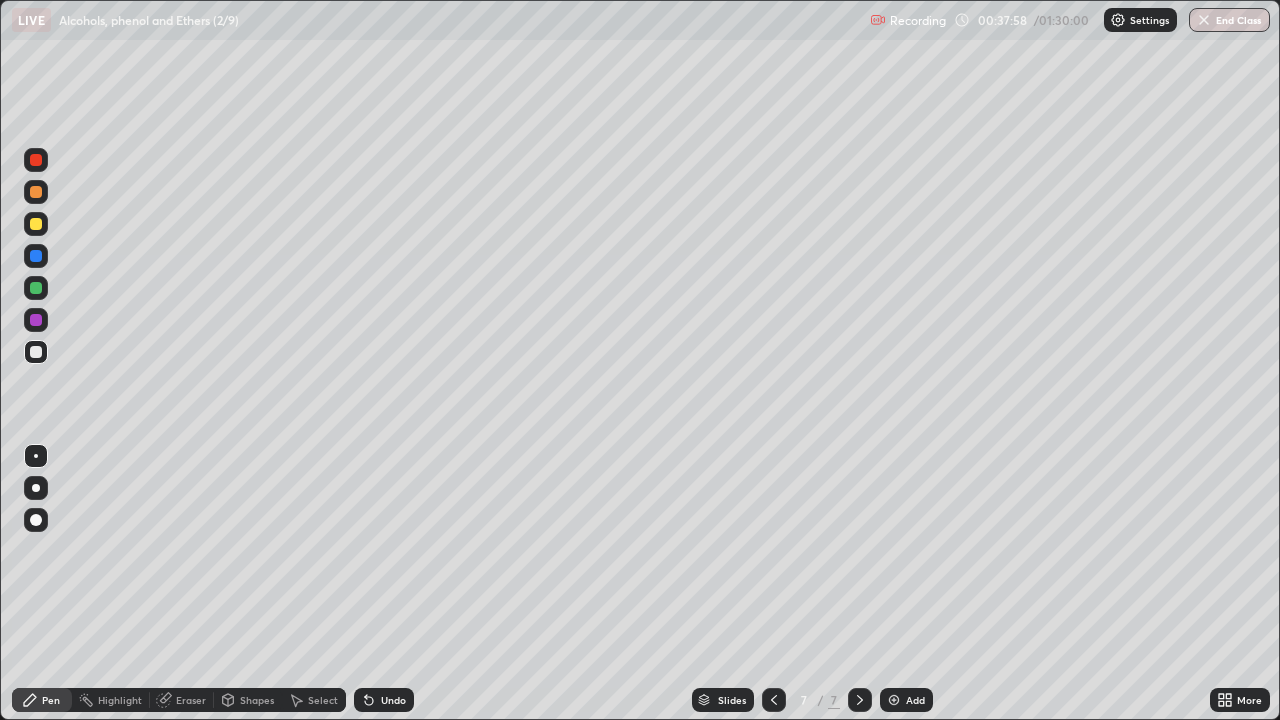 click at bounding box center (36, 224) 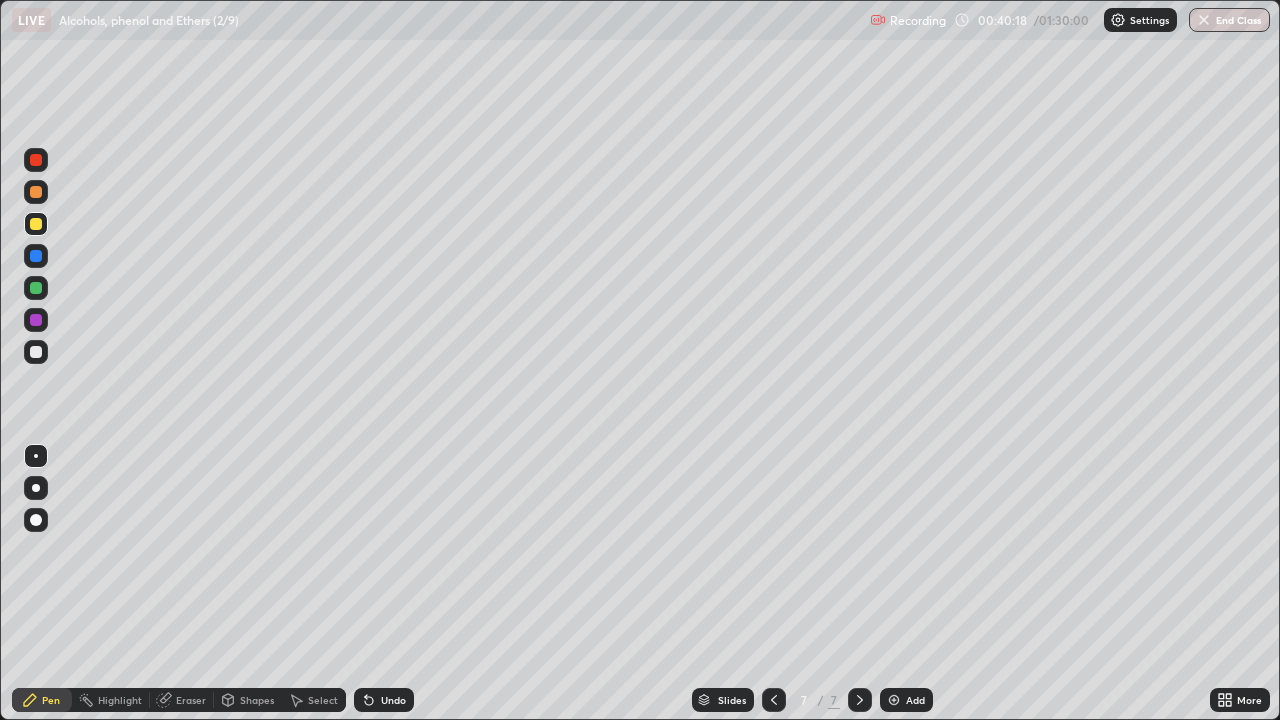 click on "Shapes" at bounding box center [257, 700] 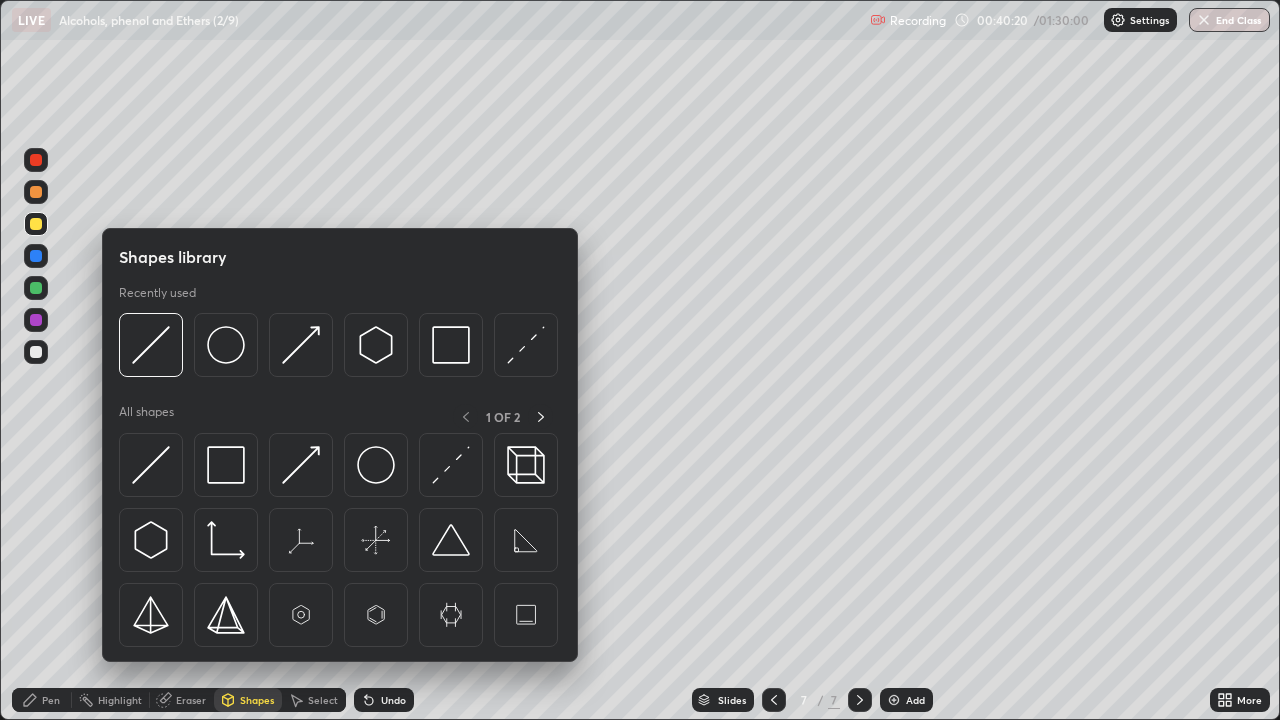 click on "Pen" at bounding box center (42, 700) 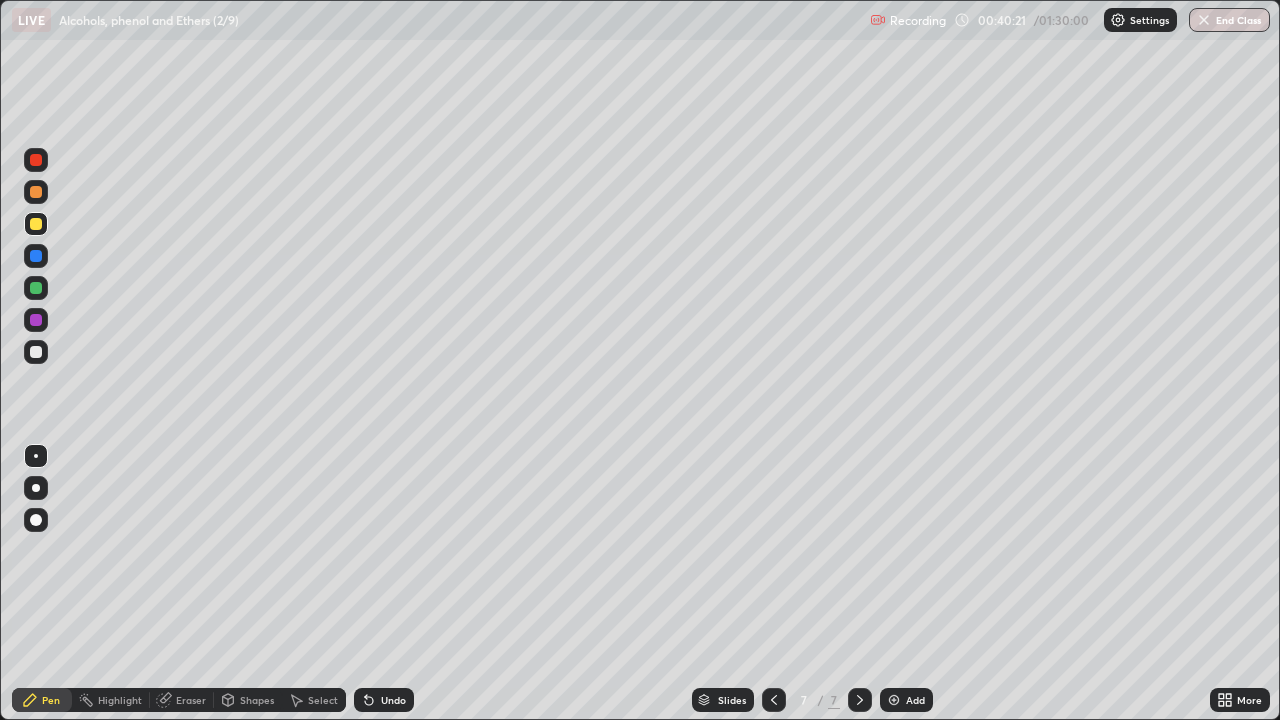 click at bounding box center (36, 352) 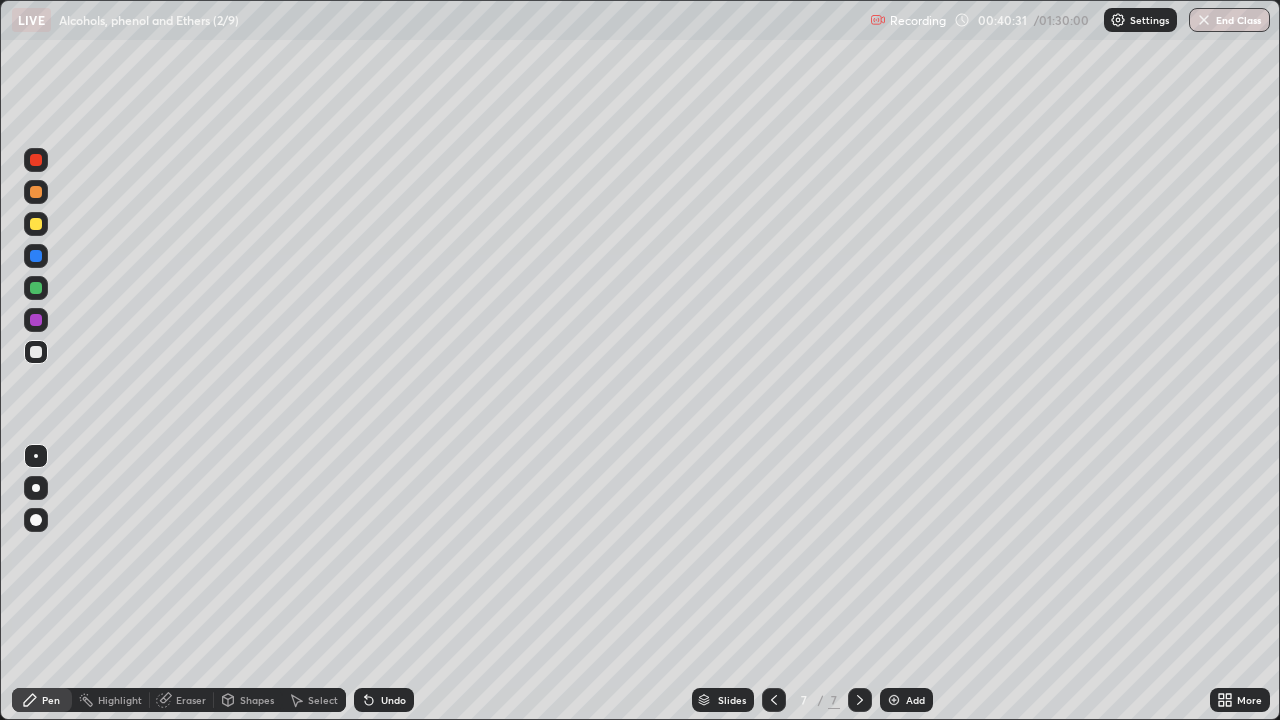click 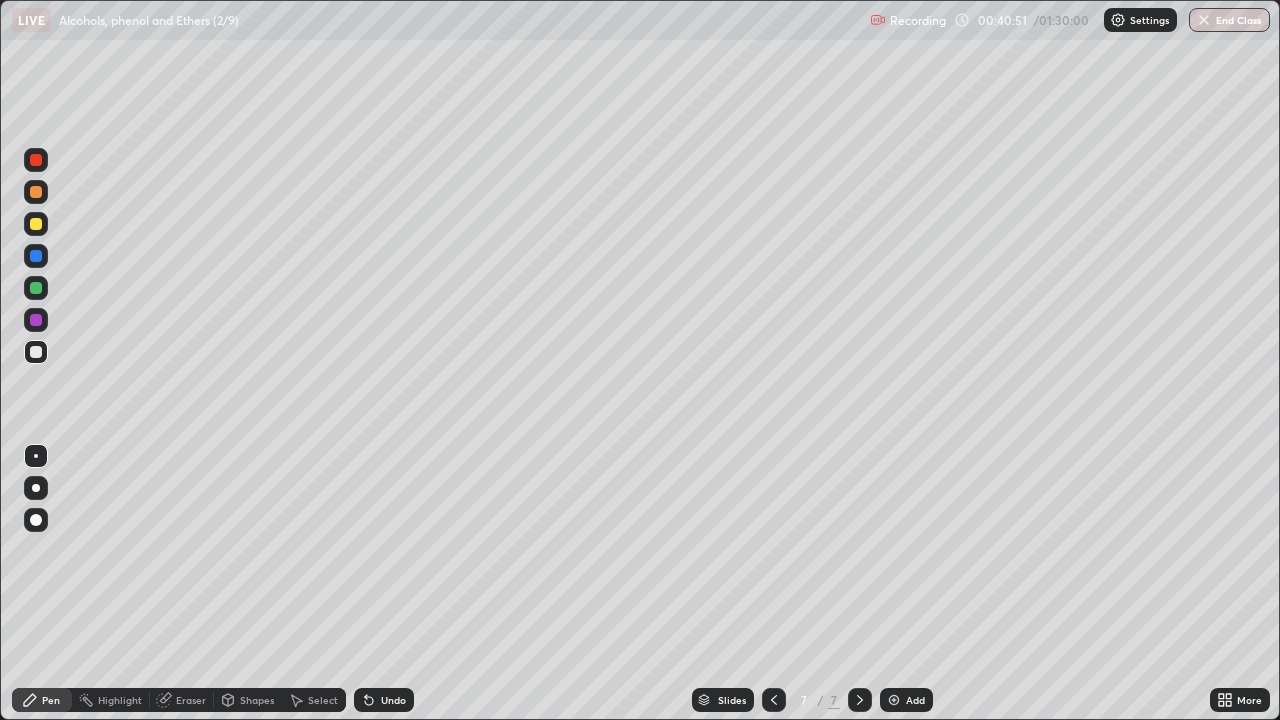 click at bounding box center [36, 288] 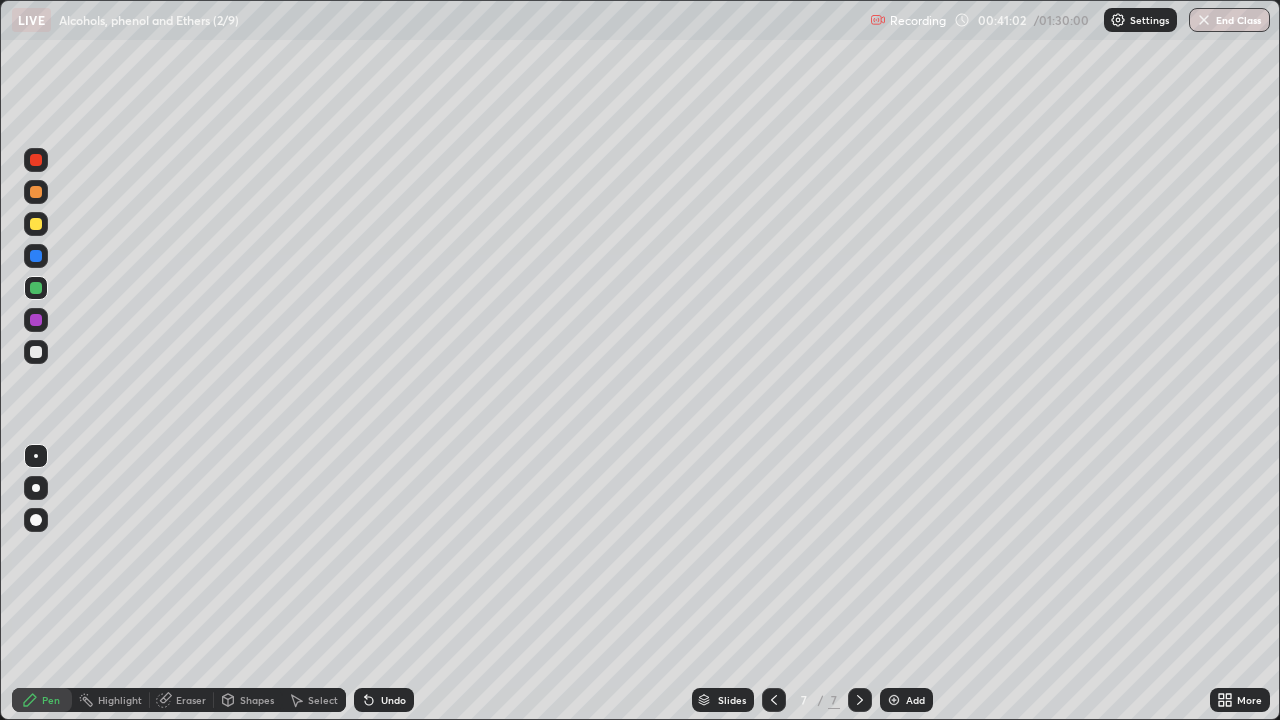 click at bounding box center (36, 224) 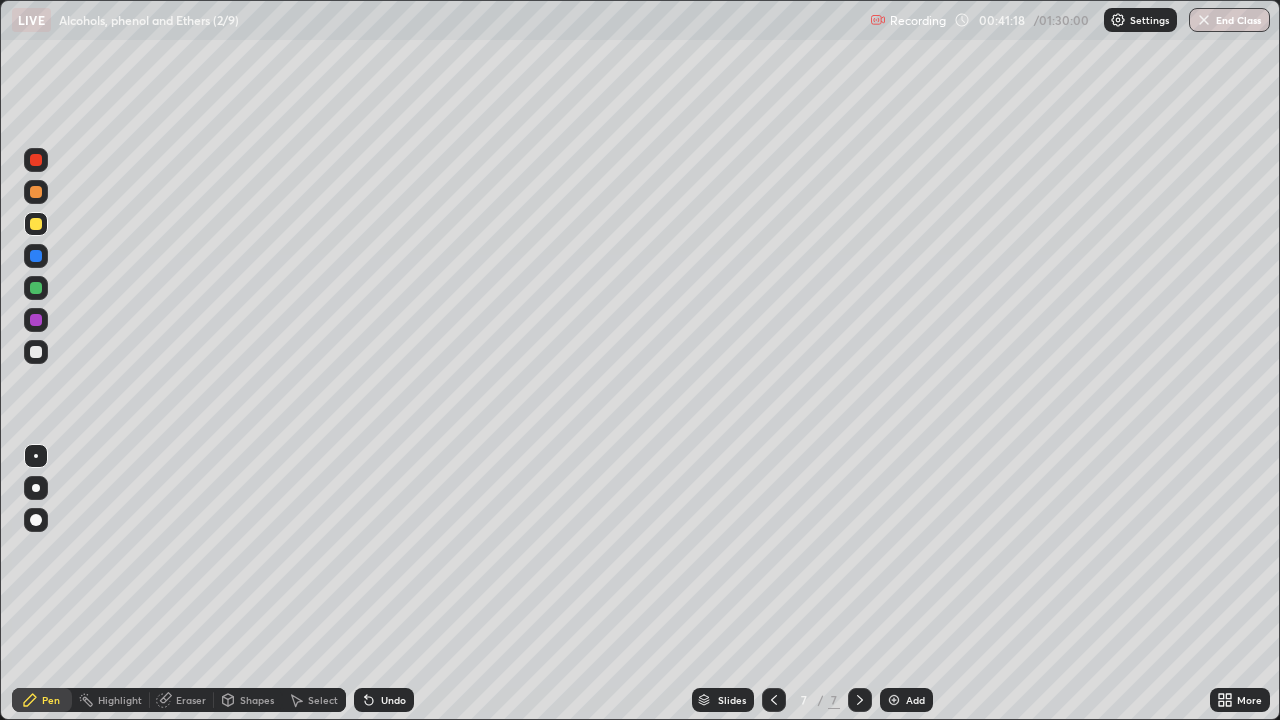 click at bounding box center [36, 352] 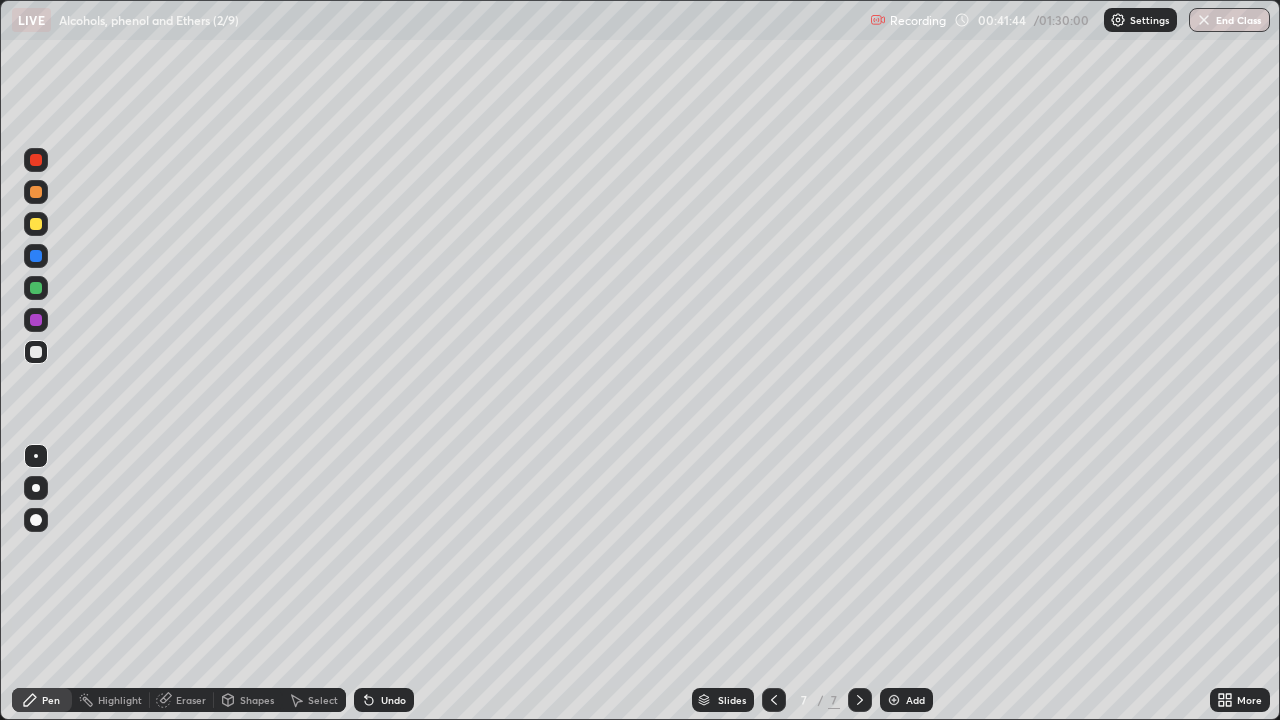 click at bounding box center [36, 288] 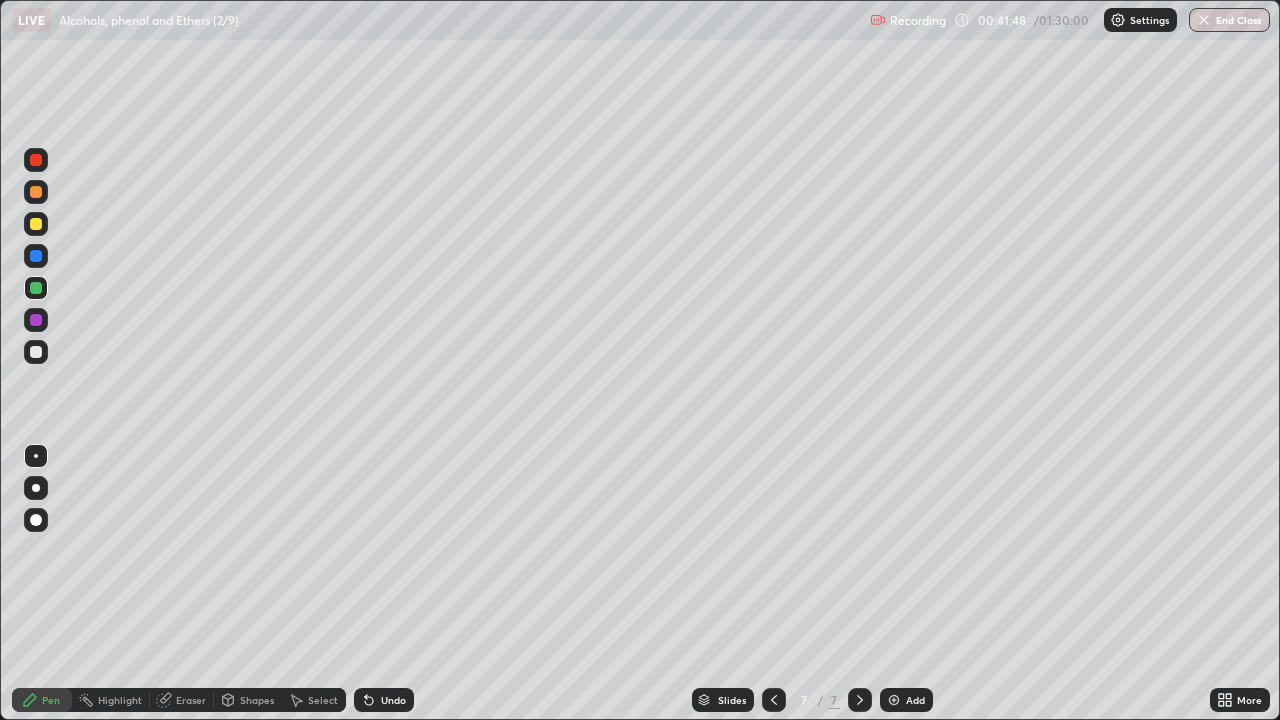 click at bounding box center [36, 352] 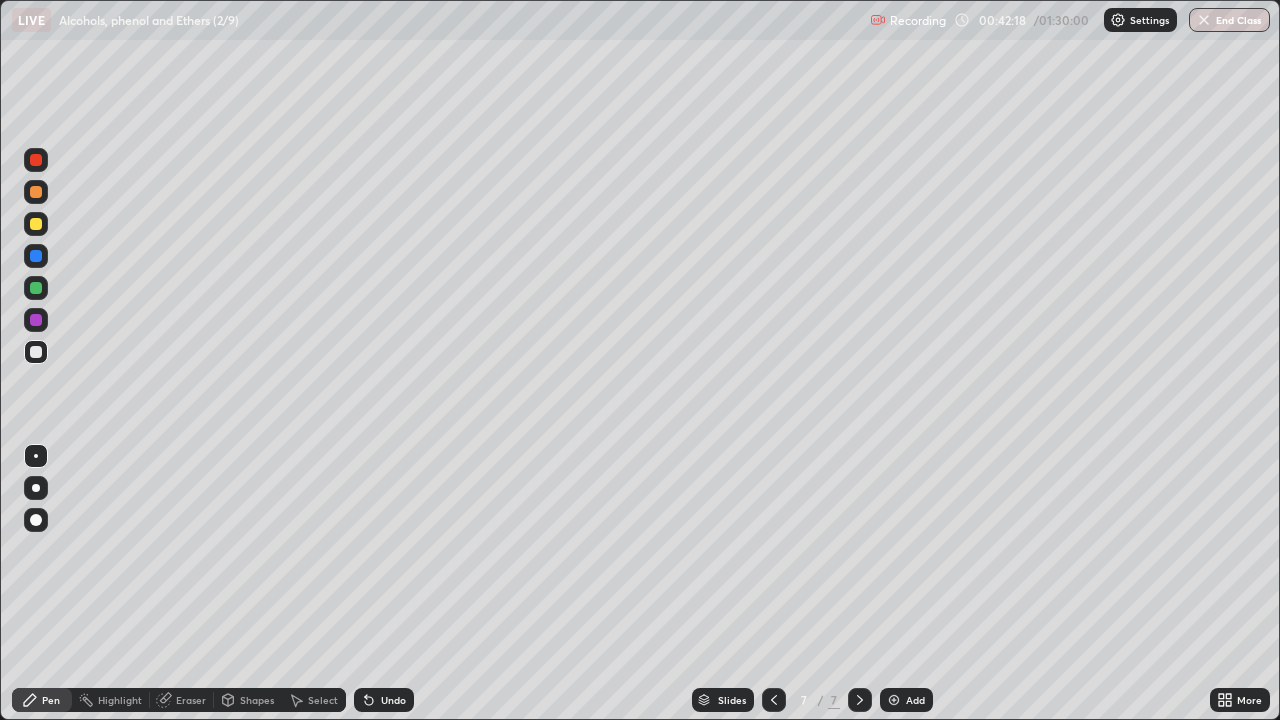 click on "Select" at bounding box center [323, 700] 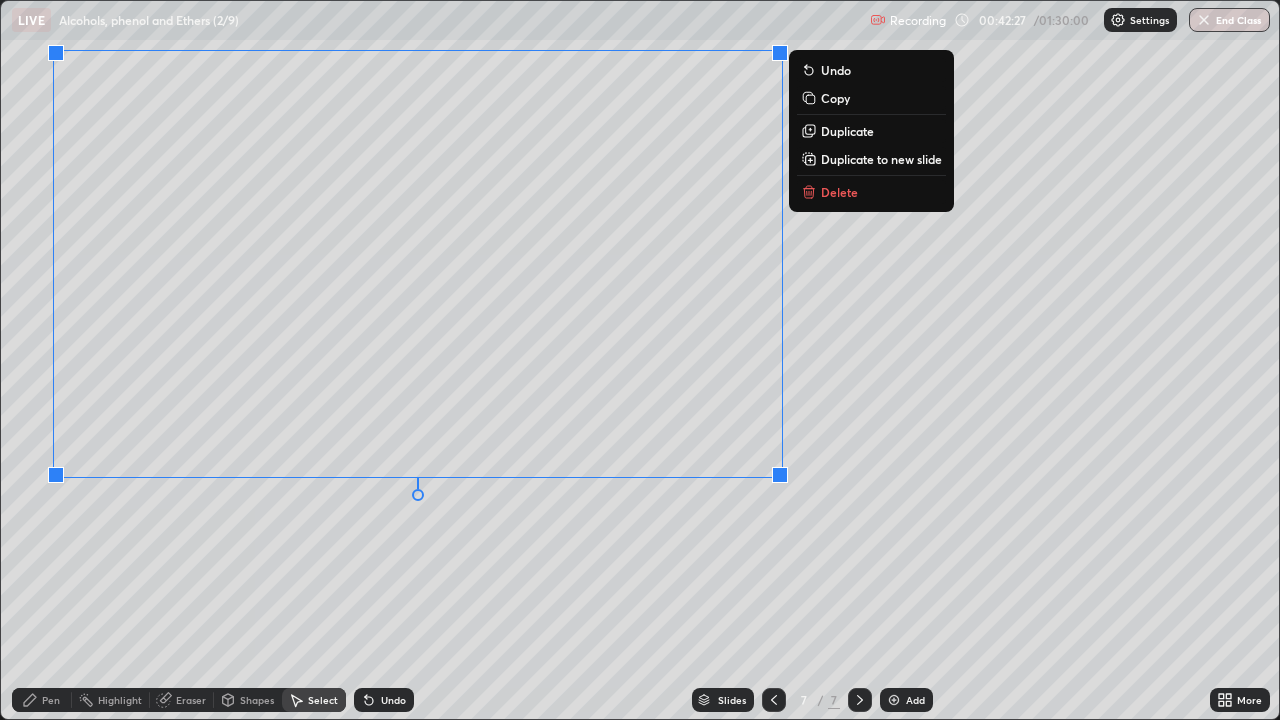 click on "Pen" at bounding box center (51, 700) 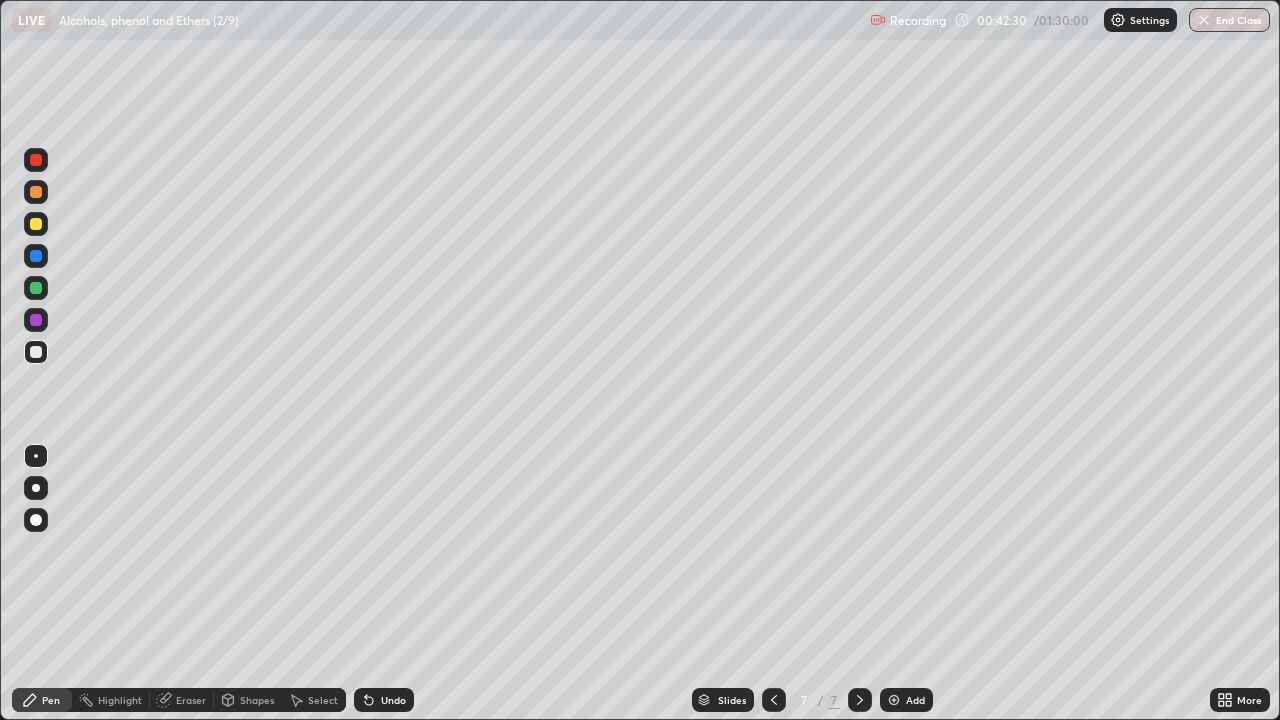 click at bounding box center [36, 320] 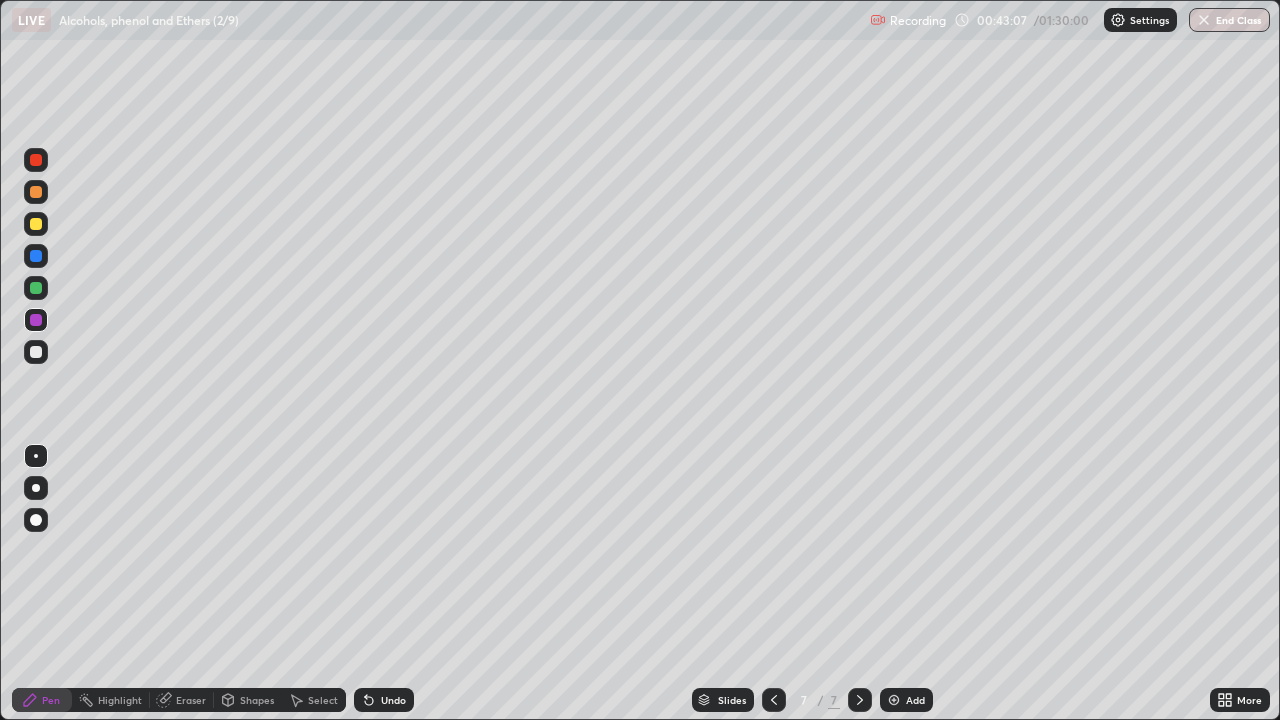 click at bounding box center [36, 192] 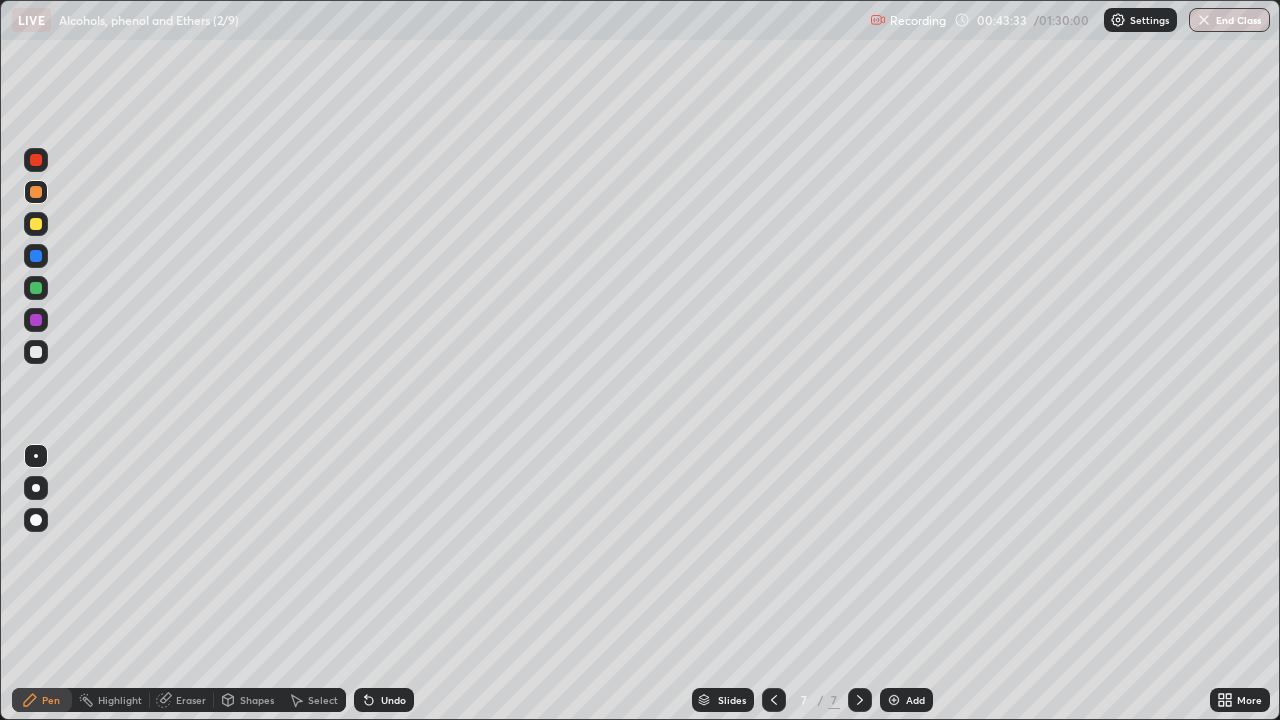 click on "Shapes" at bounding box center (257, 700) 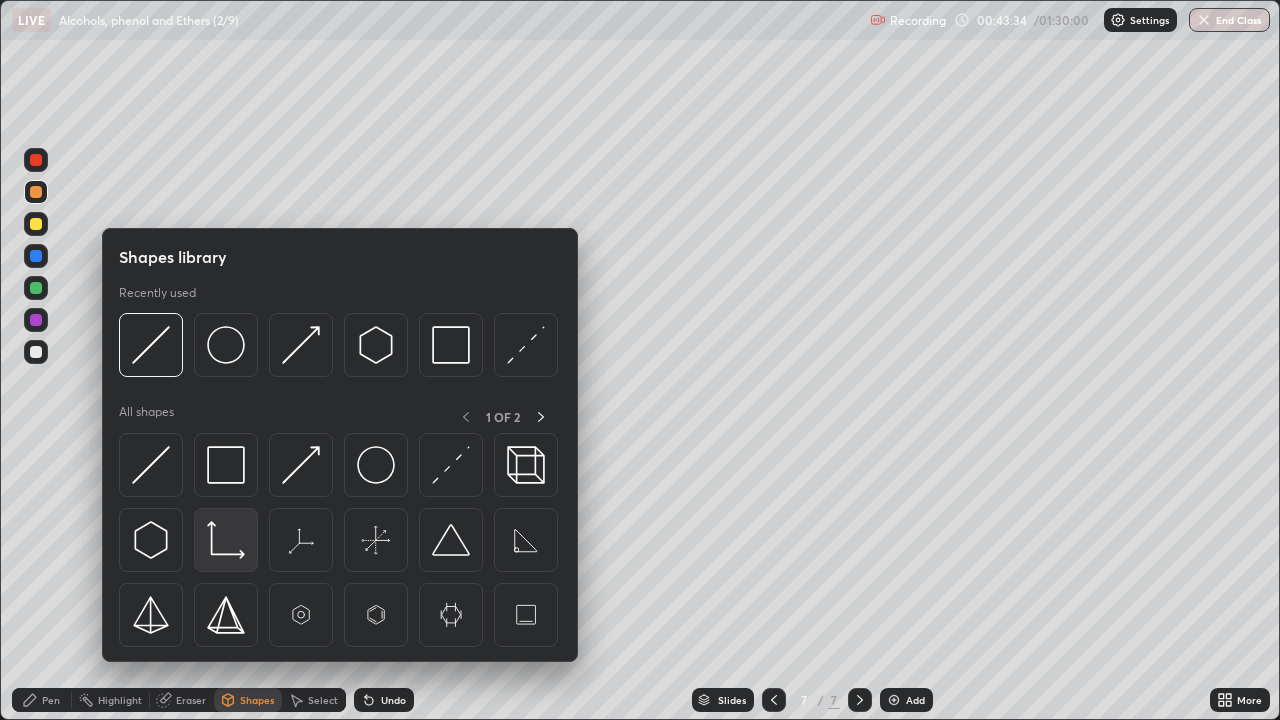click at bounding box center (226, 540) 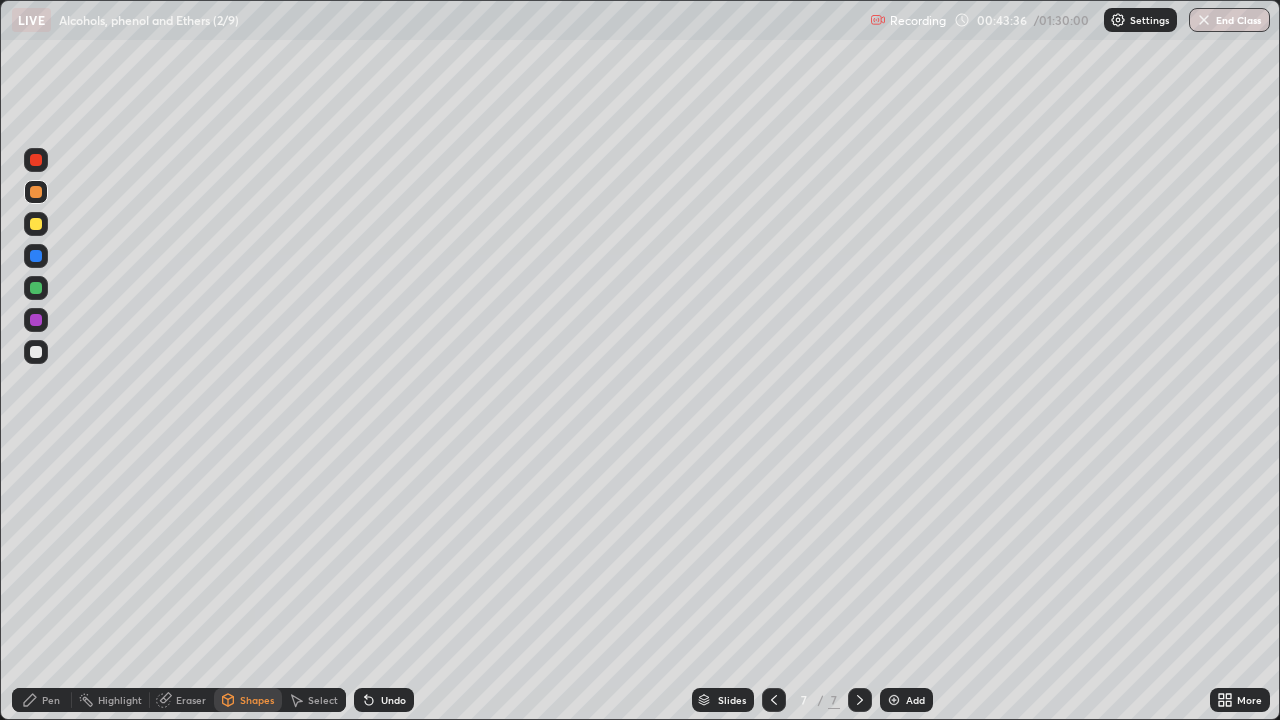 click on "Shapes" at bounding box center [257, 700] 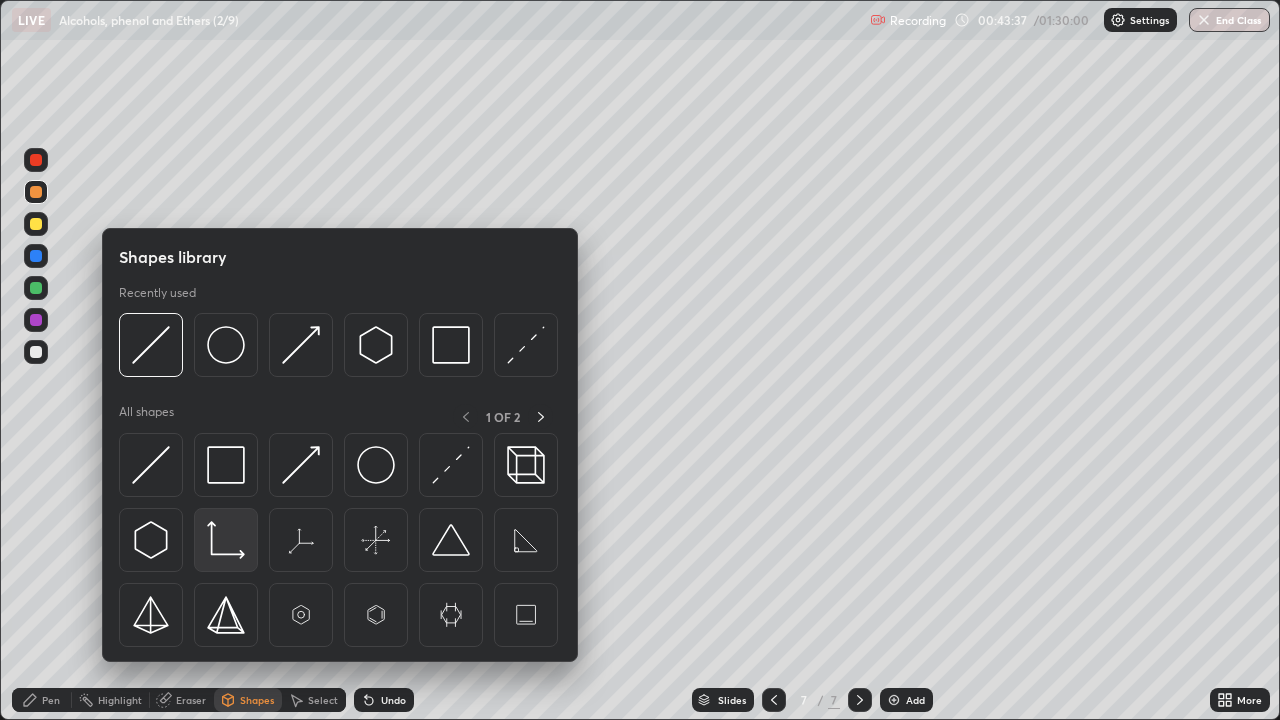 click at bounding box center [226, 540] 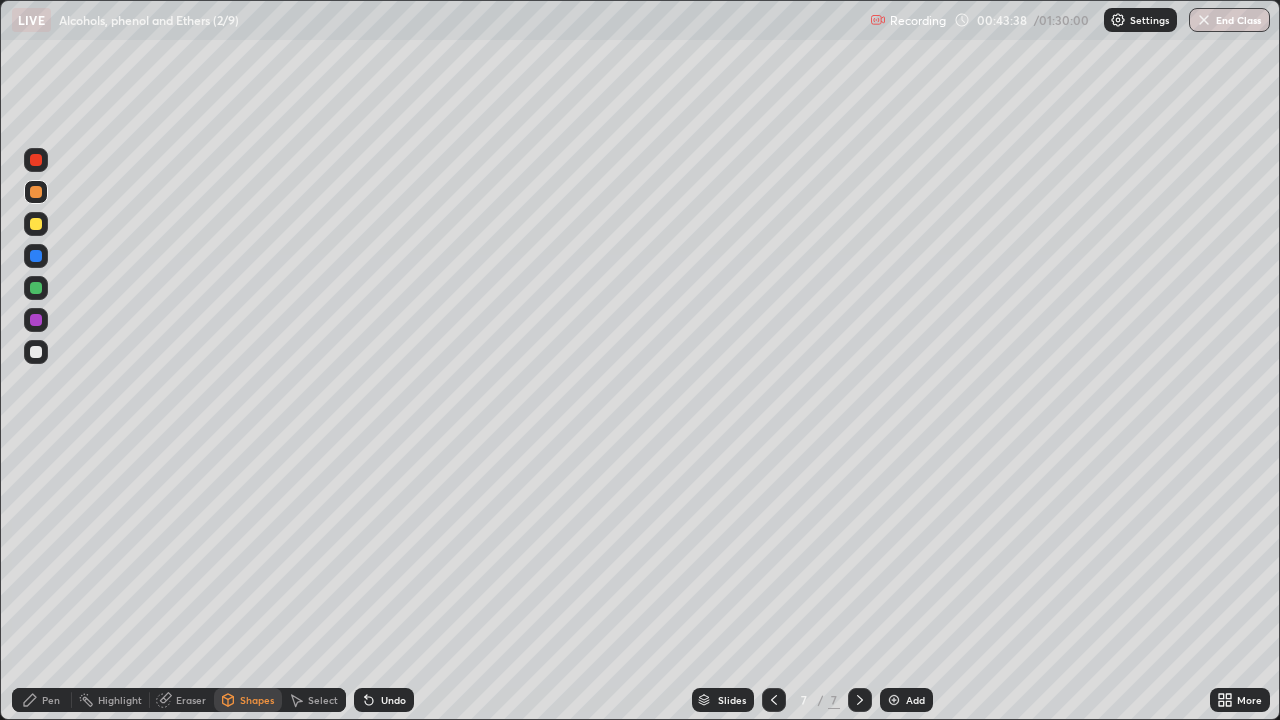 click at bounding box center [36, 352] 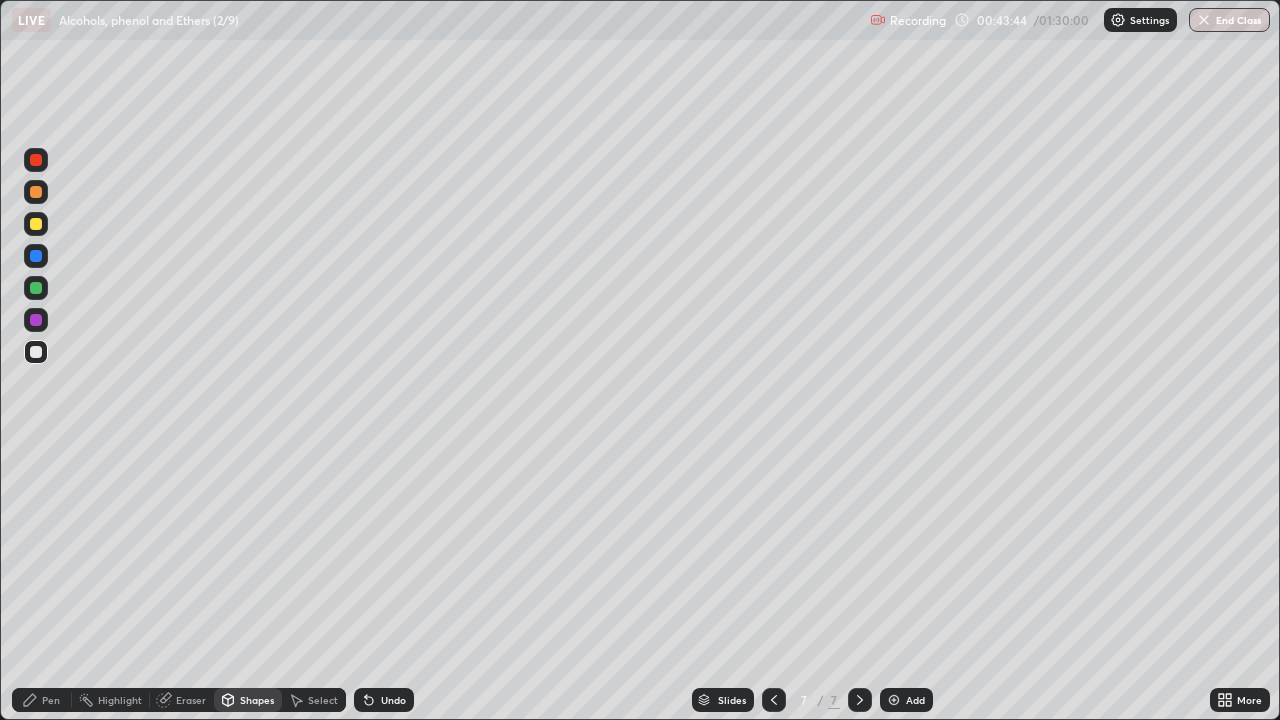 click on "Pen" at bounding box center (51, 700) 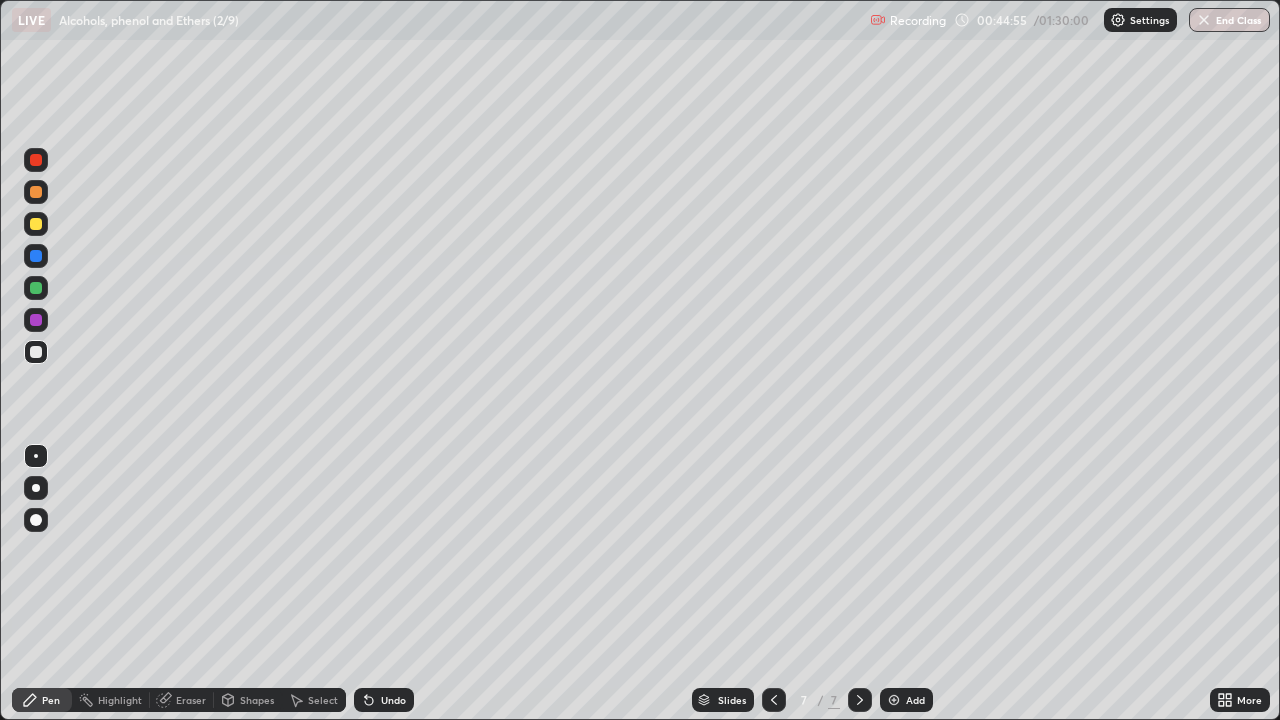 click at bounding box center [36, 192] 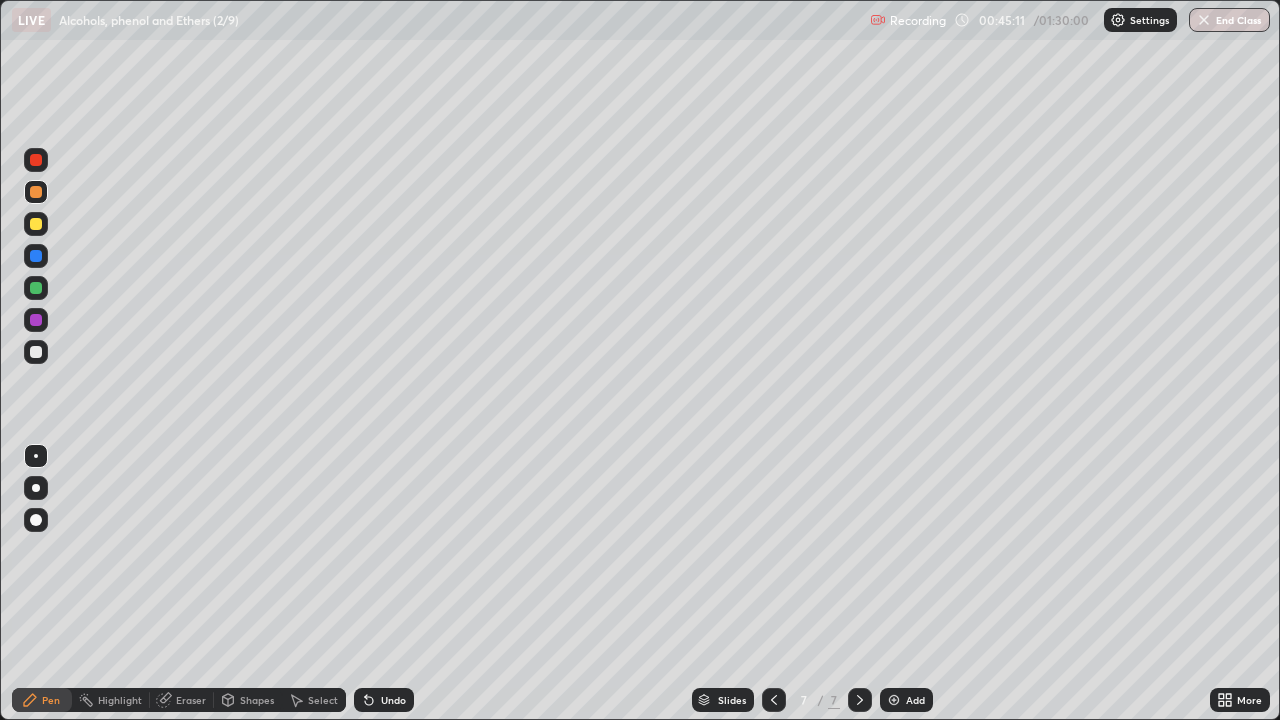 click at bounding box center (36, 352) 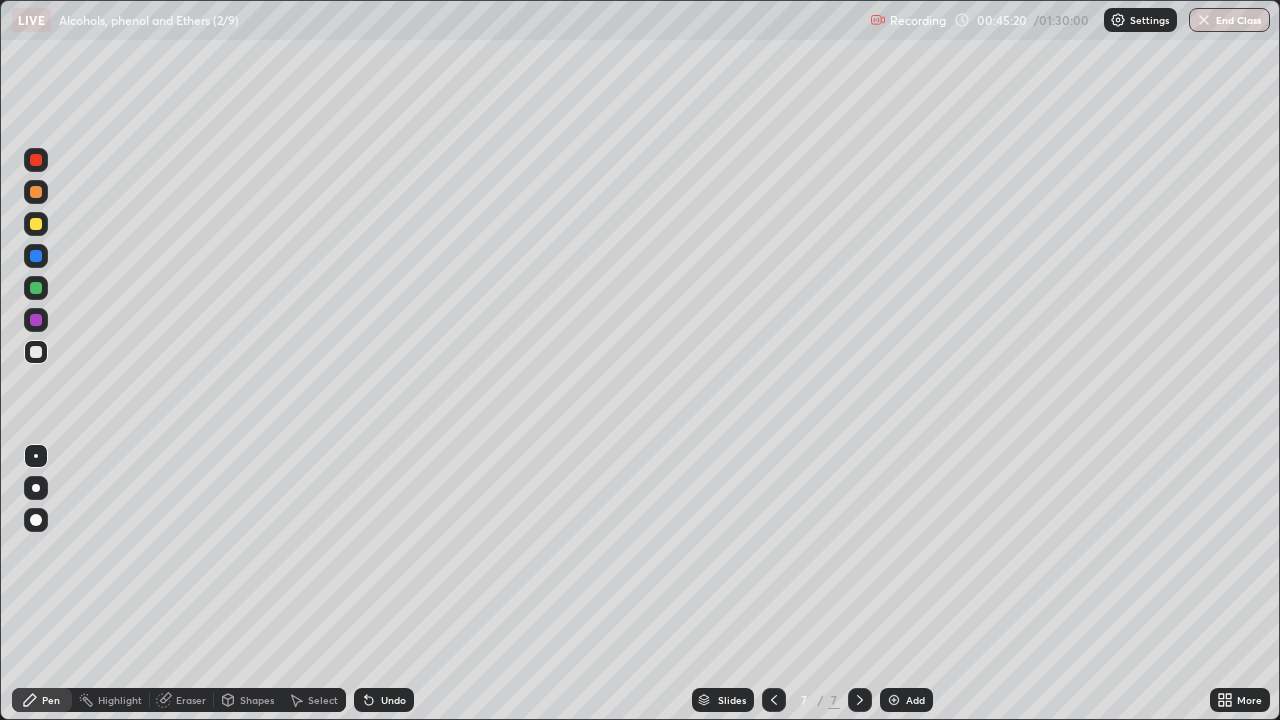 click on "Undo" at bounding box center (393, 700) 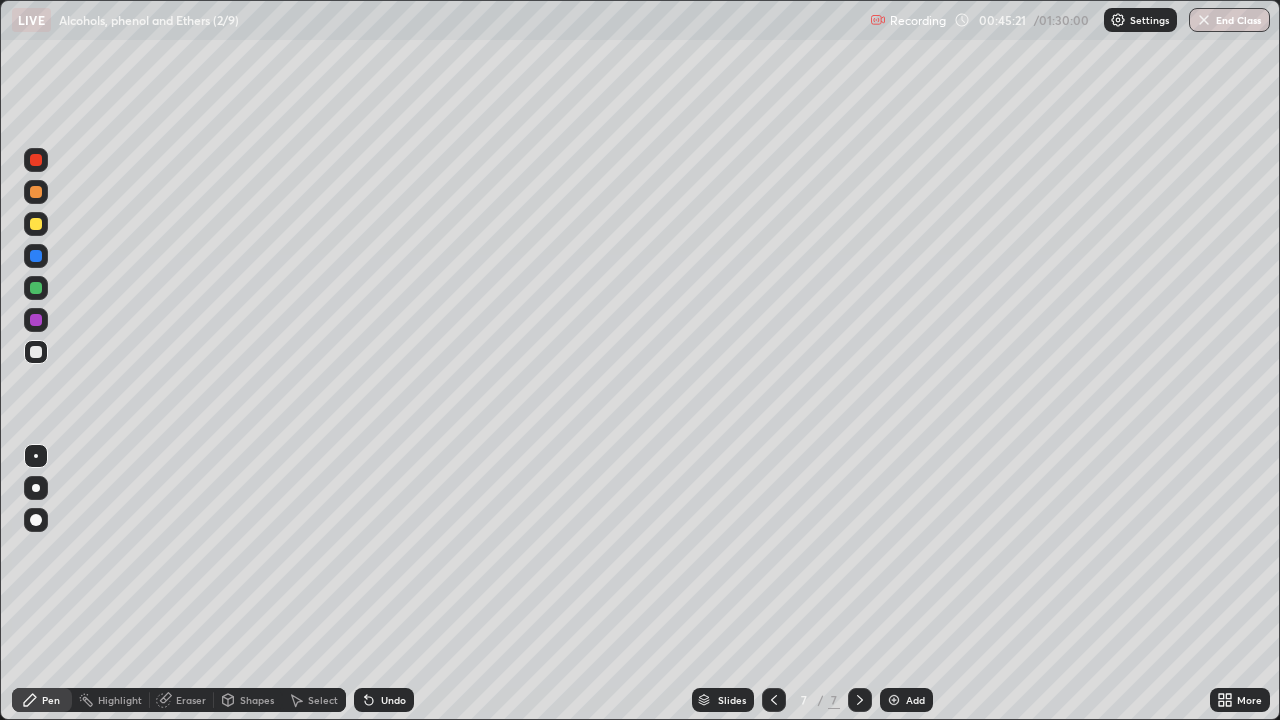 click 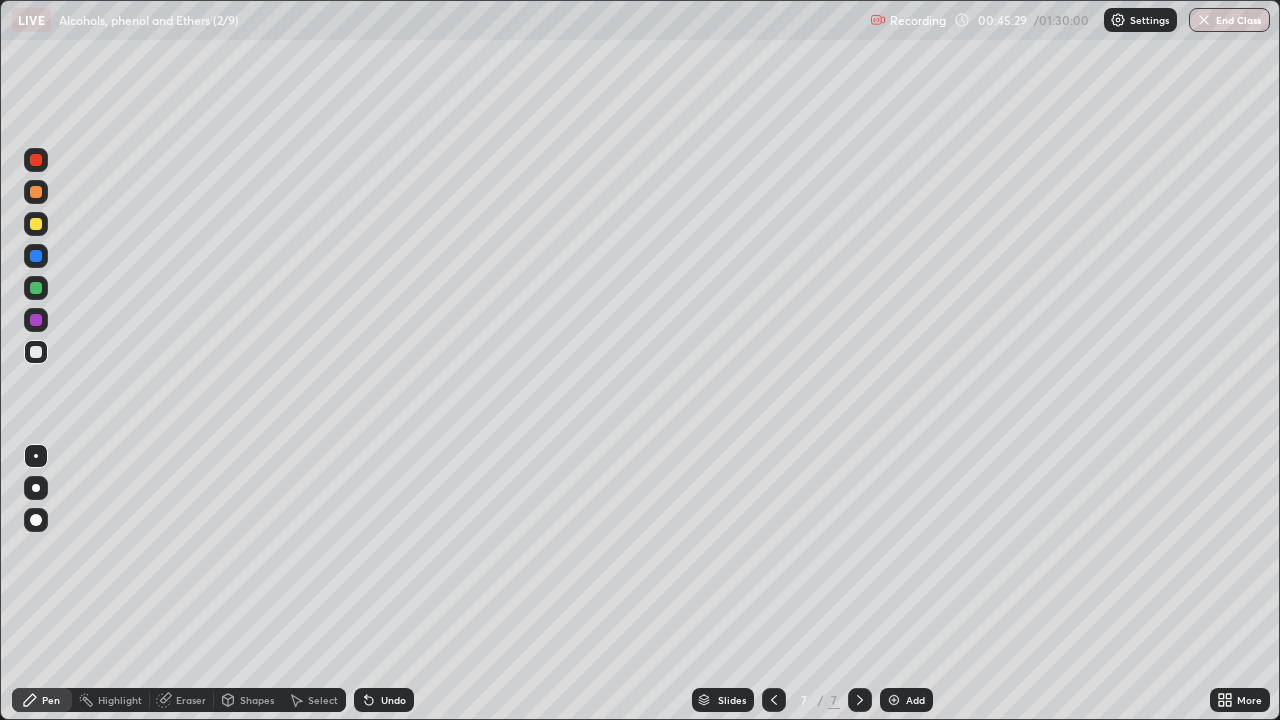 click at bounding box center (36, 288) 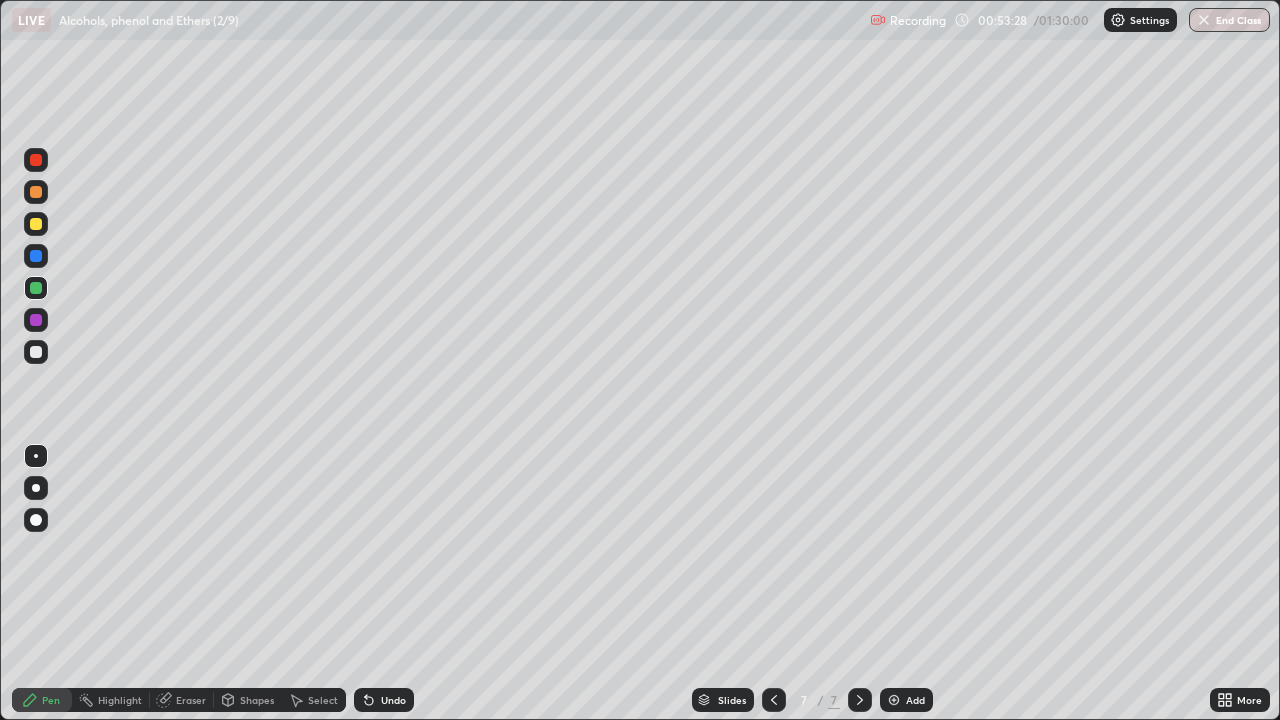 click at bounding box center (894, 700) 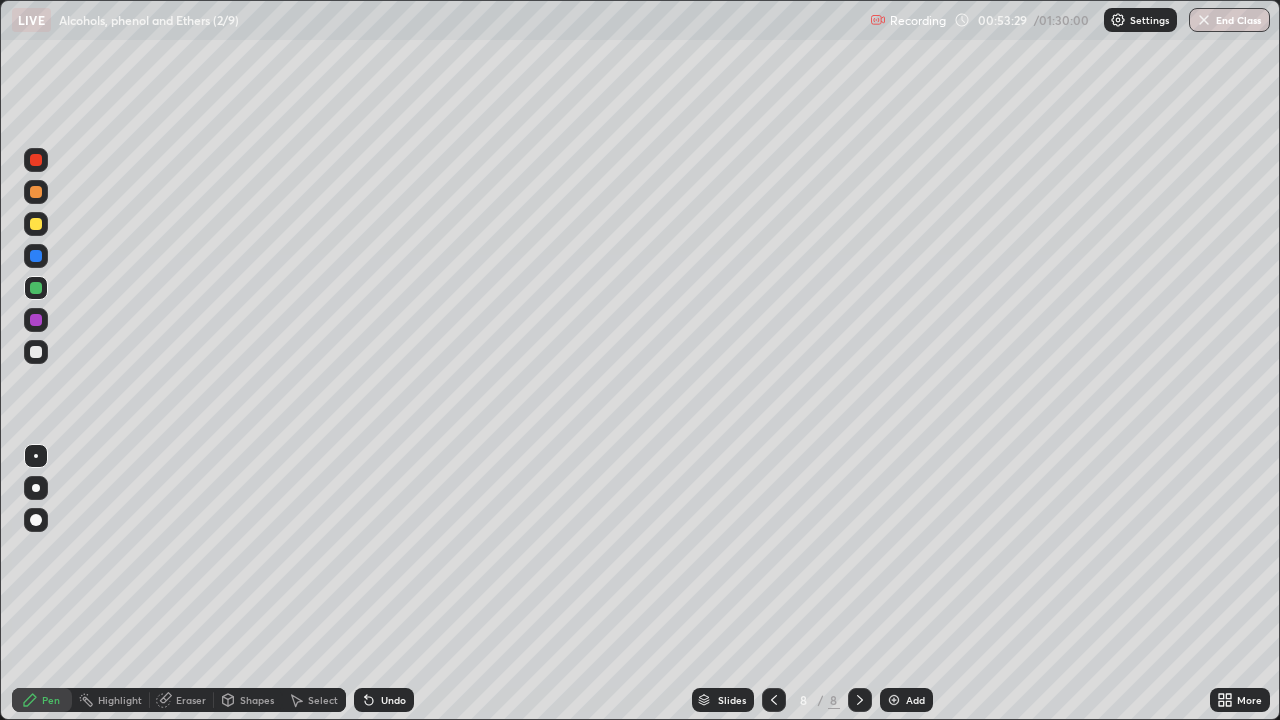 click 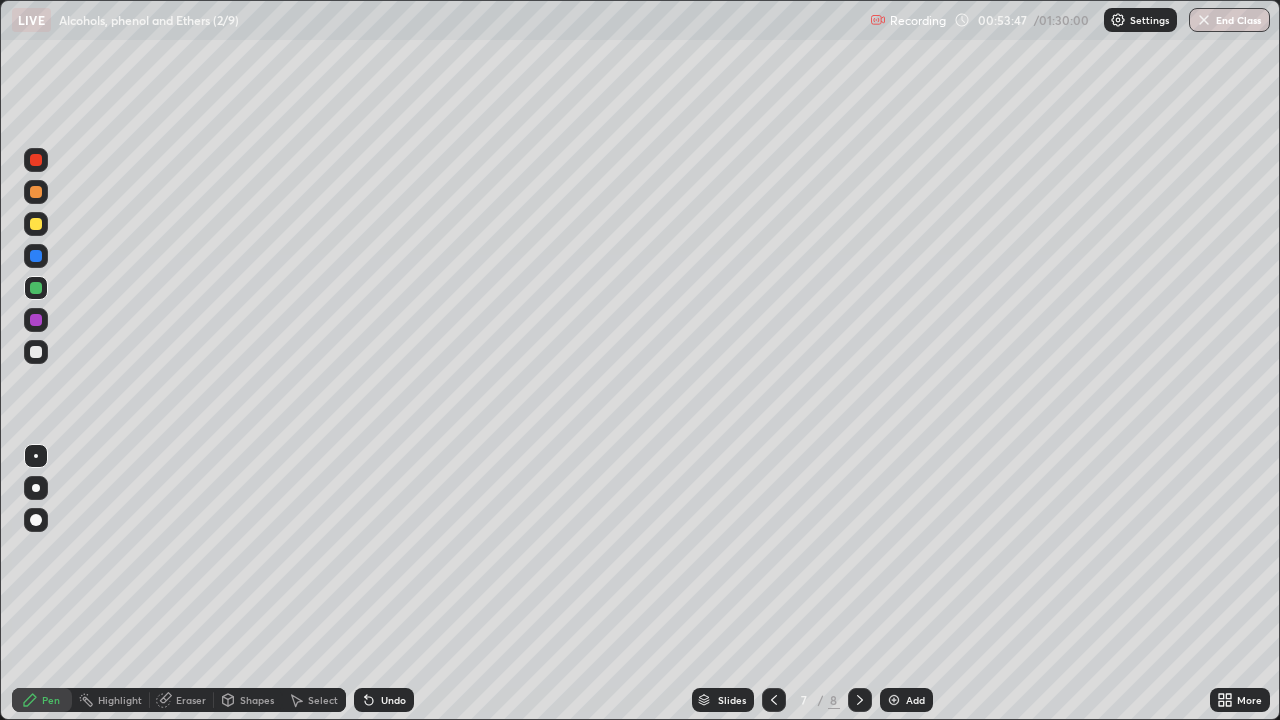 click 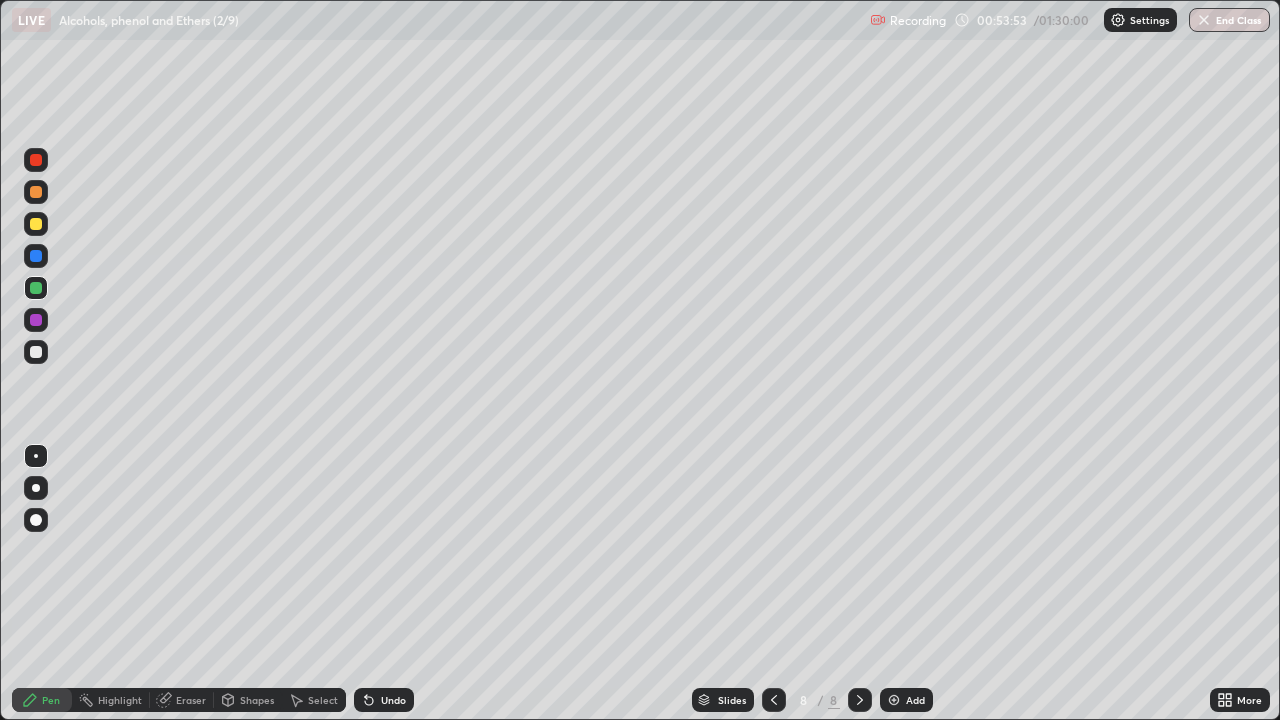 click 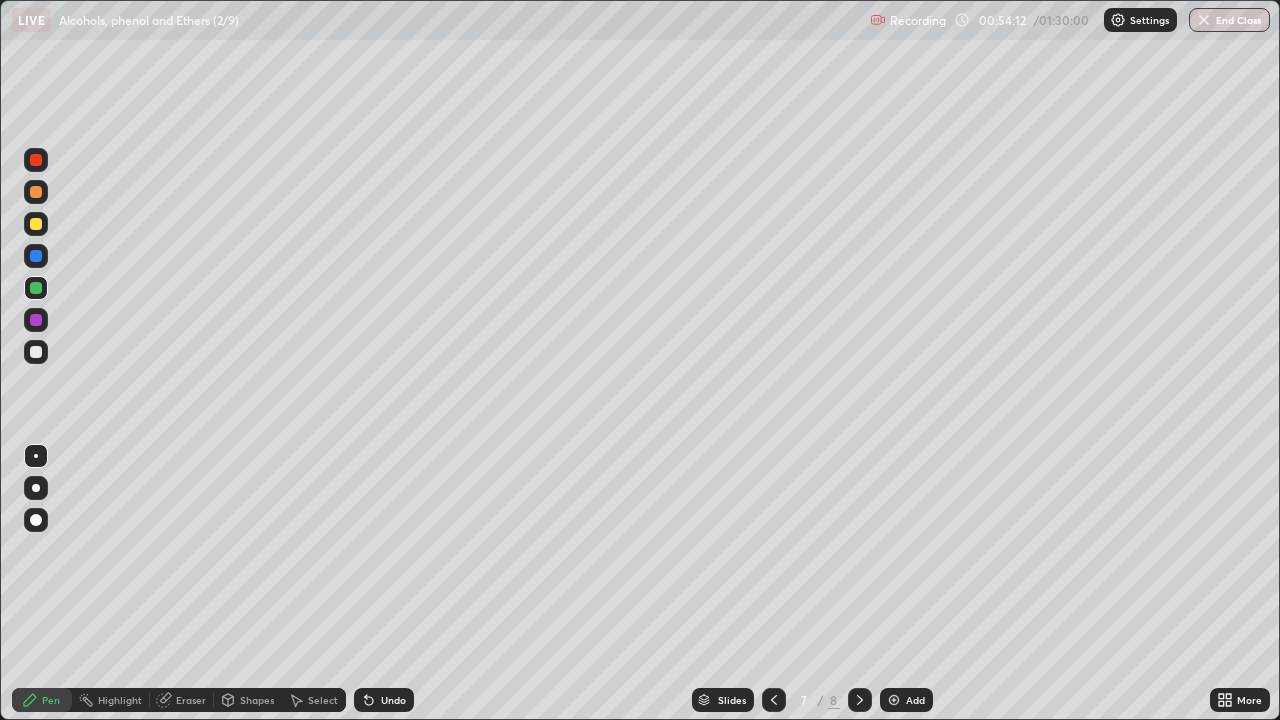 click on "Shapes" at bounding box center (257, 700) 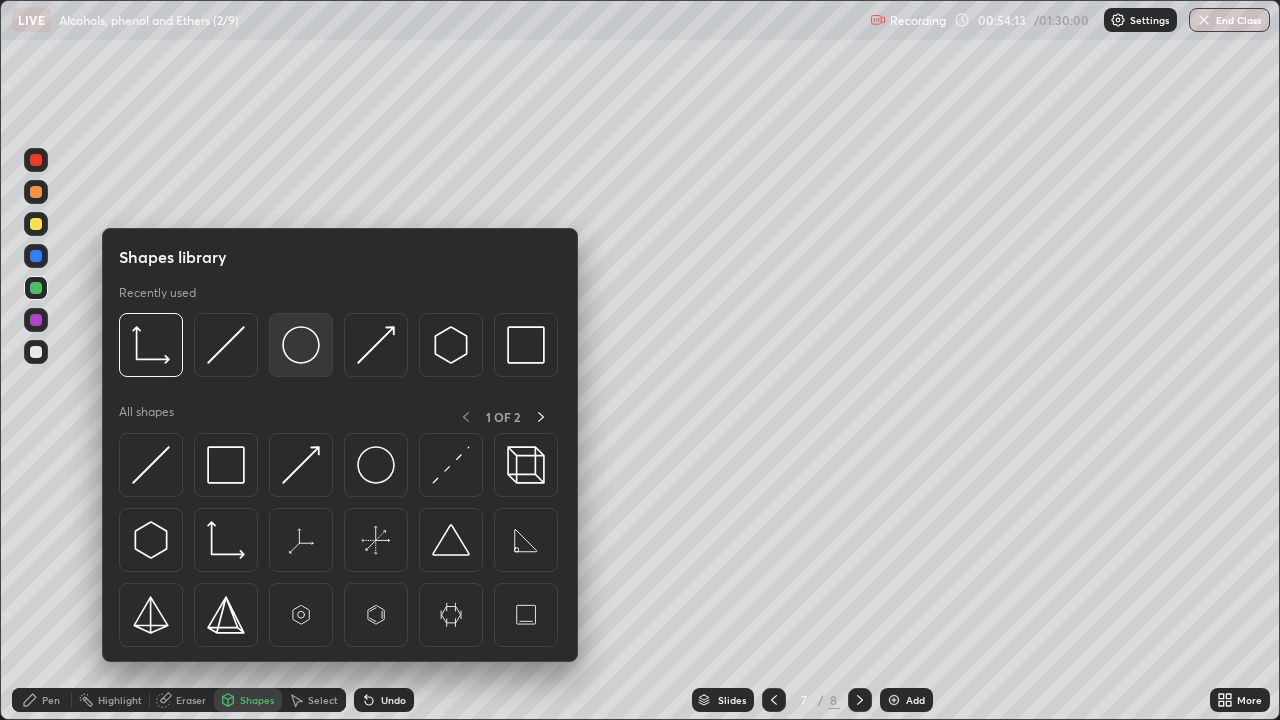 click at bounding box center [301, 345] 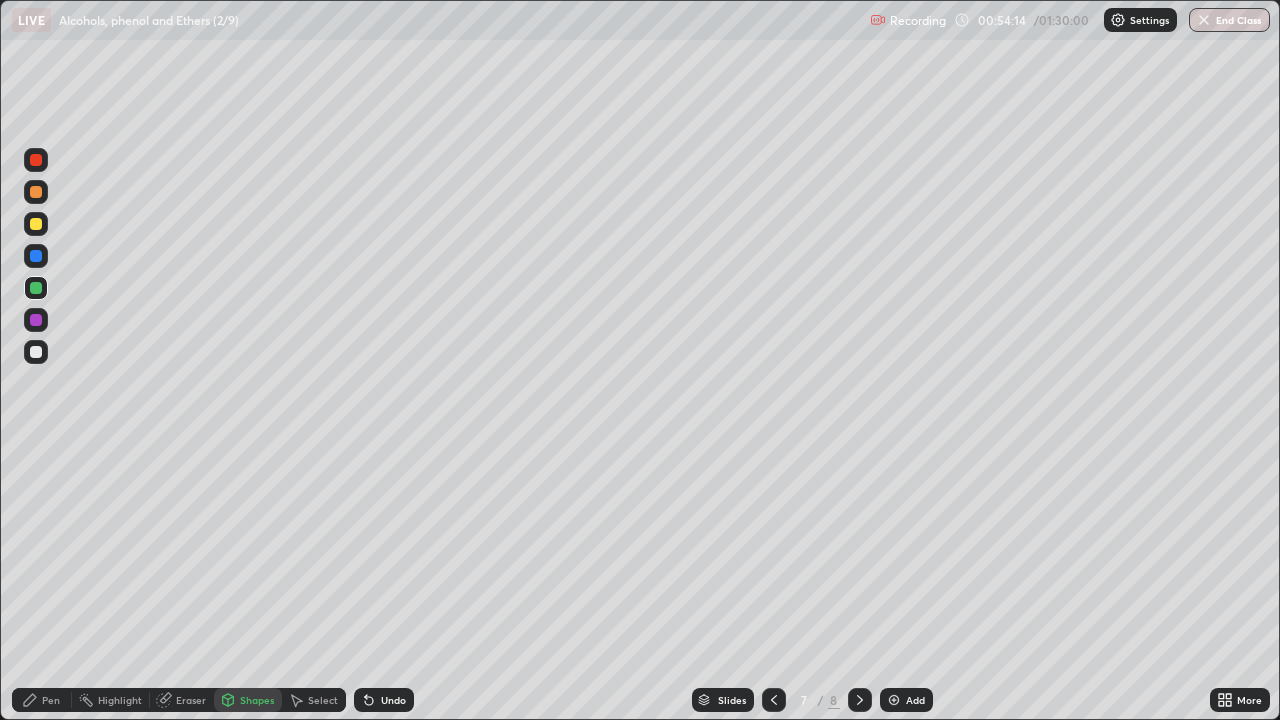 click at bounding box center [36, 192] 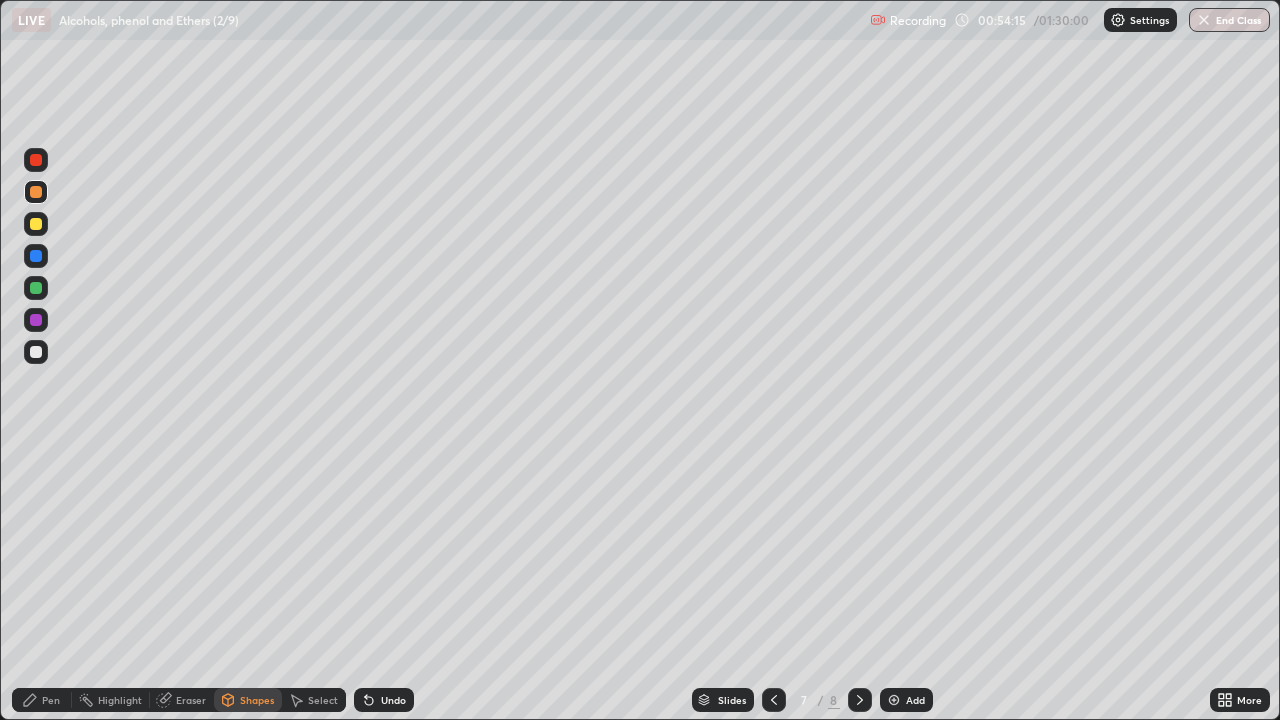 click at bounding box center (36, 160) 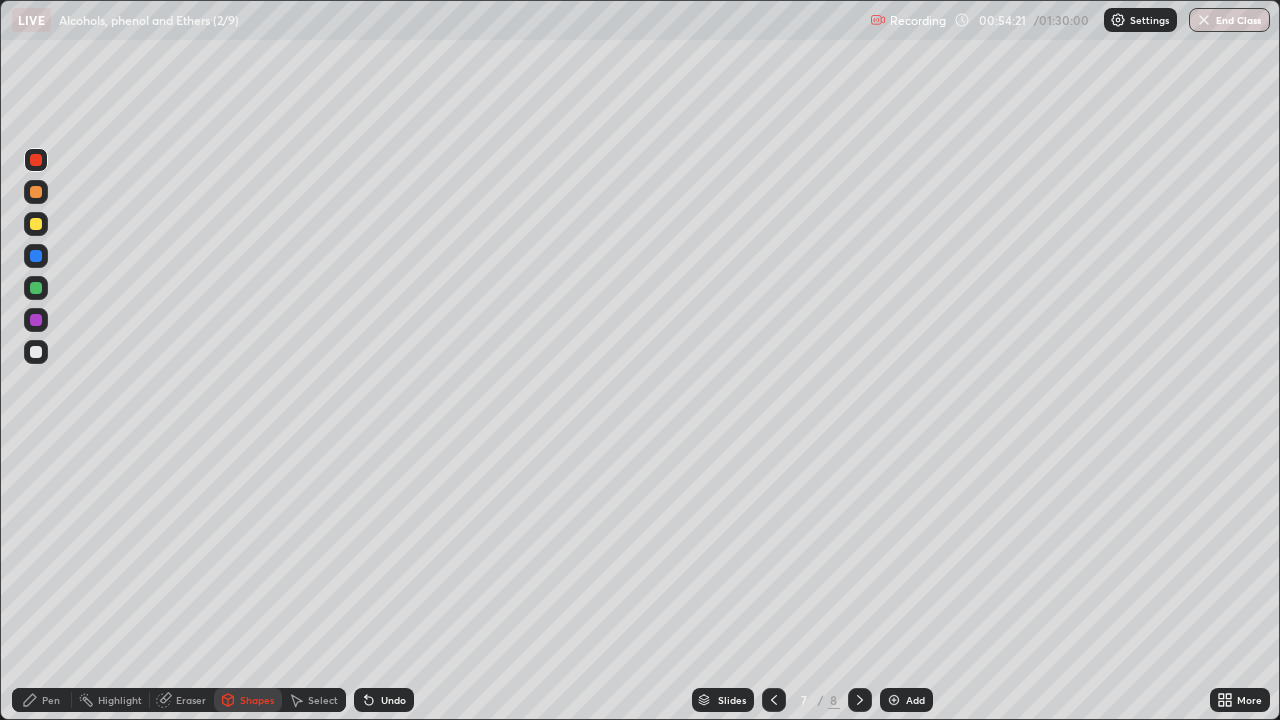 click on "Pen" at bounding box center [51, 700] 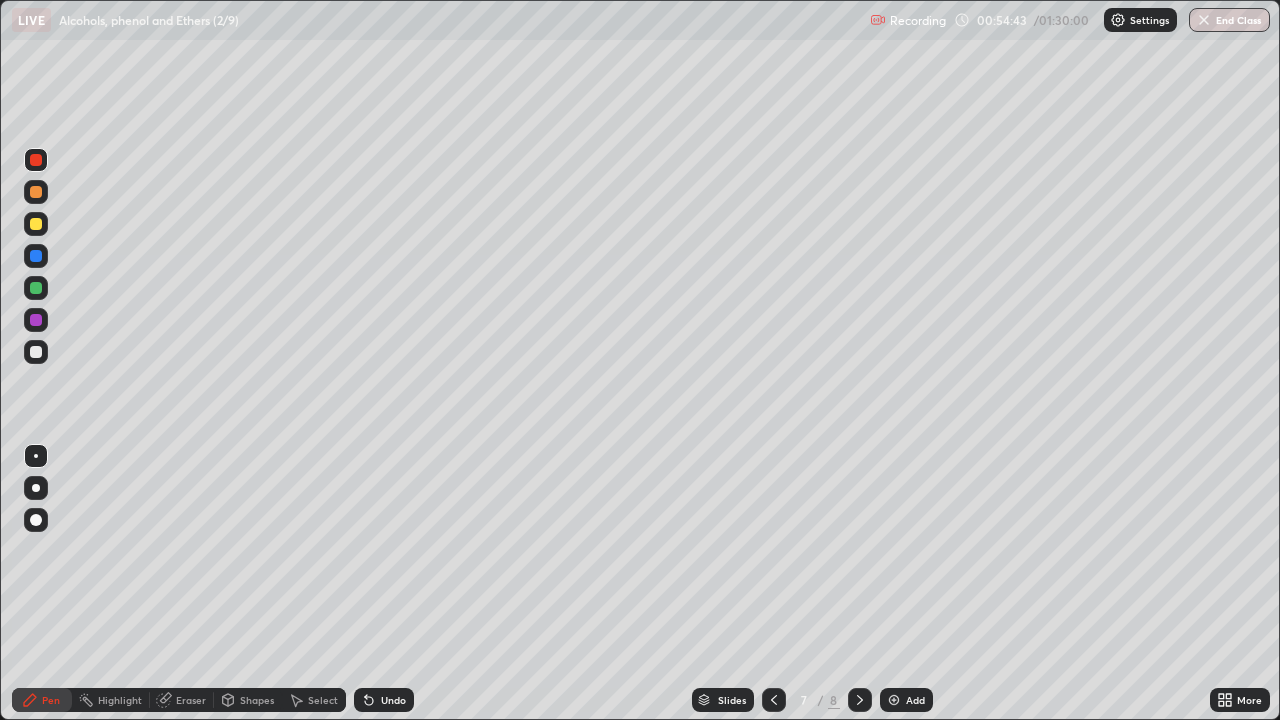 click at bounding box center [36, 352] 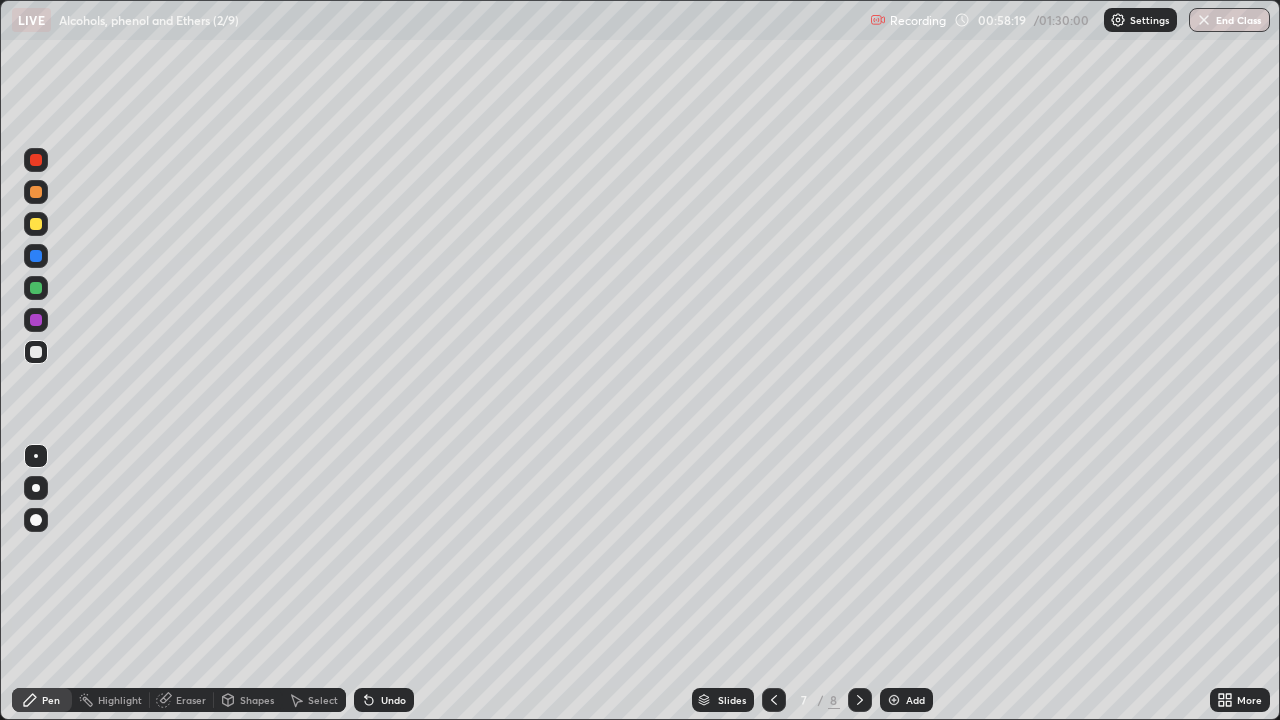 click on "Select" at bounding box center [323, 700] 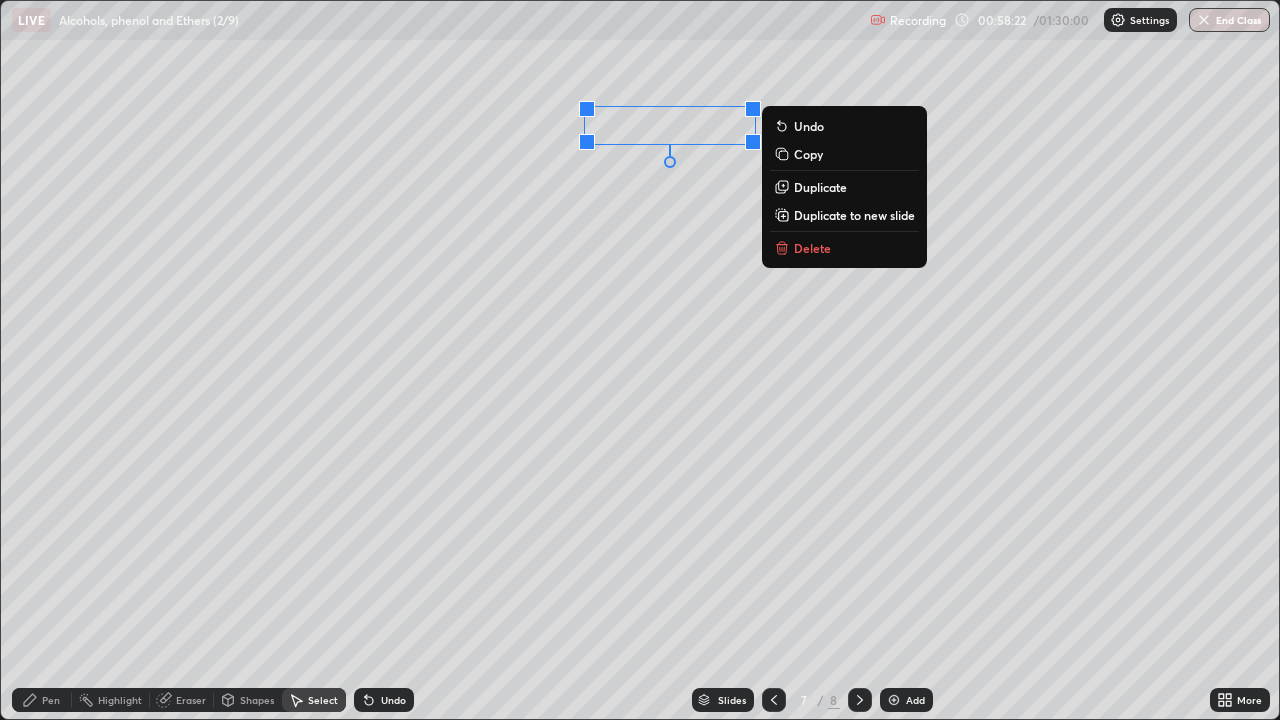 click on "Delete" at bounding box center [812, 248] 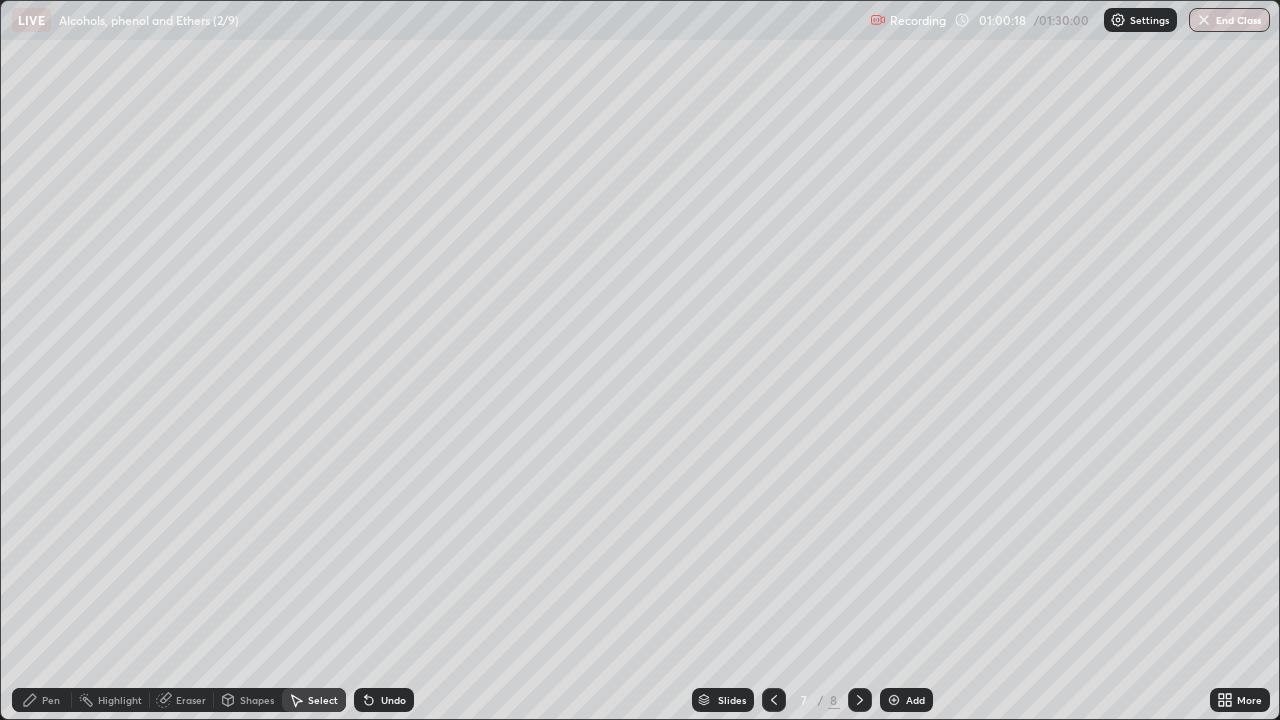 click 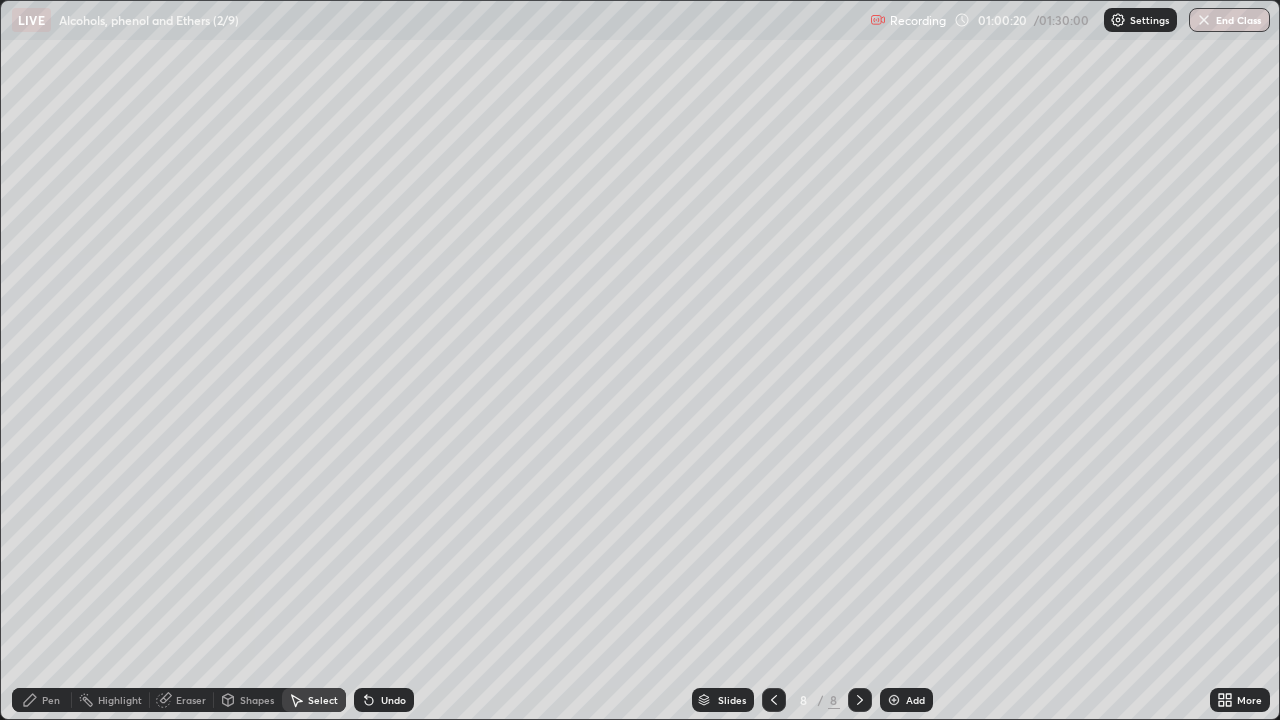 click on "Pen" at bounding box center [51, 700] 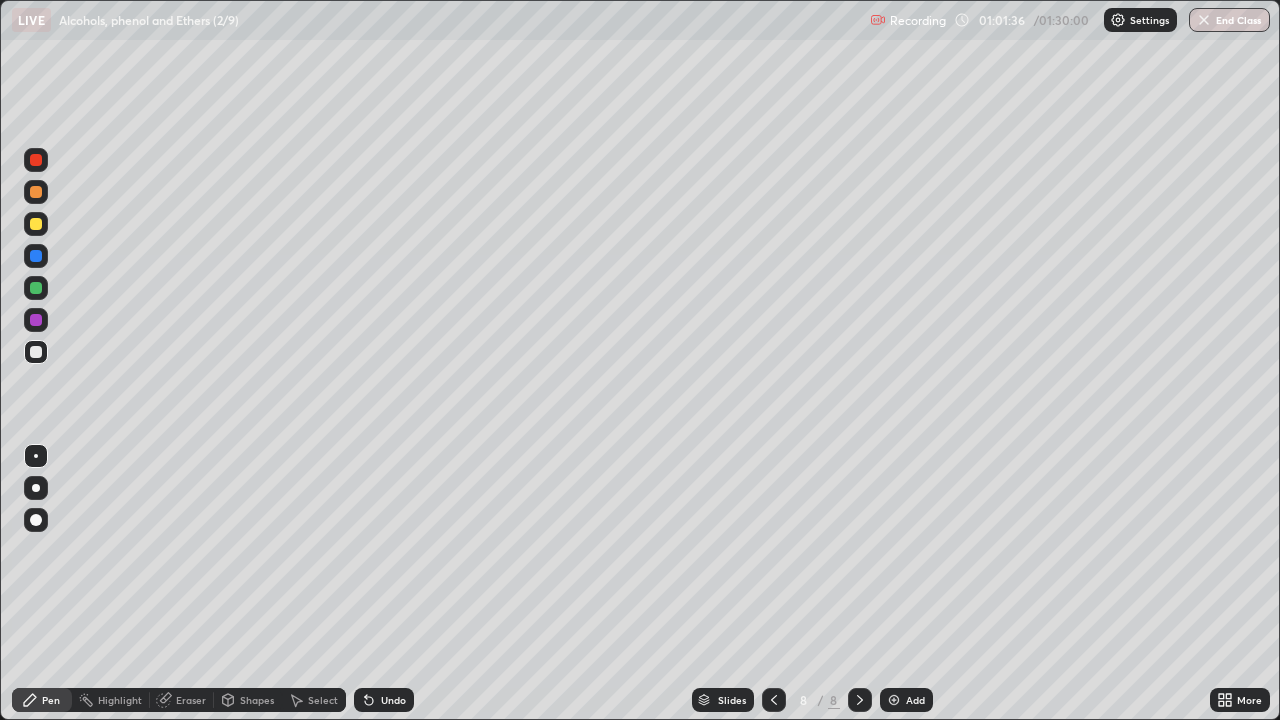 click on "Eraser" at bounding box center [191, 700] 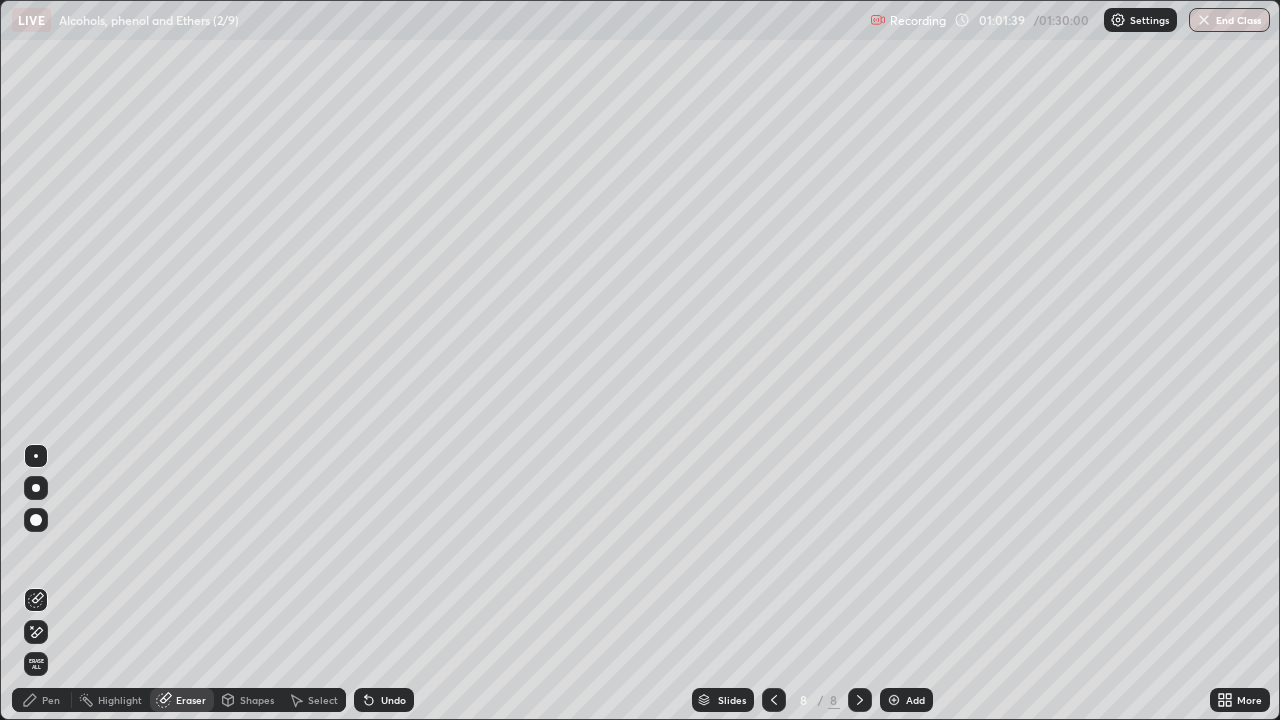 click on "Pen" at bounding box center [51, 700] 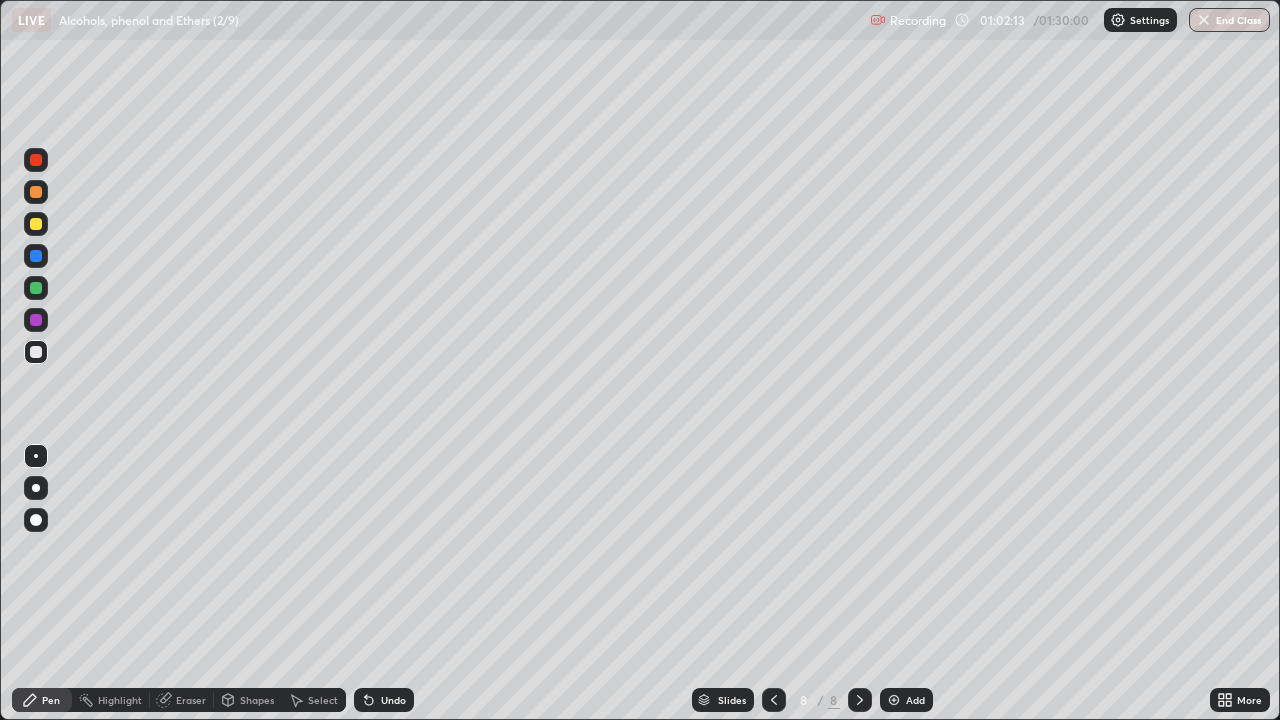 click at bounding box center [36, 160] 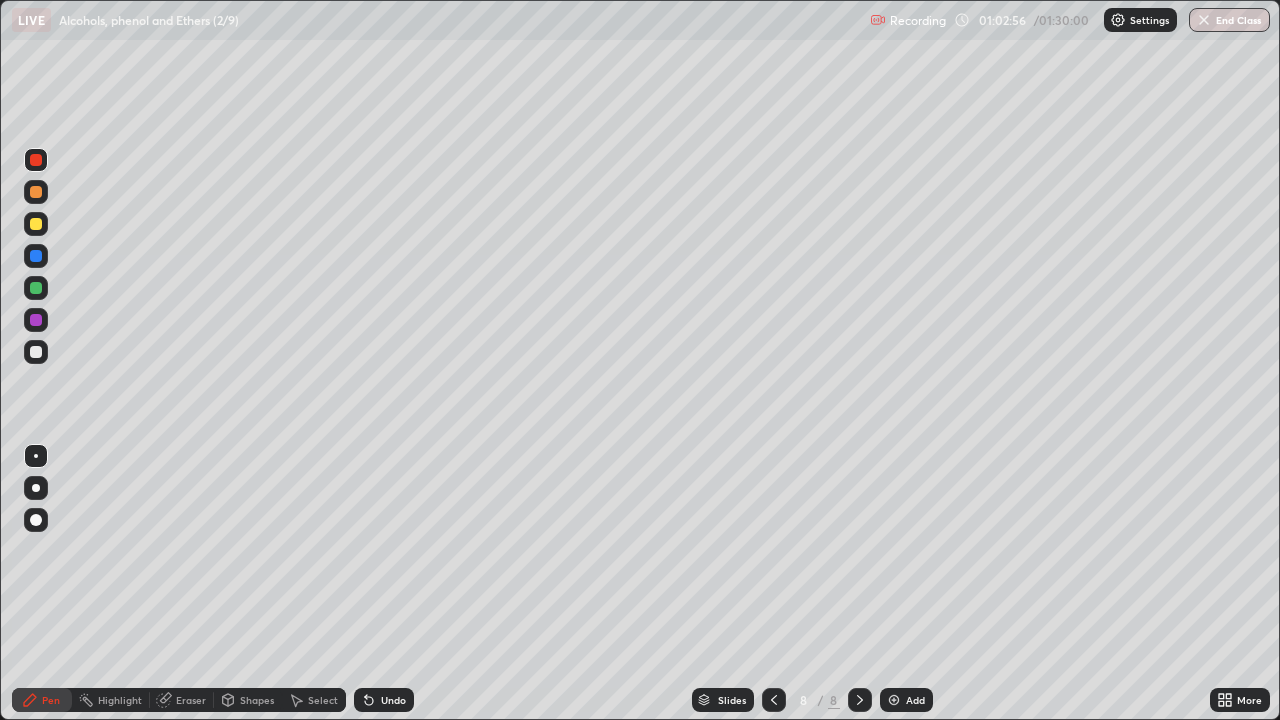 click at bounding box center [36, 352] 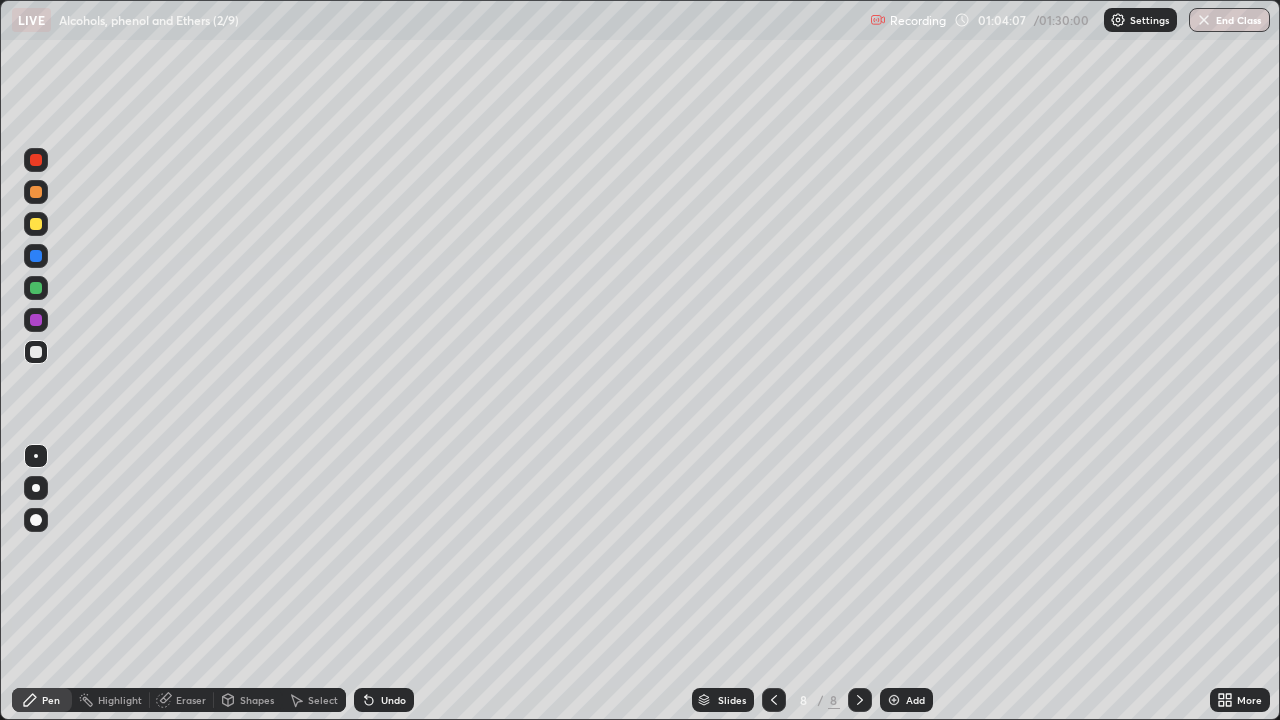 click on "Shapes" at bounding box center [257, 700] 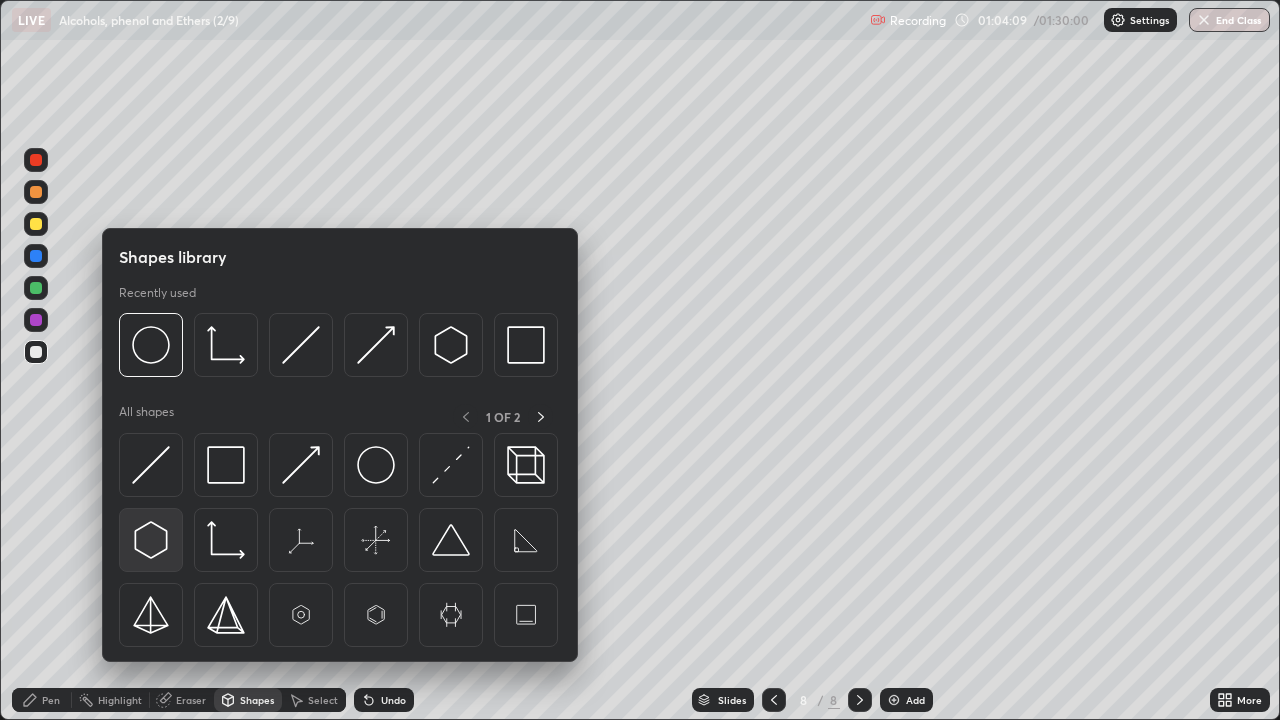 click at bounding box center [151, 540] 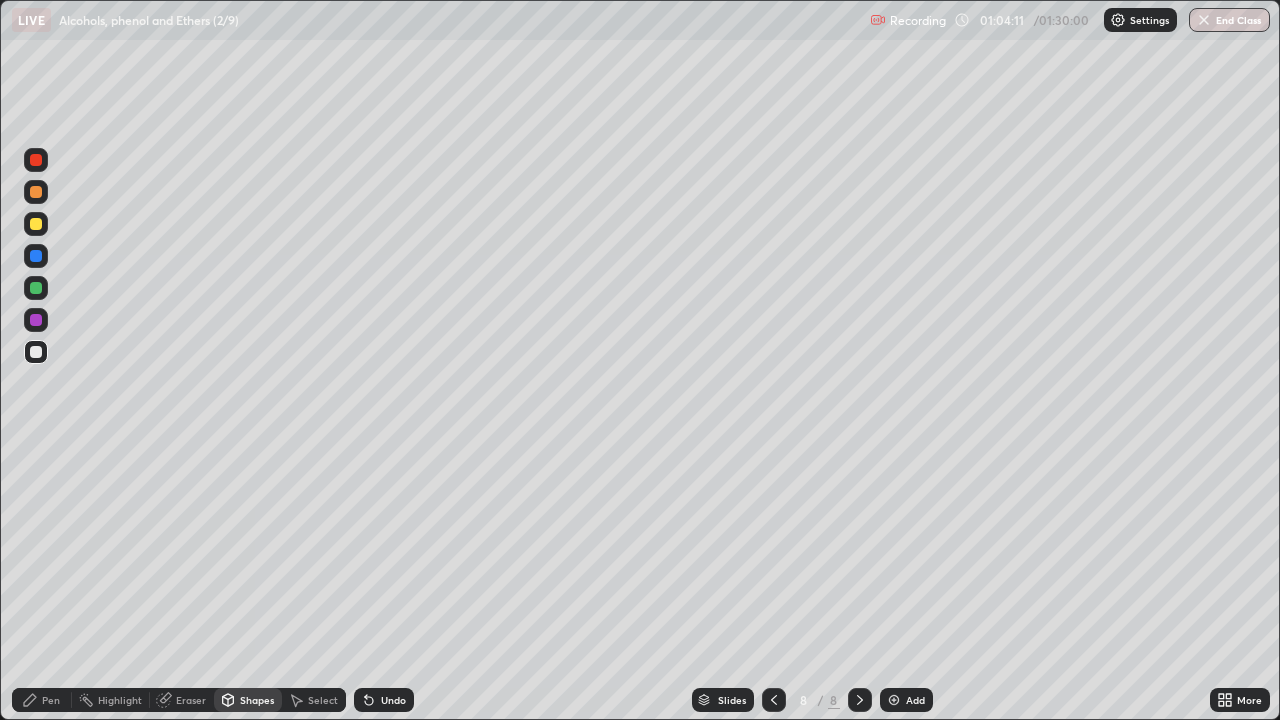 click on "Shapes" at bounding box center [248, 700] 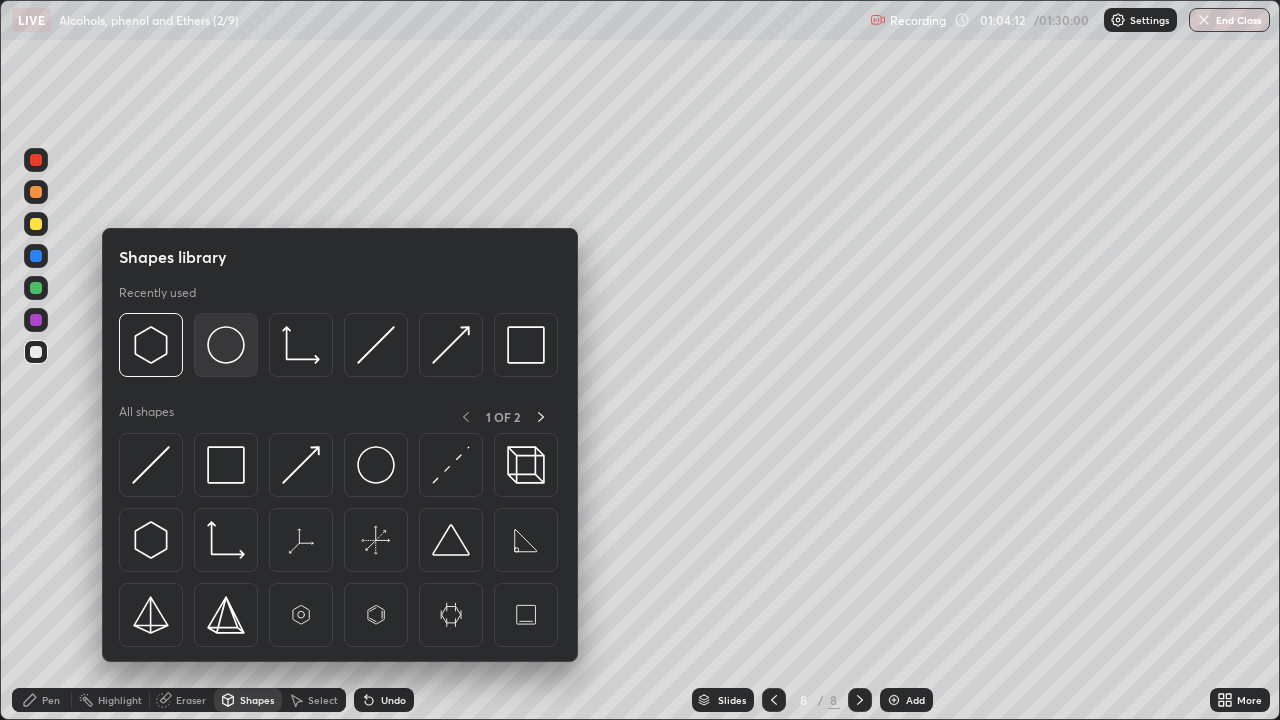 click at bounding box center [226, 345] 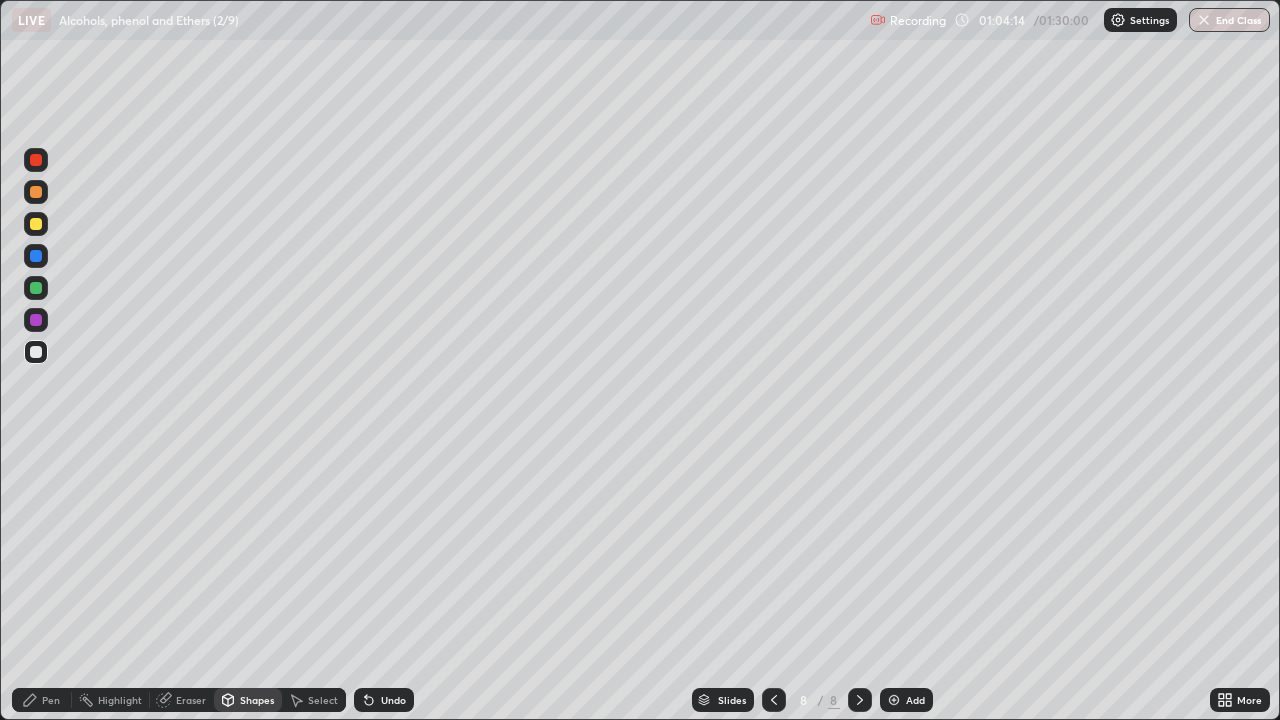 click on "Shapes" at bounding box center (257, 700) 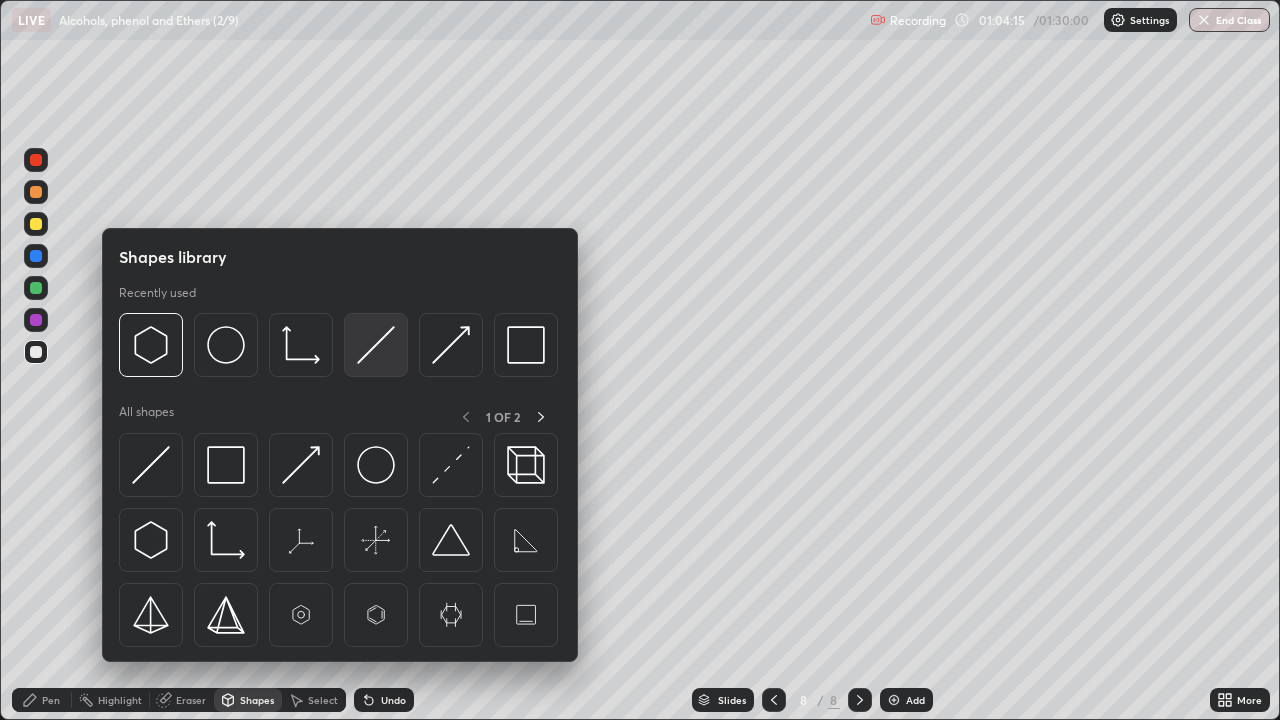 click at bounding box center [376, 345] 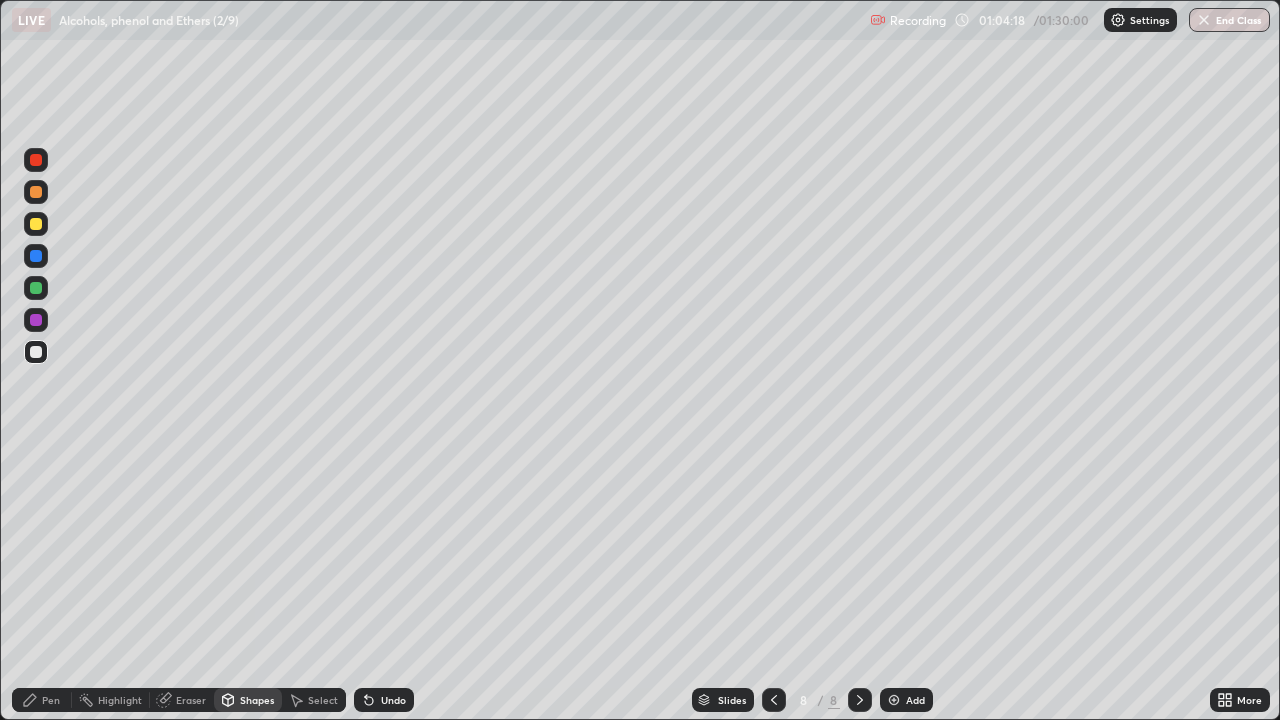 click on "Pen" at bounding box center (51, 700) 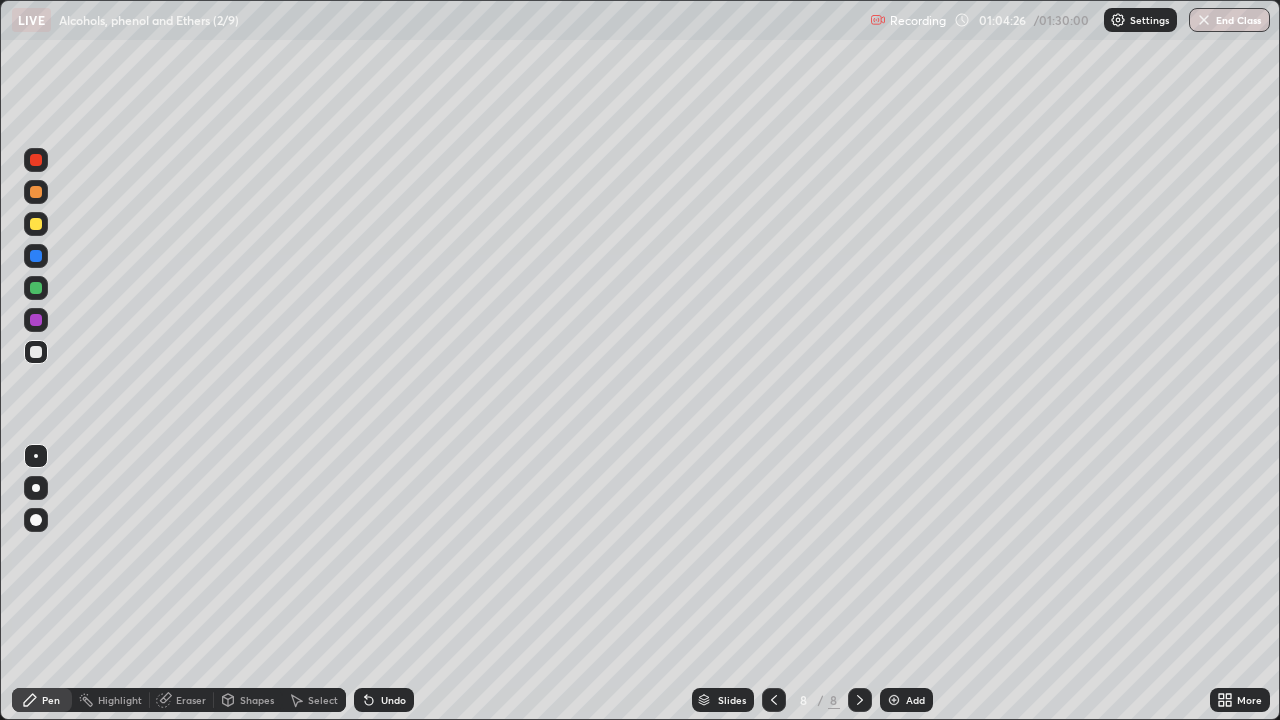 click on "Select" at bounding box center [323, 700] 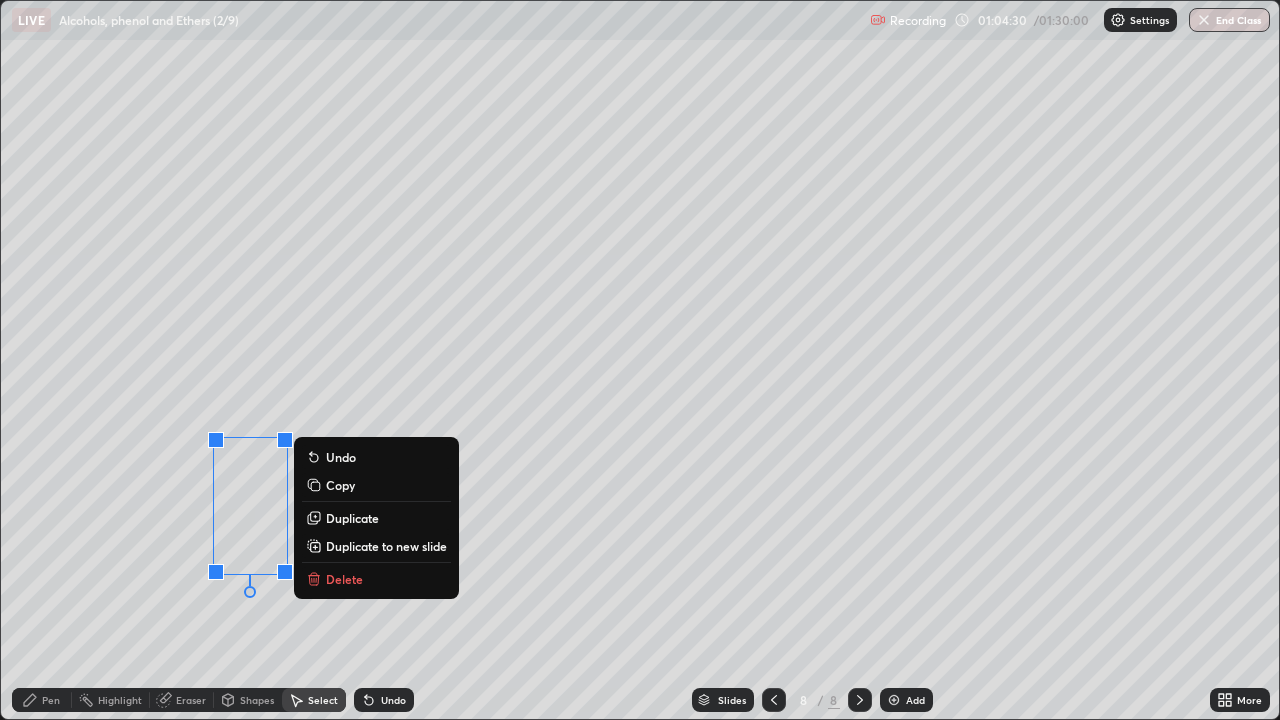click on "Copy" at bounding box center (340, 485) 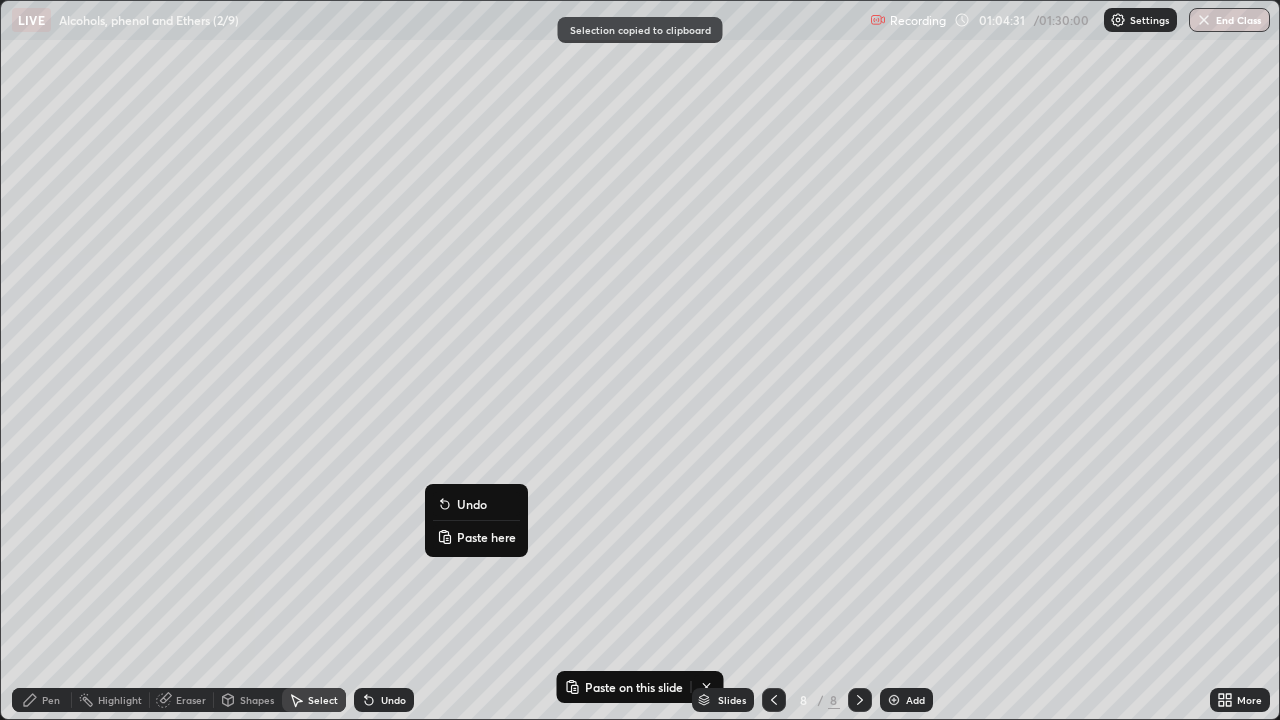 click on "Paste here" at bounding box center [476, 537] 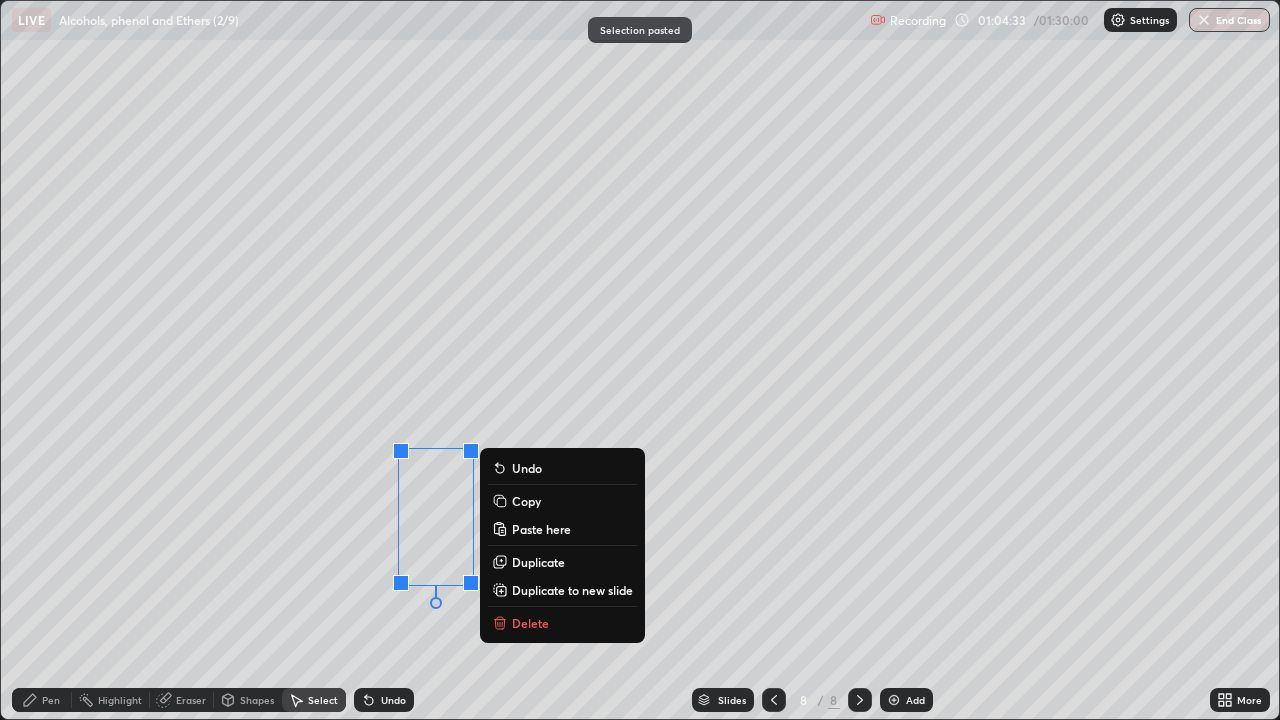 click on "0 ° Undo Copy Paste here Duplicate Duplicate to new slide Delete" at bounding box center (640, 360) 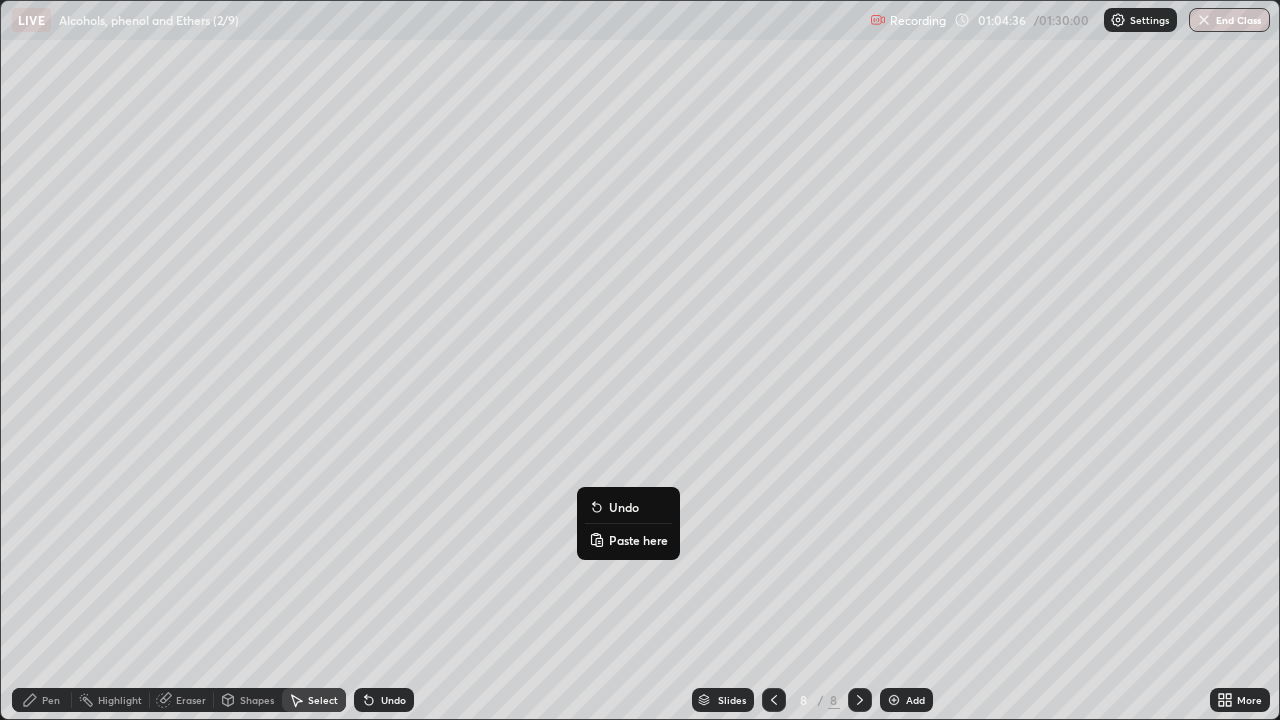 click on "Paste here" at bounding box center (638, 540) 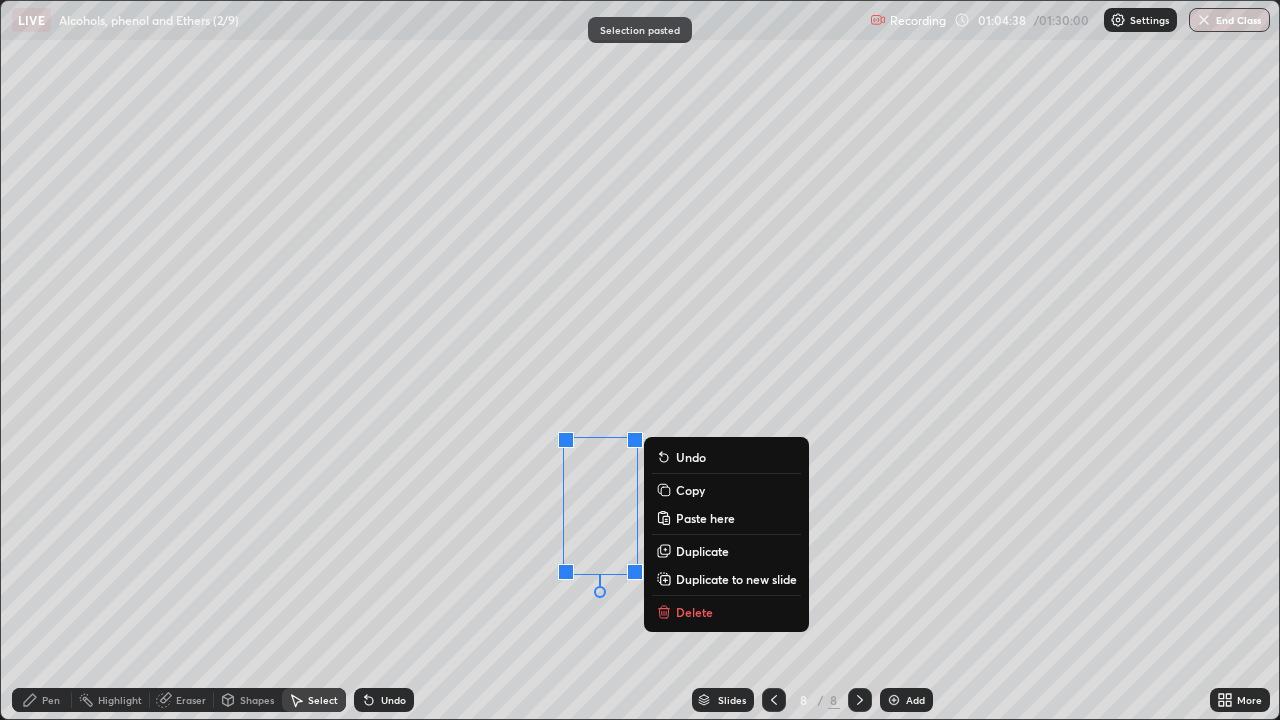 click on "0 ° Undo Copy Paste here Duplicate Duplicate to new slide Delete" at bounding box center [640, 360] 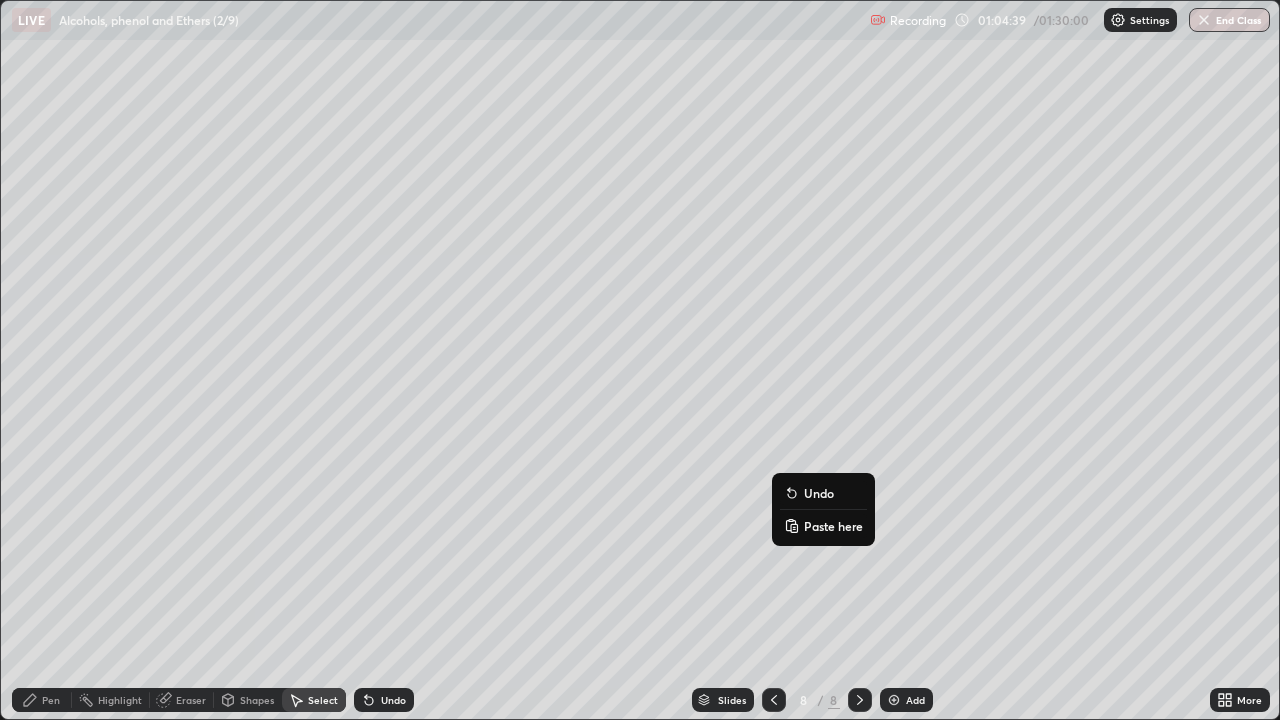 click 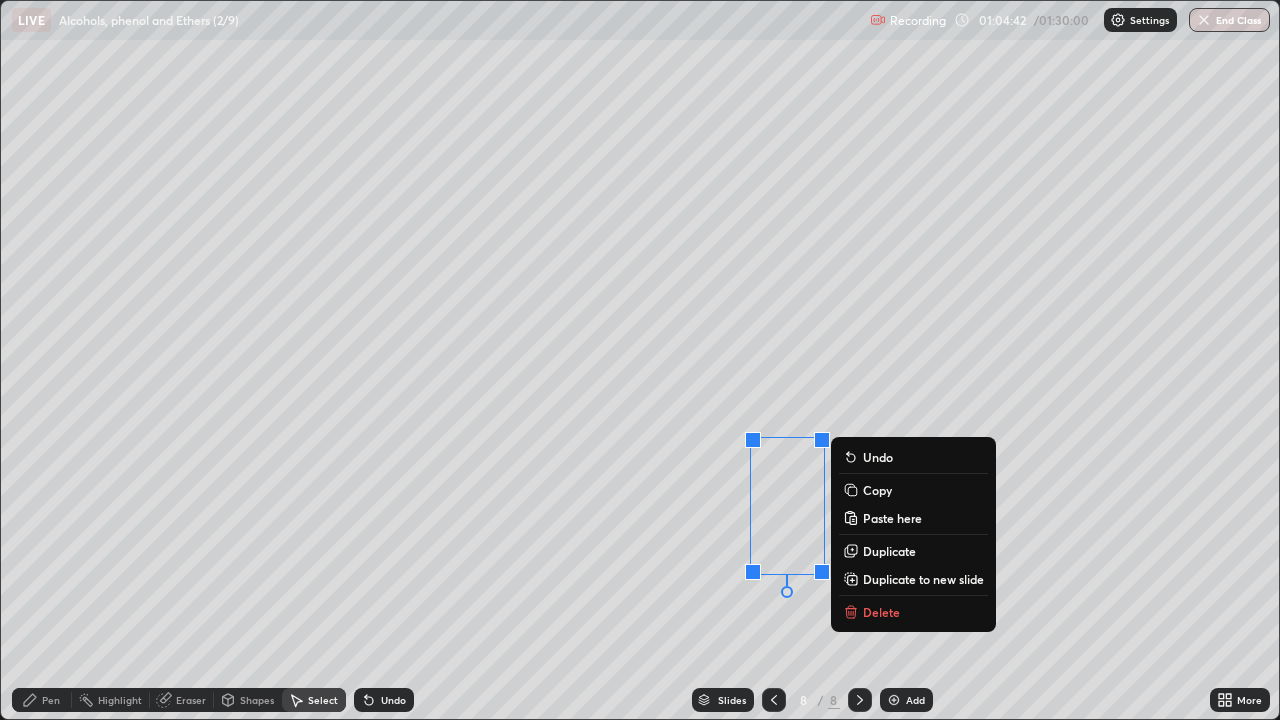 click on "Pen" at bounding box center [51, 700] 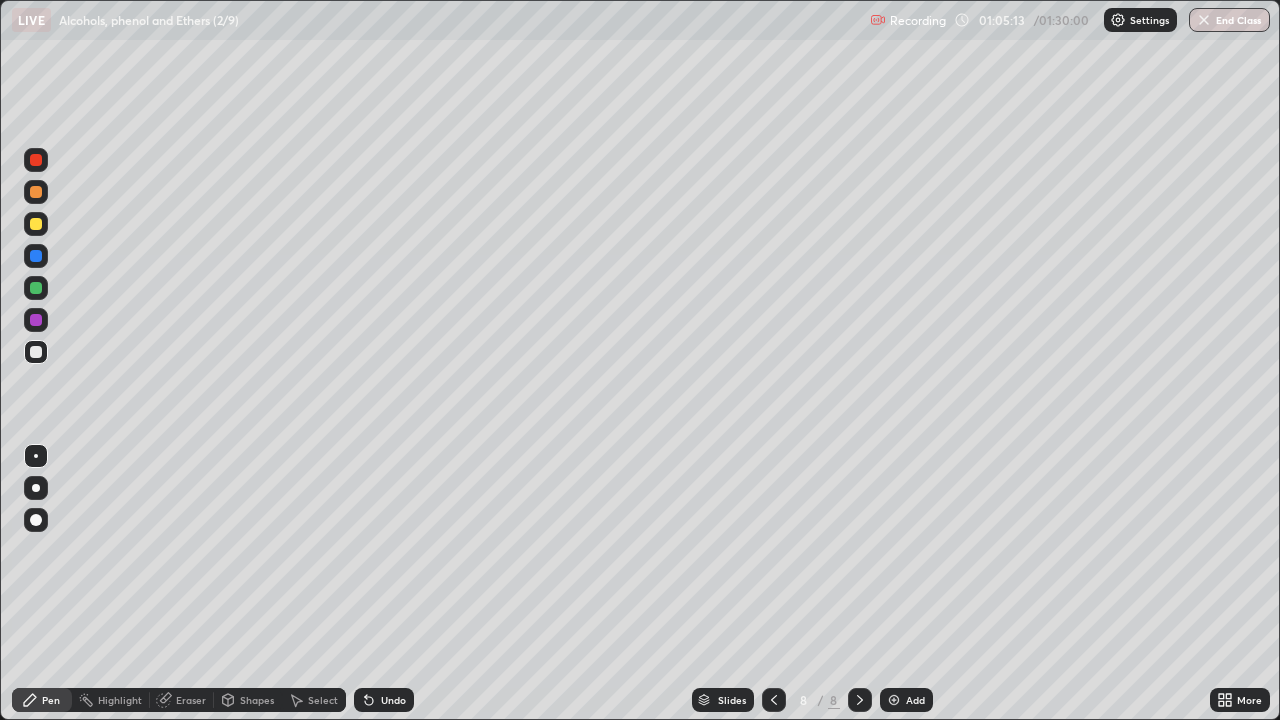 click on "Eraser" at bounding box center [182, 700] 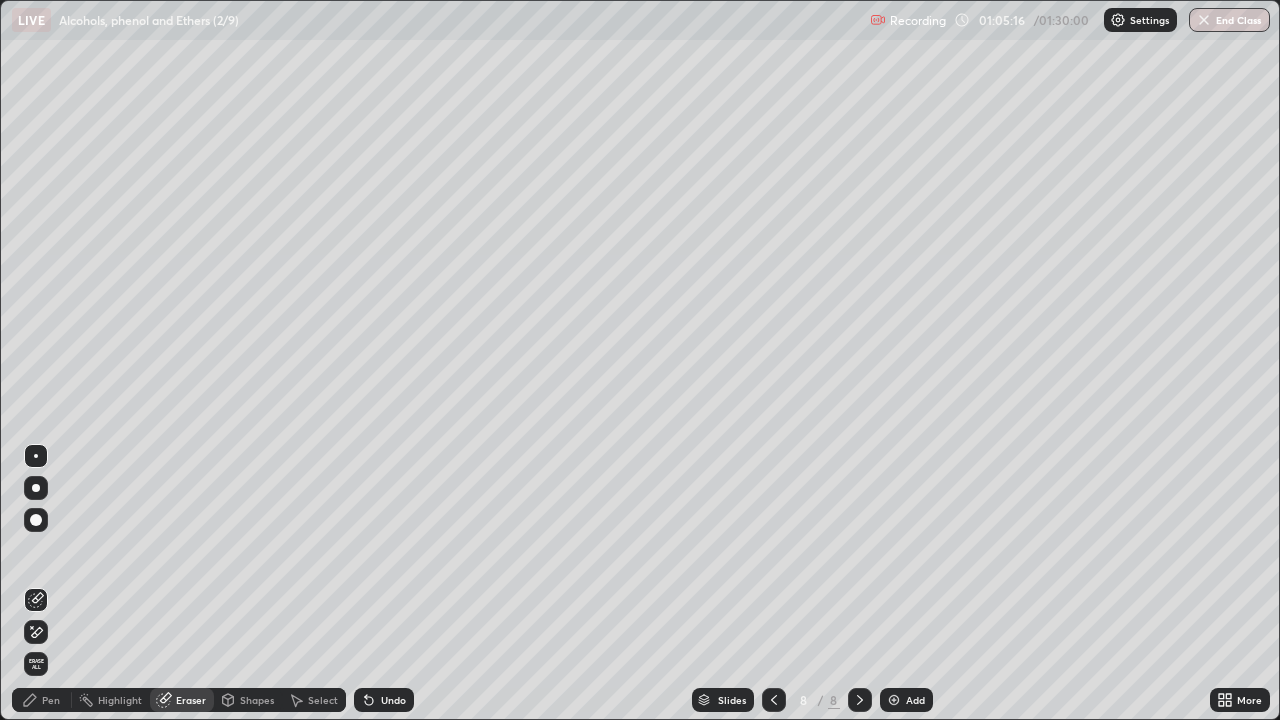 click on "Pen" at bounding box center (51, 700) 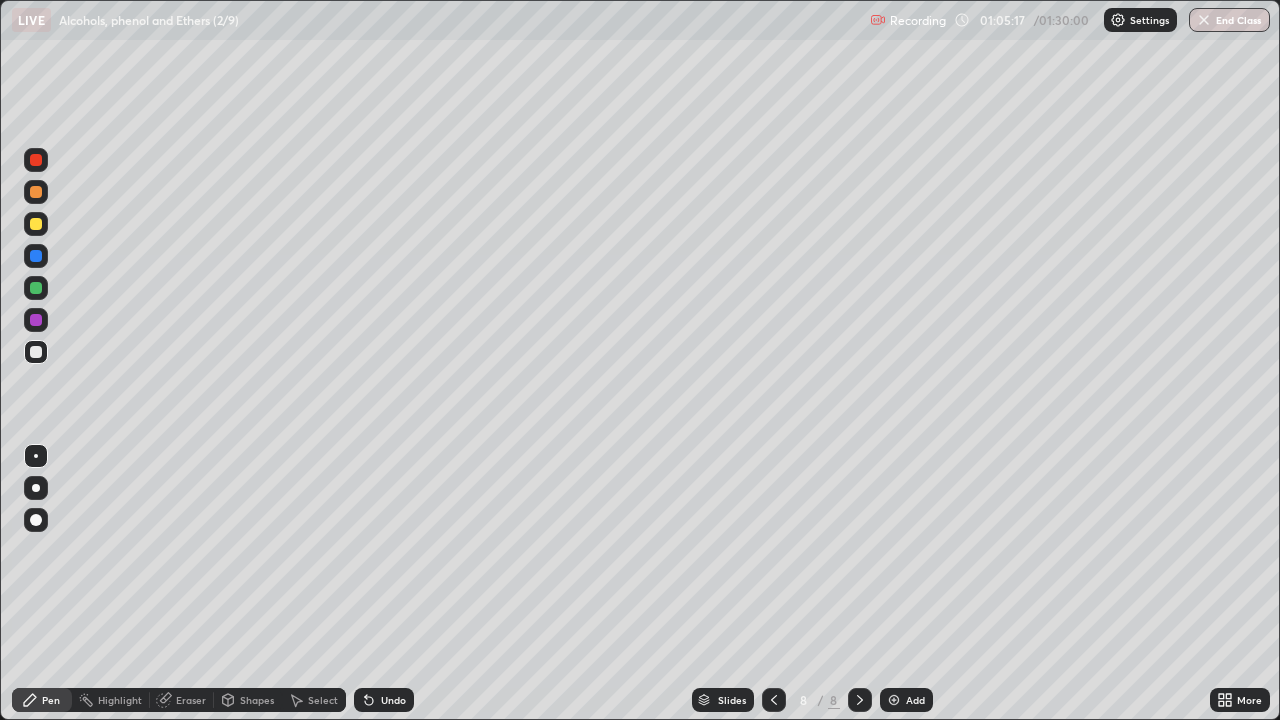 click on "Select" at bounding box center [323, 700] 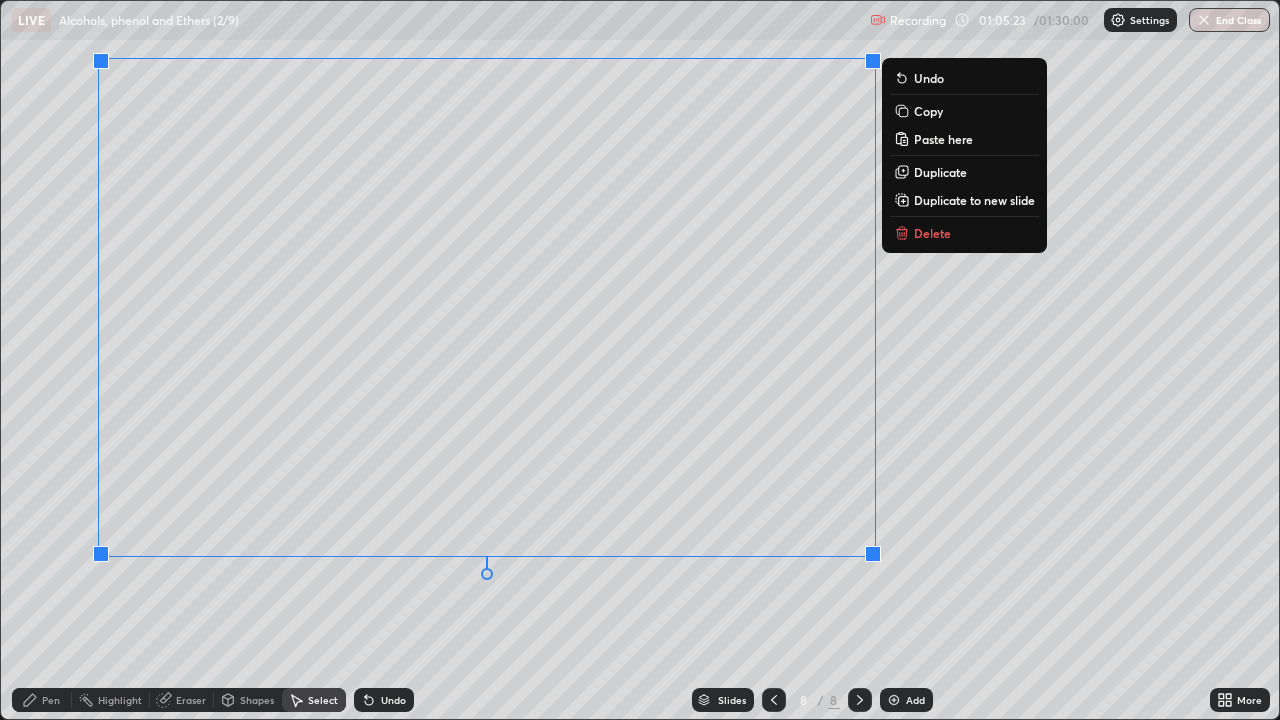 click on "Pen" at bounding box center [42, 700] 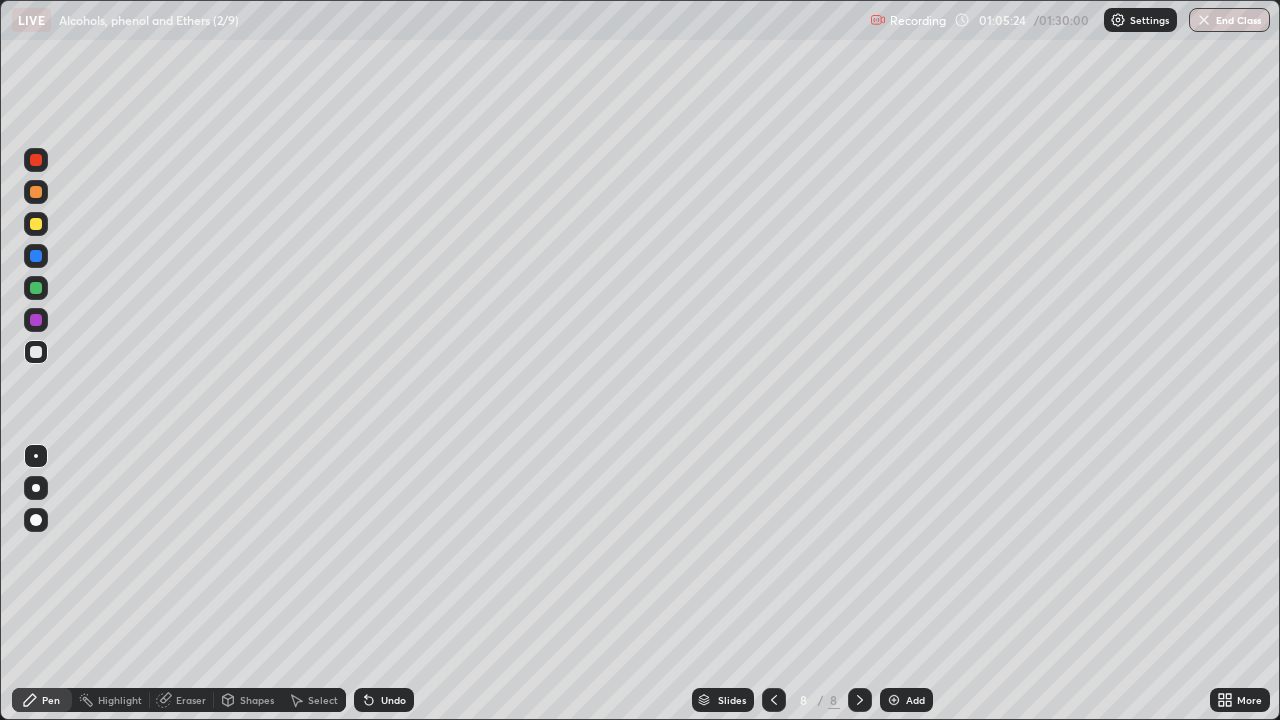 click at bounding box center [36, 320] 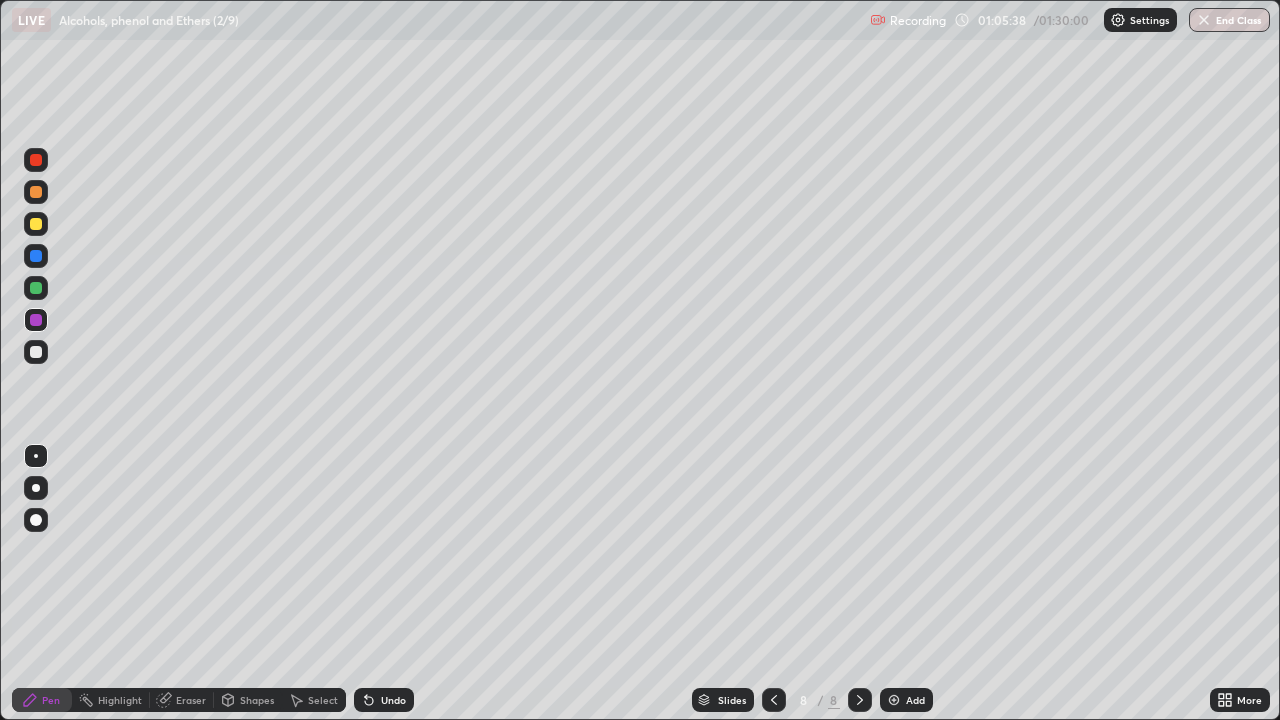 click 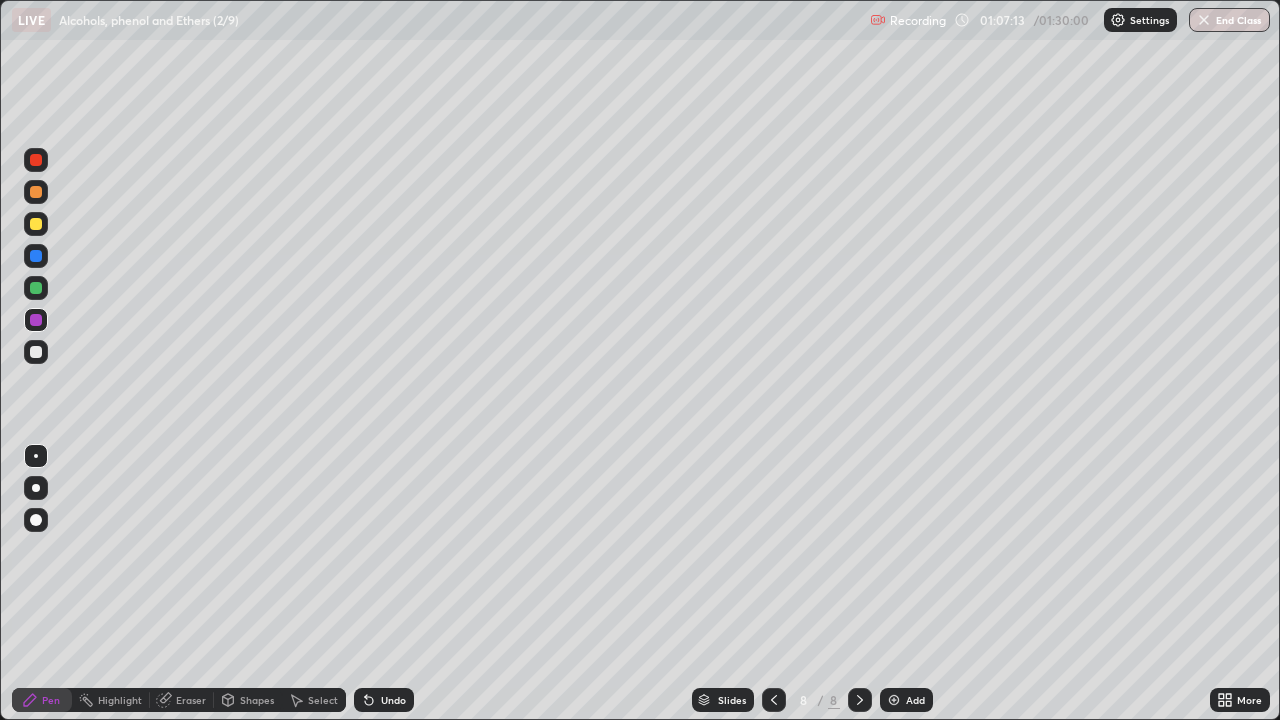 click at bounding box center [36, 160] 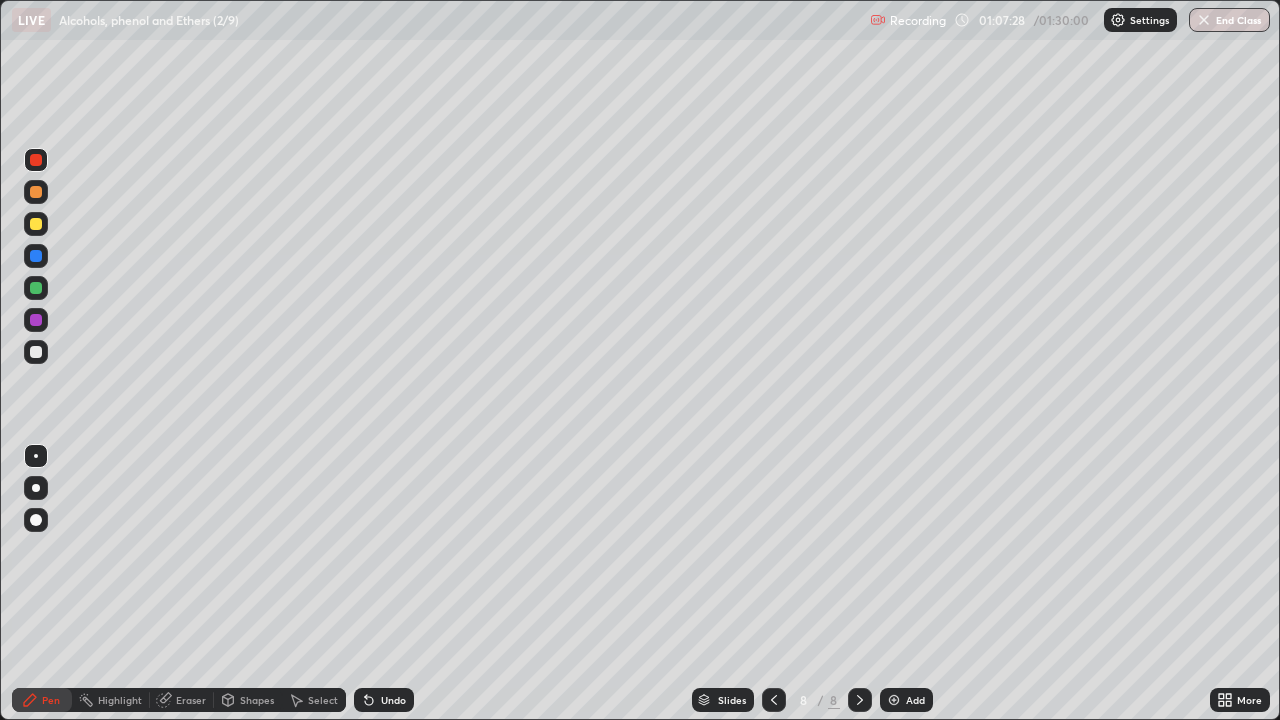 click 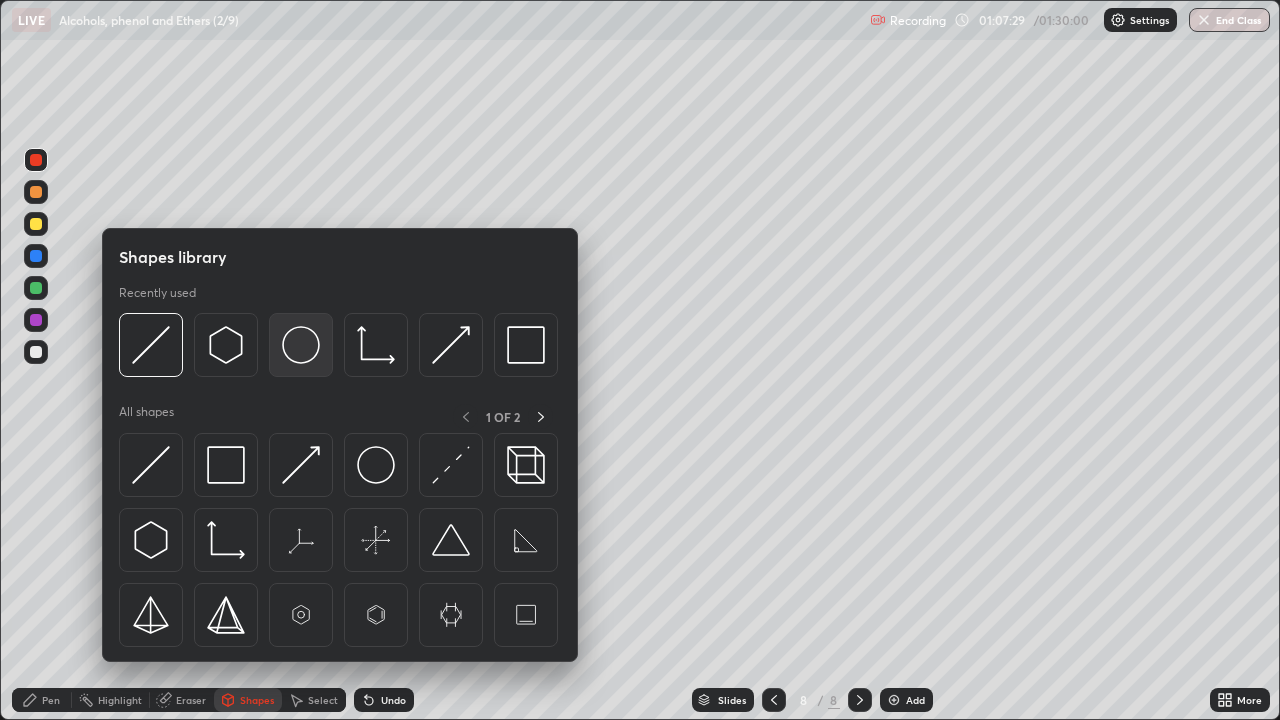 click at bounding box center (301, 345) 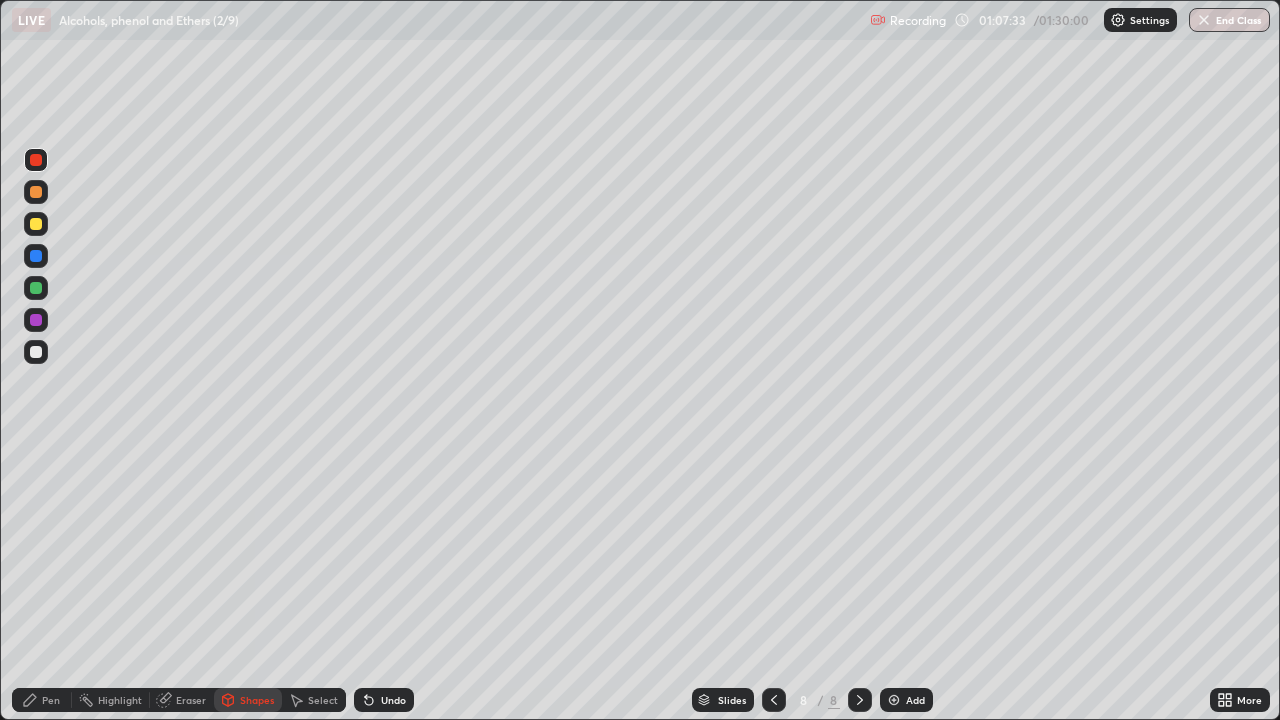 click on "Pen" at bounding box center (51, 700) 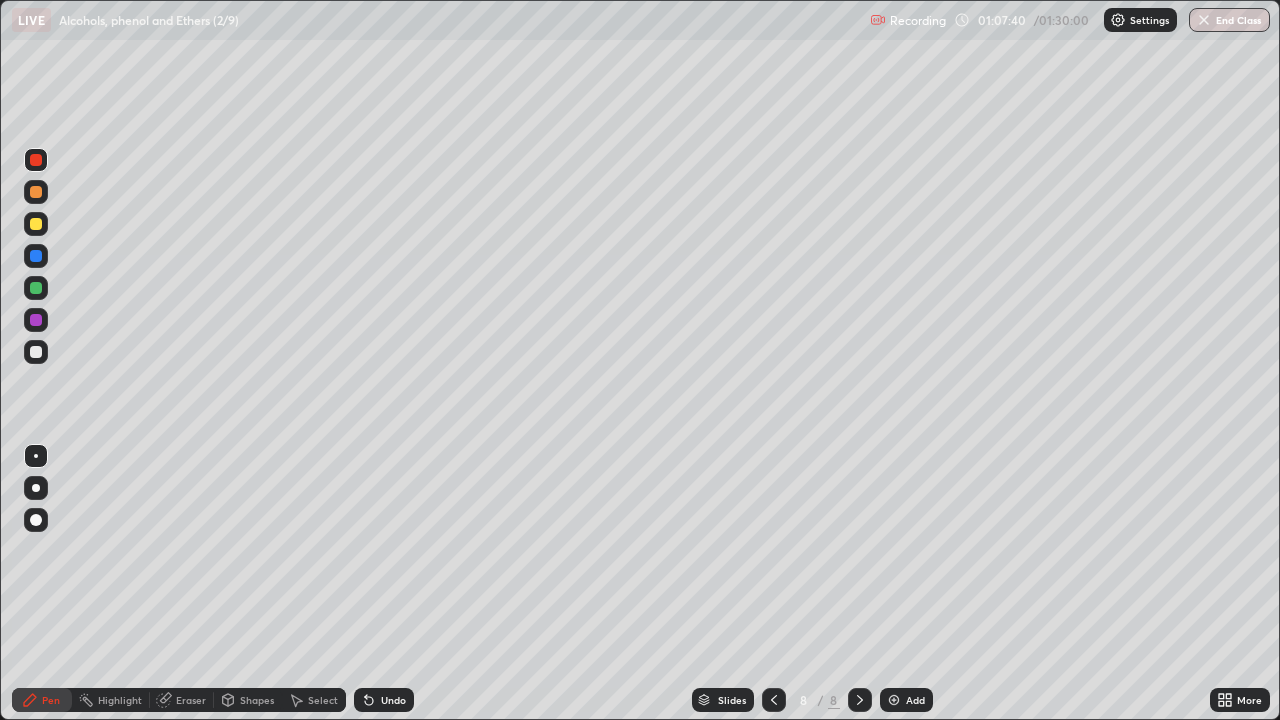 click 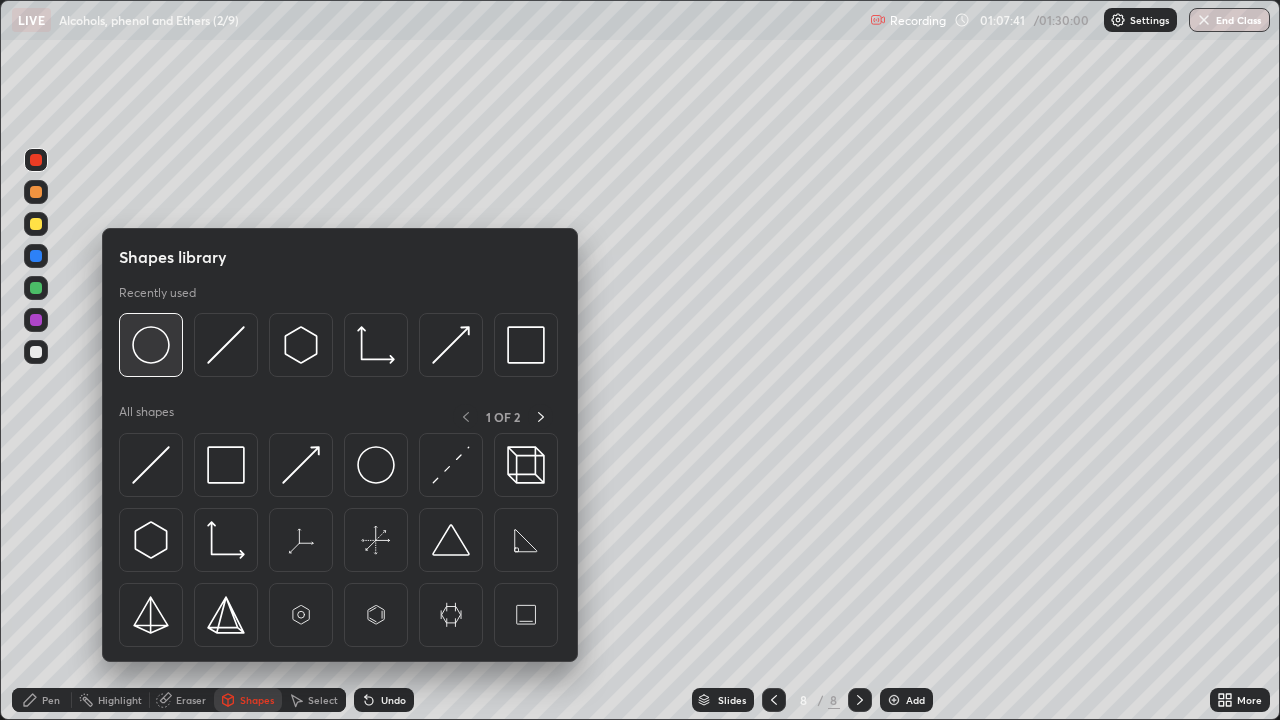 click at bounding box center [151, 345] 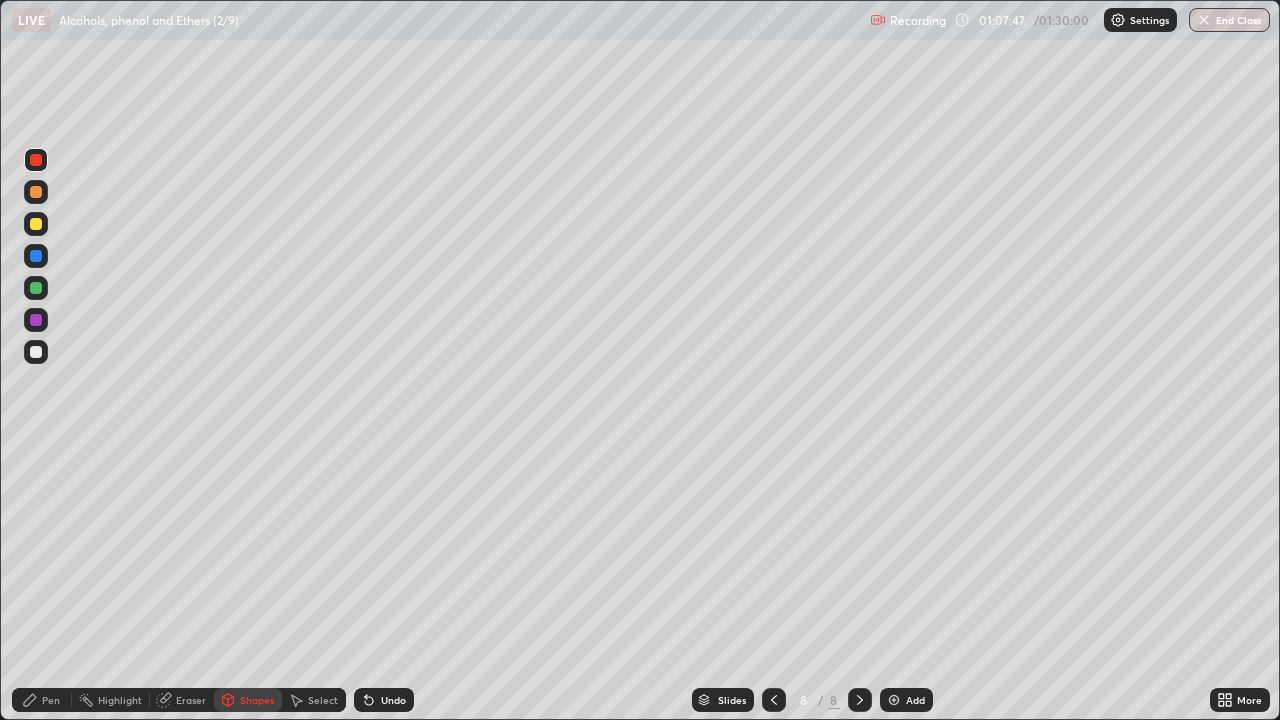 click on "Pen" at bounding box center [42, 700] 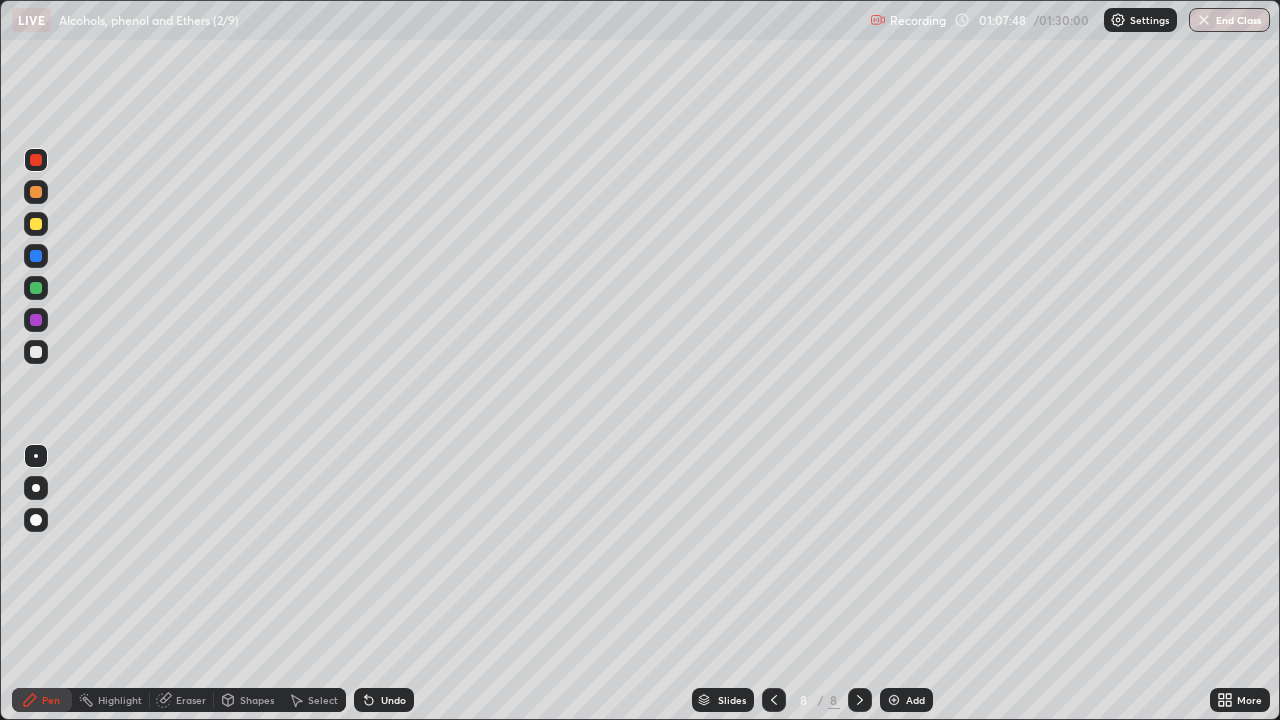 click at bounding box center (36, 224) 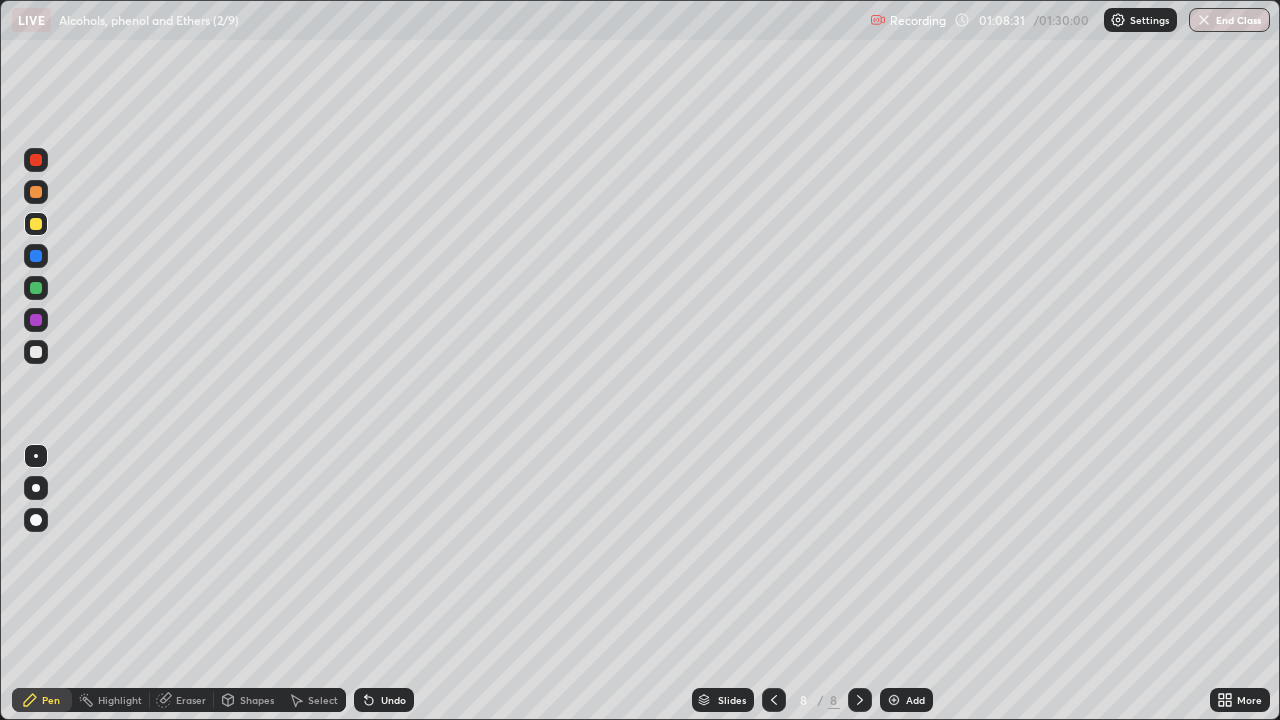click at bounding box center (36, 320) 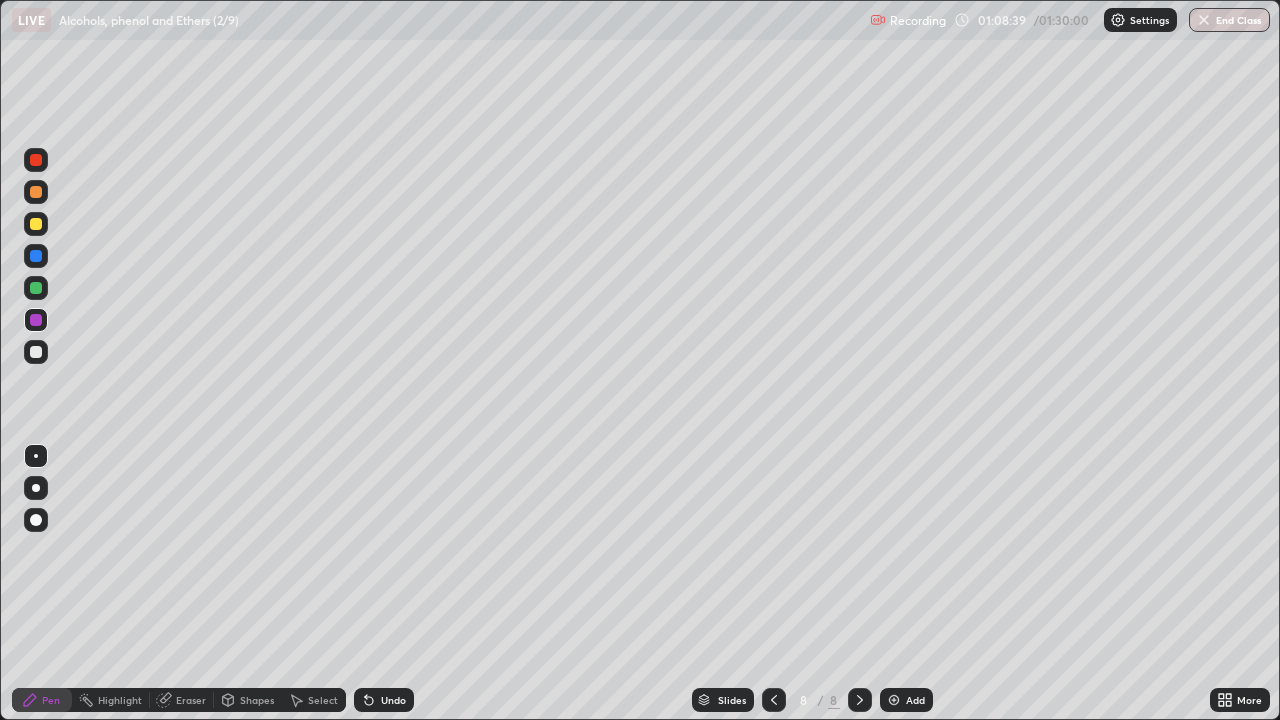 click at bounding box center [36, 288] 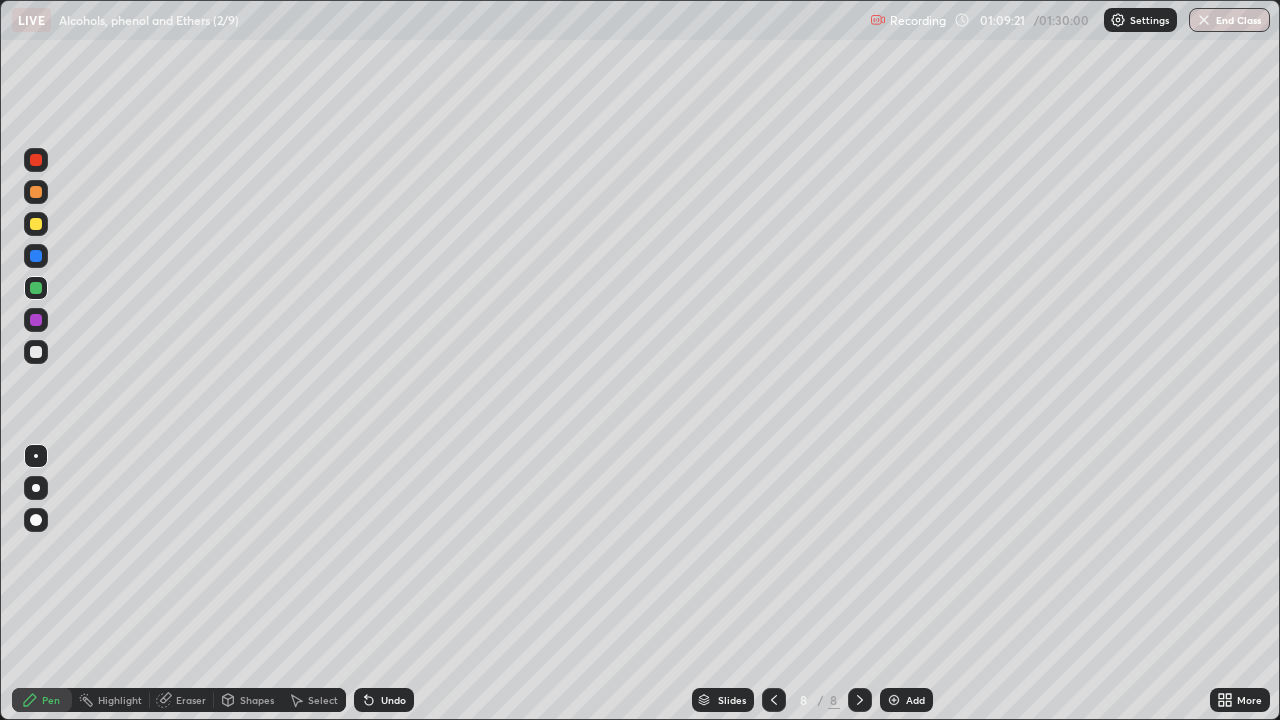 click at bounding box center [36, 192] 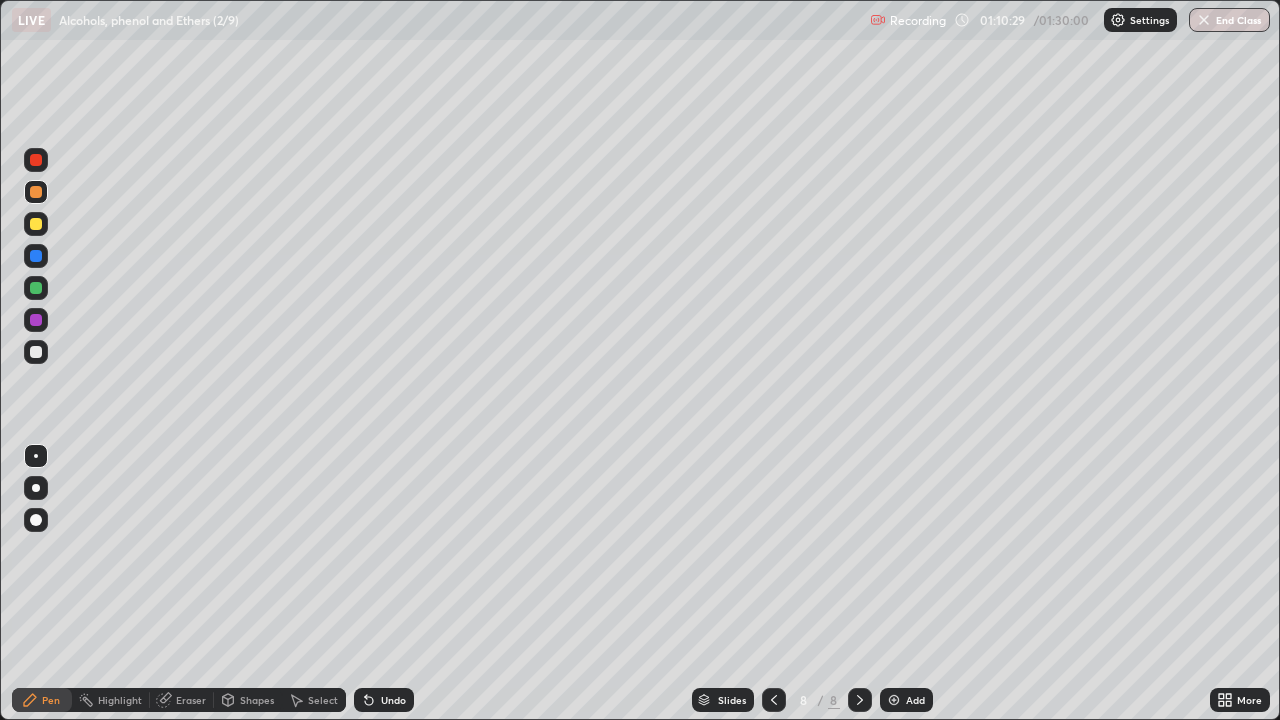 click at bounding box center (36, 352) 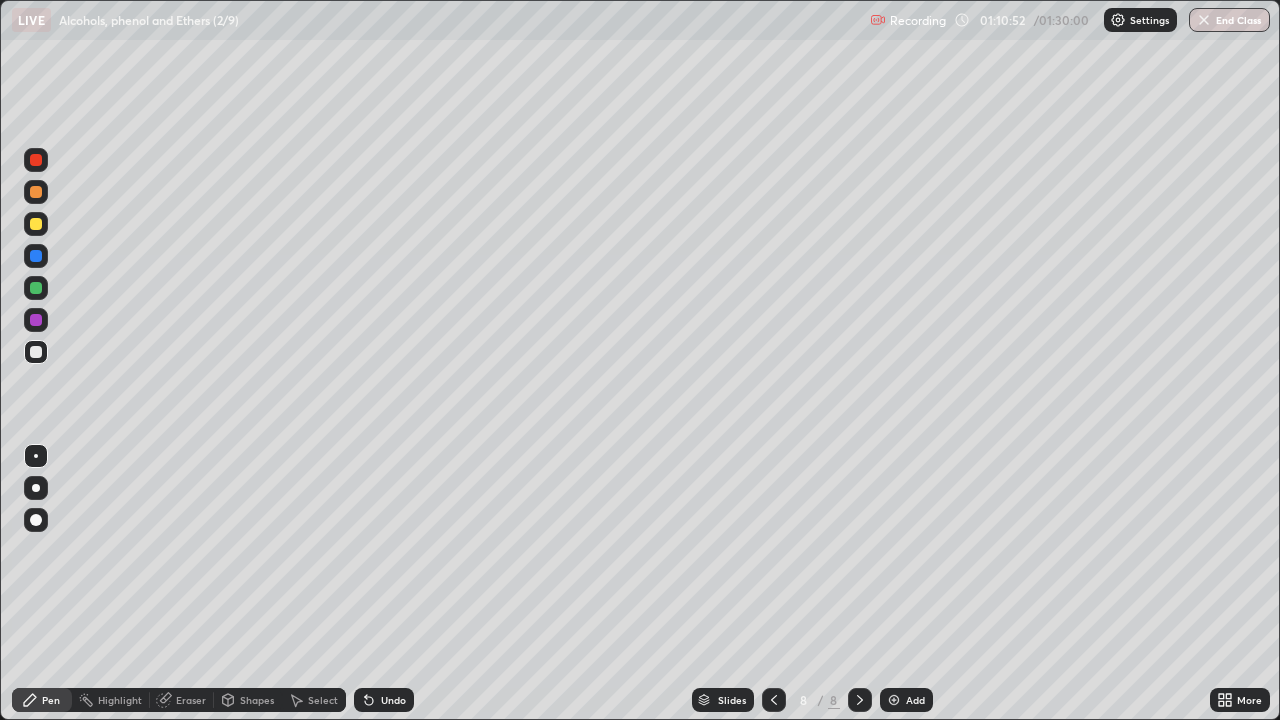 click on "Pen" at bounding box center [42, 700] 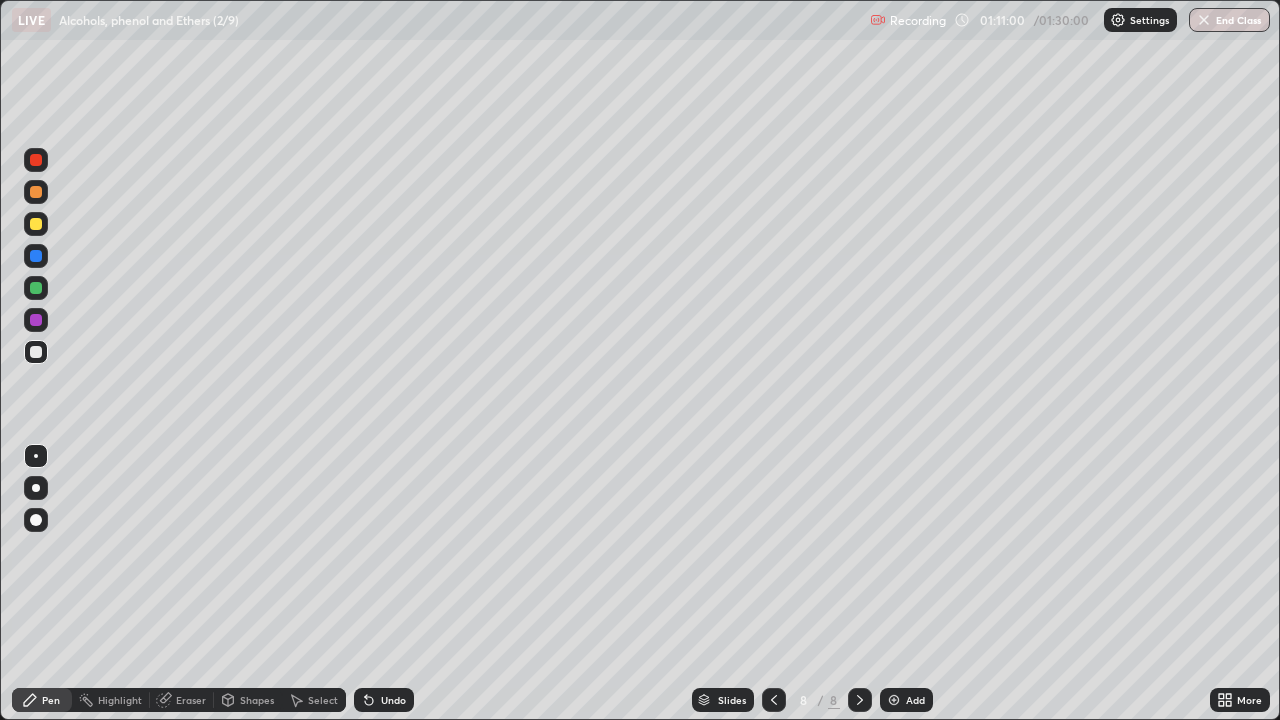 click at bounding box center (894, 700) 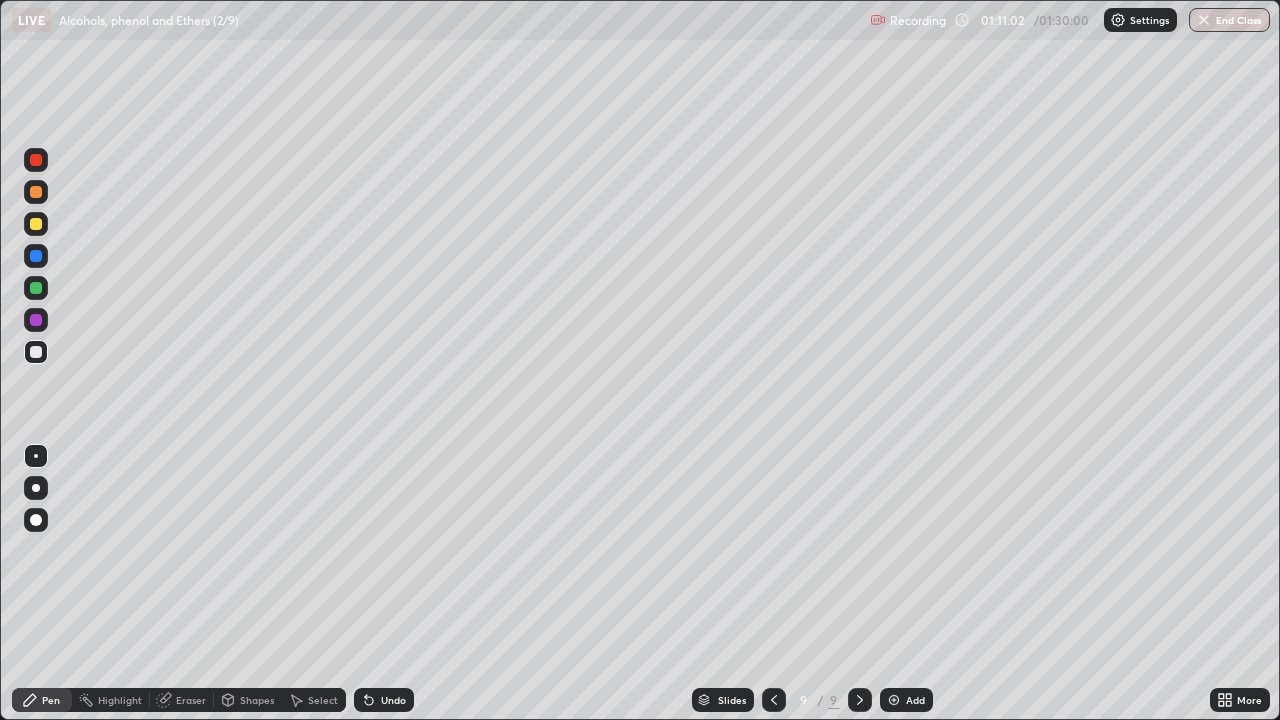 click at bounding box center (36, 160) 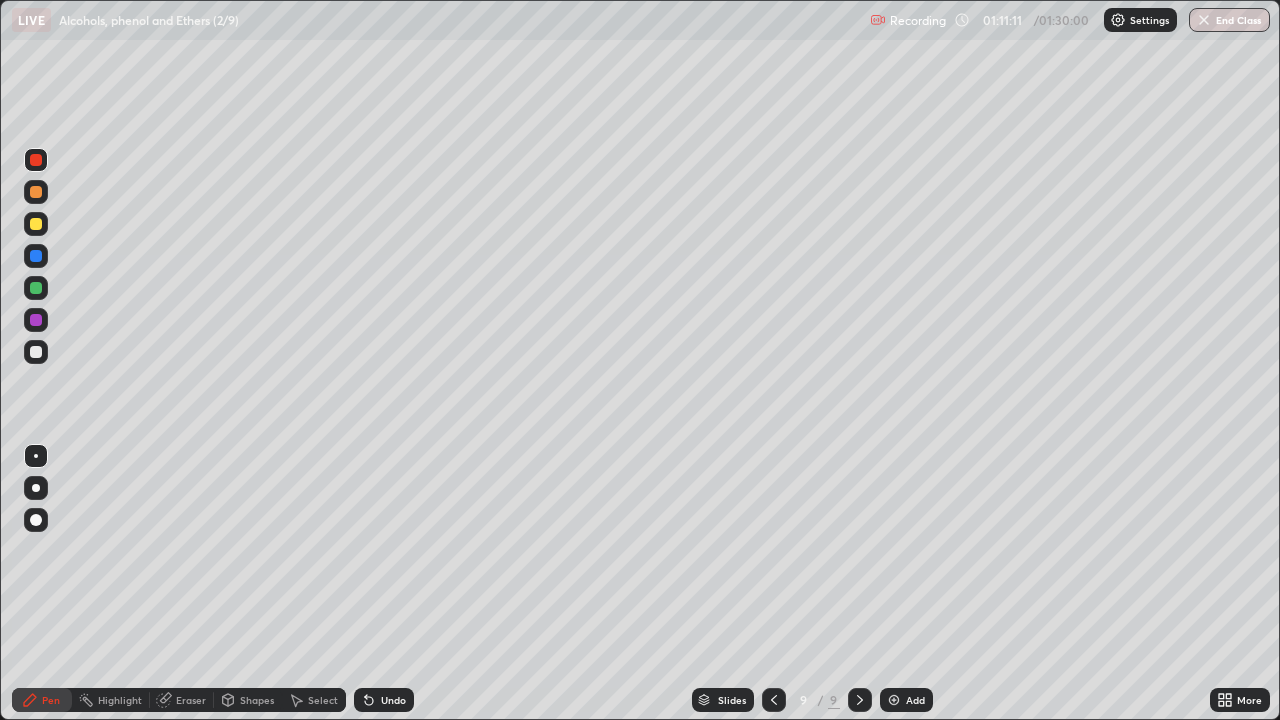 click at bounding box center [36, 352] 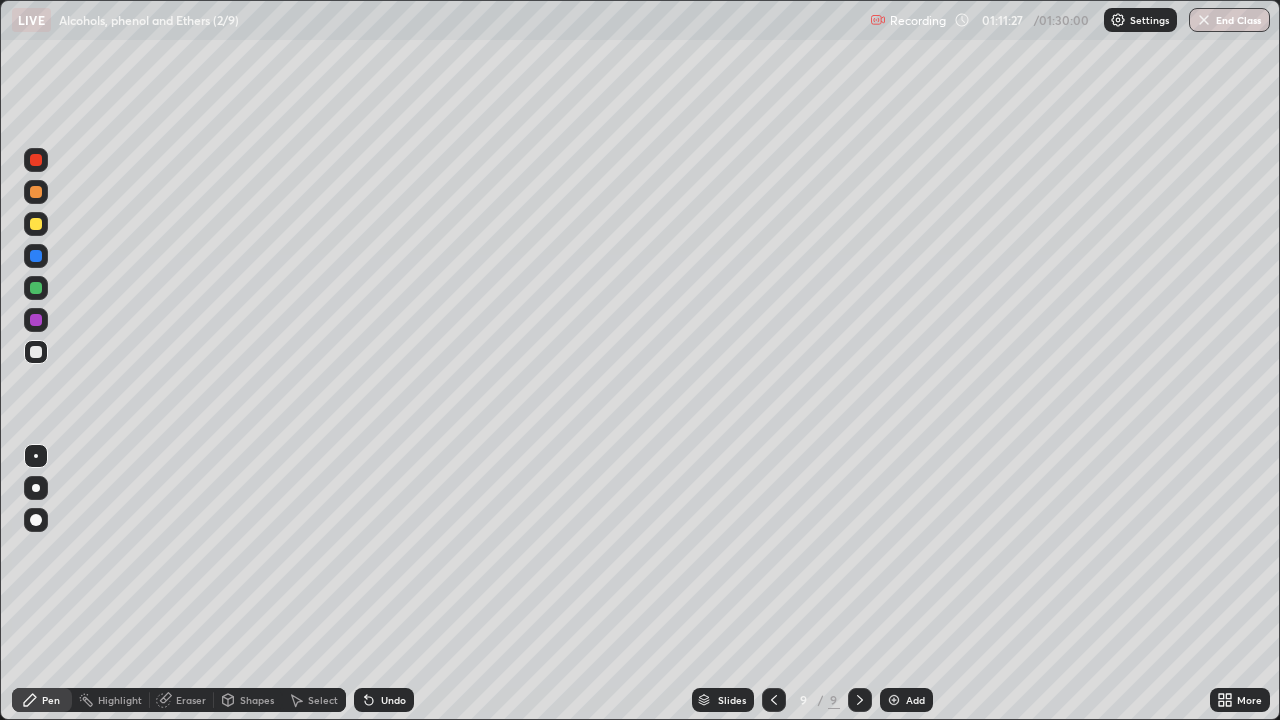 click at bounding box center [36, 224] 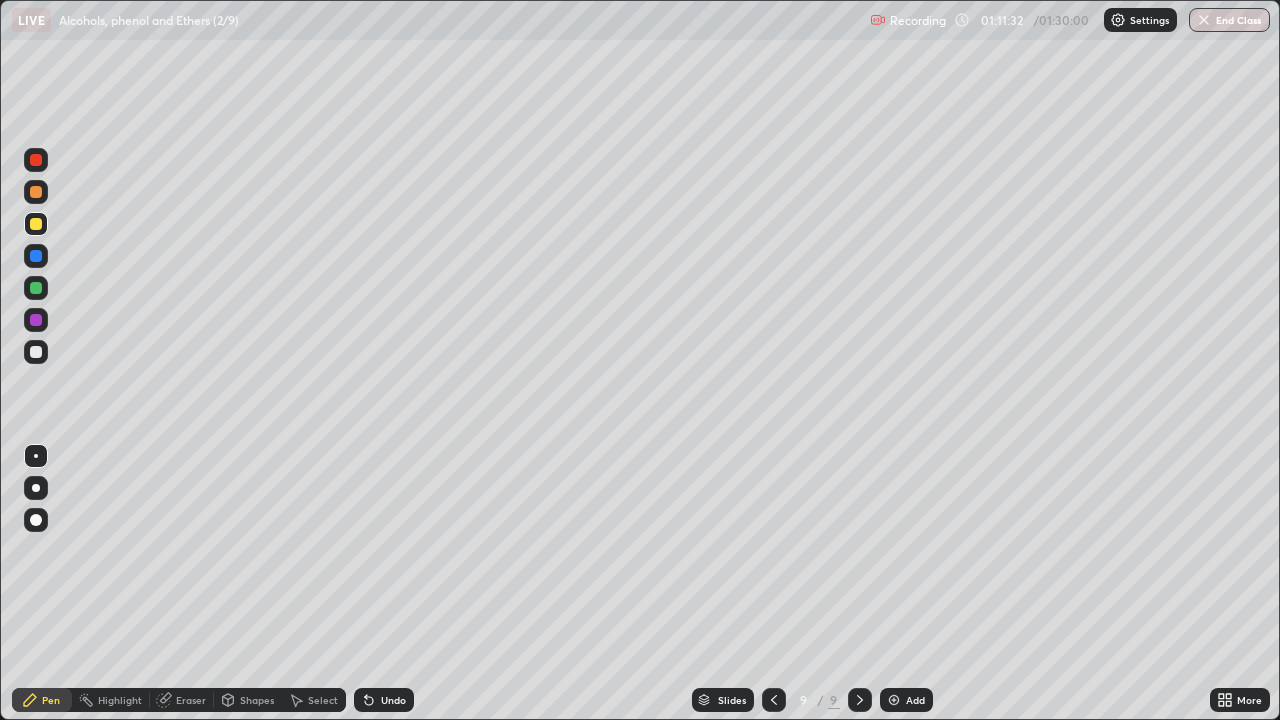 click at bounding box center (36, 192) 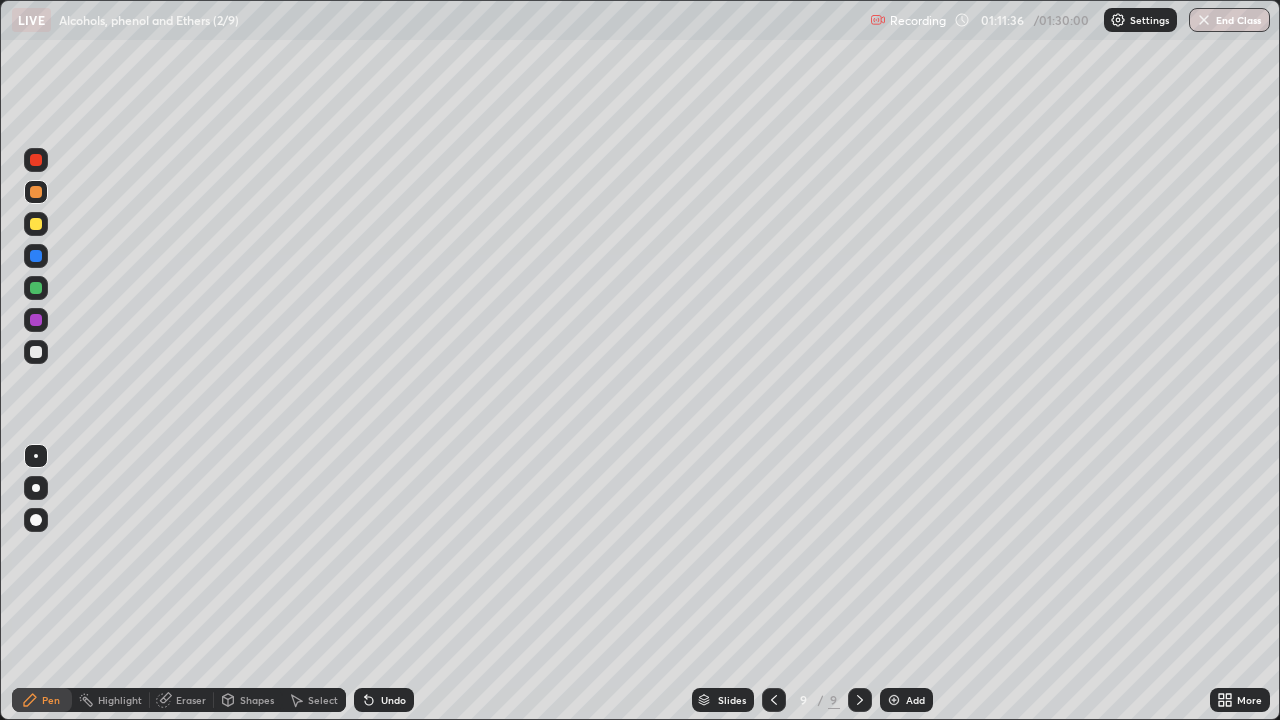 click at bounding box center (36, 352) 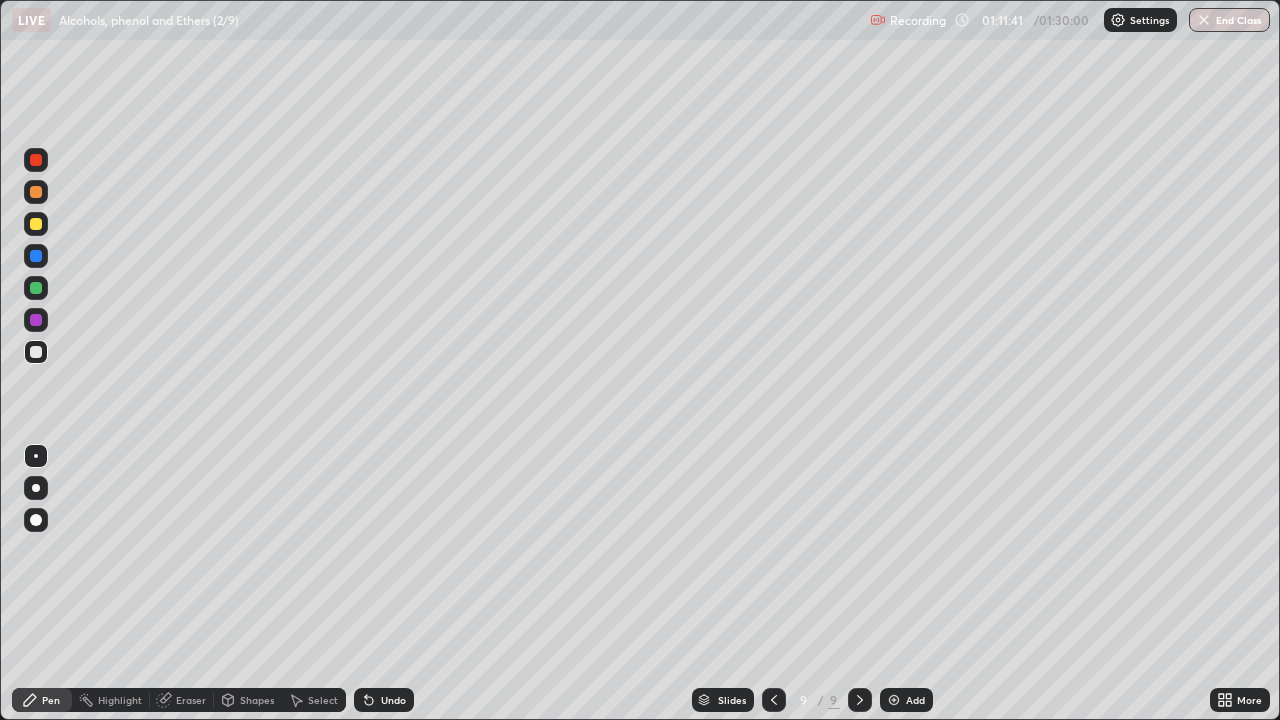 click 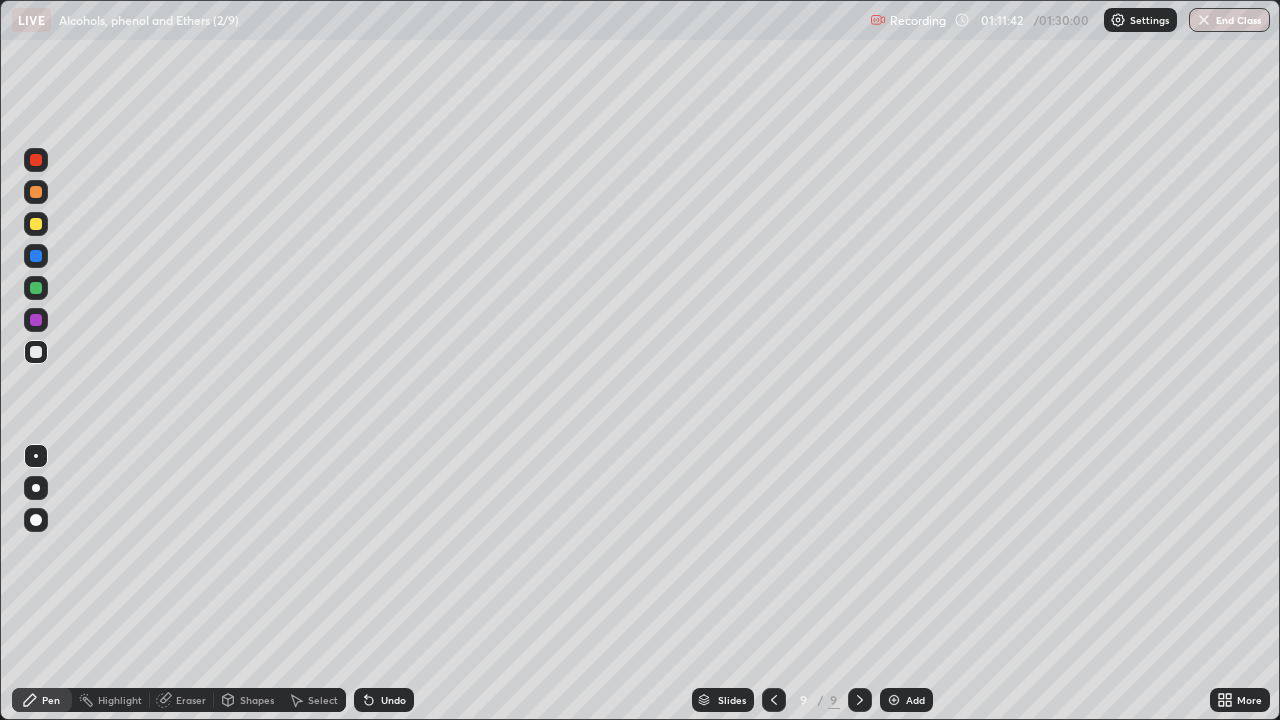 click at bounding box center [36, 224] 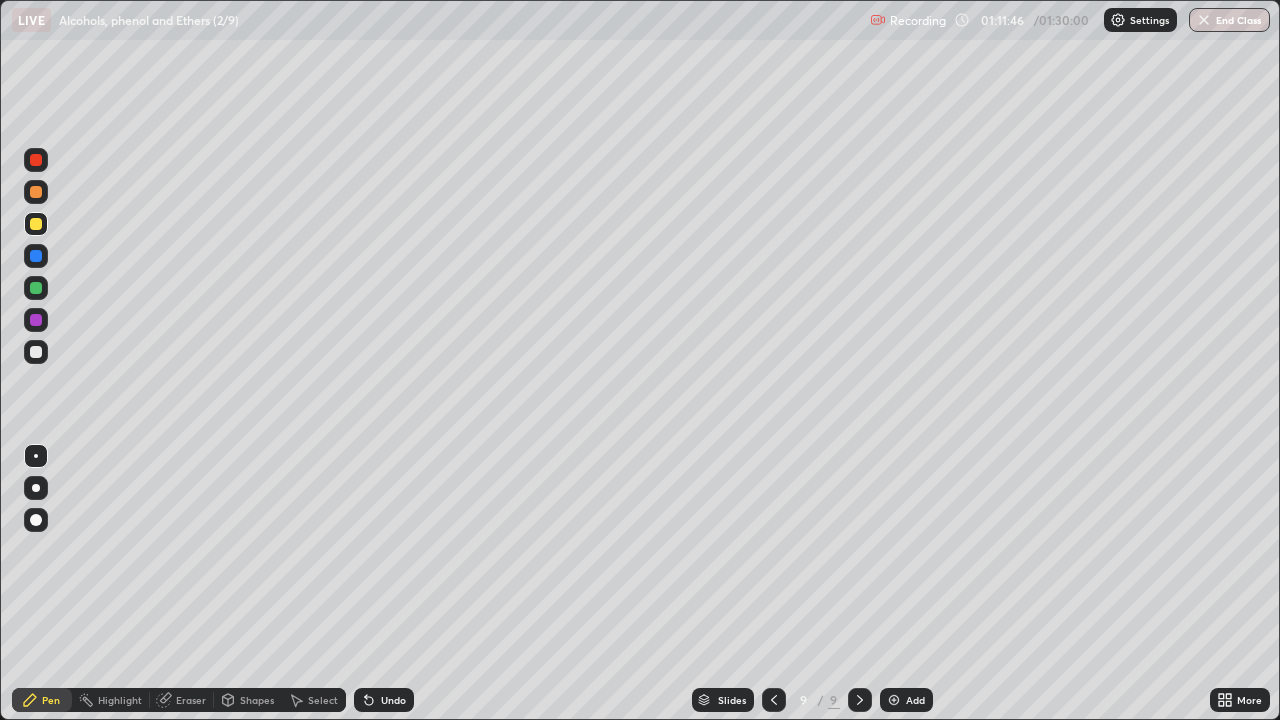 click at bounding box center (36, 352) 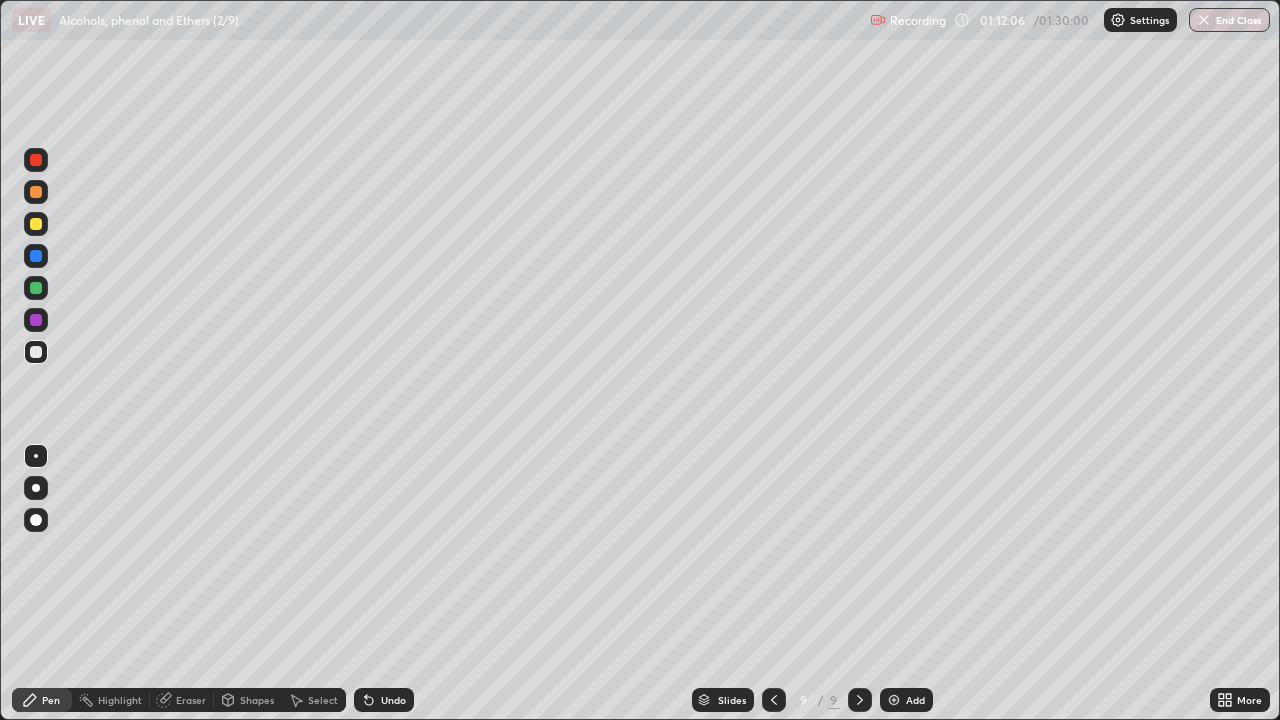 click at bounding box center [36, 288] 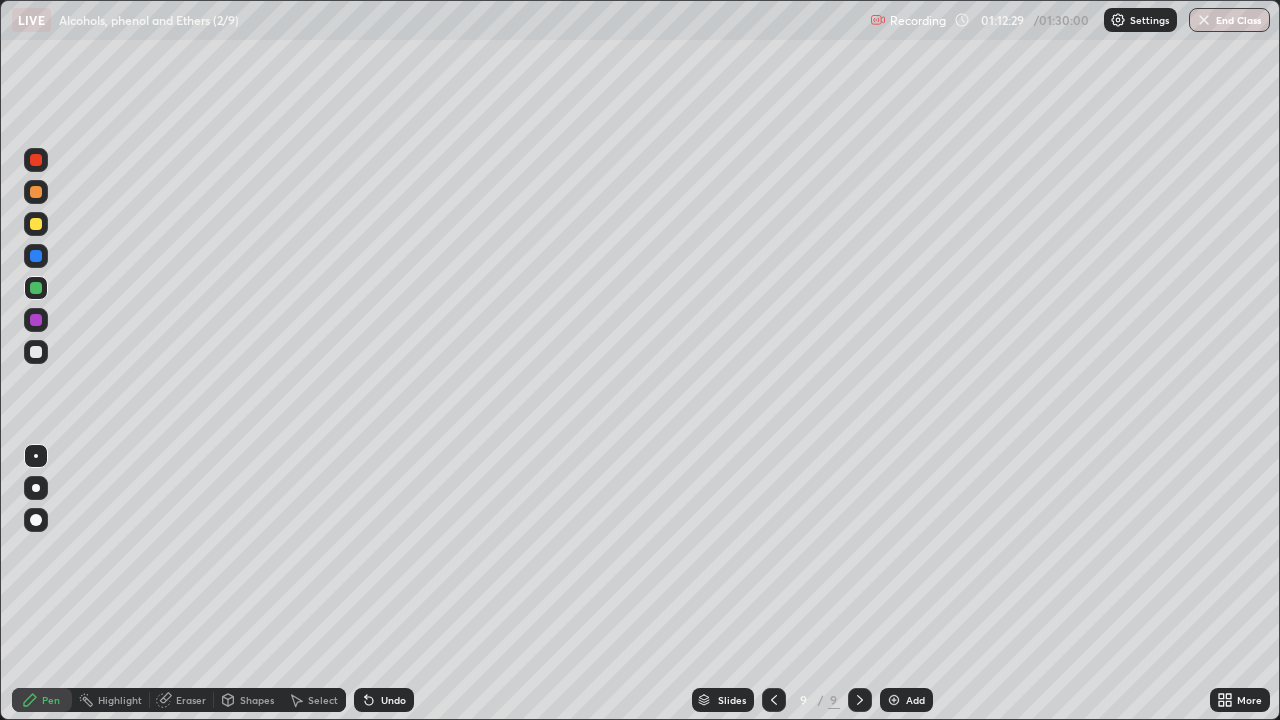 click at bounding box center (36, 256) 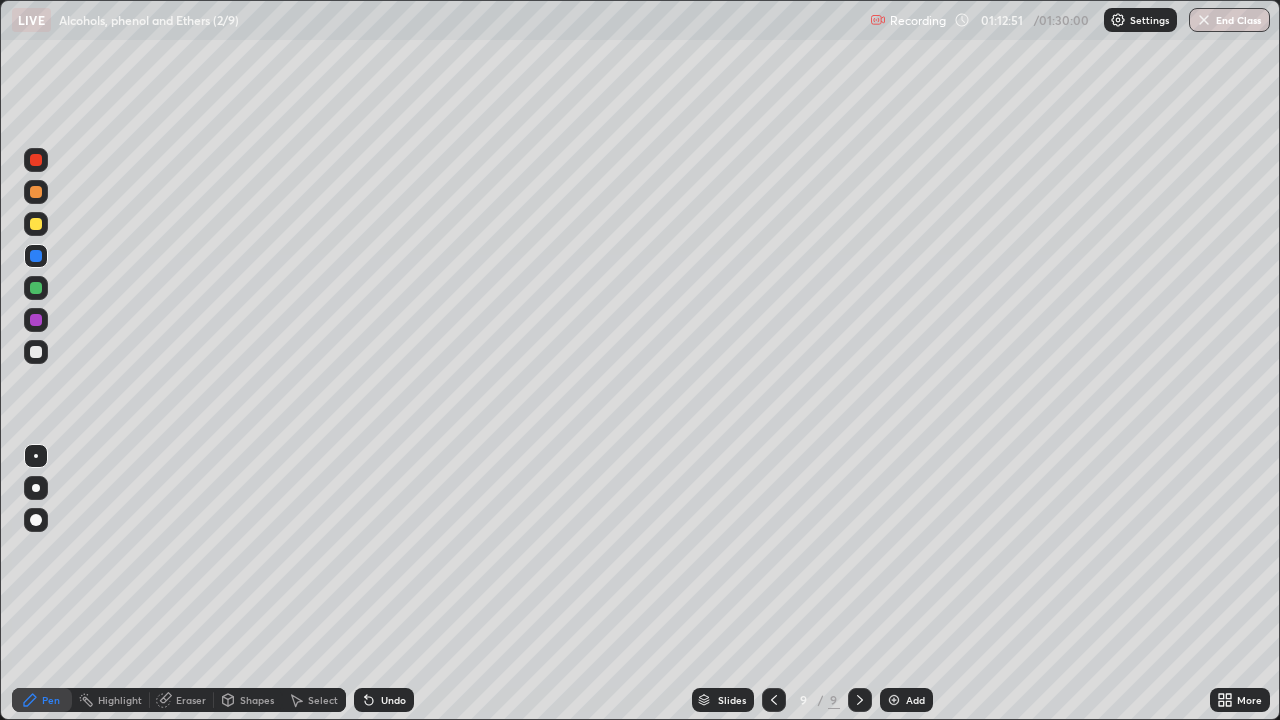 click at bounding box center [36, 320] 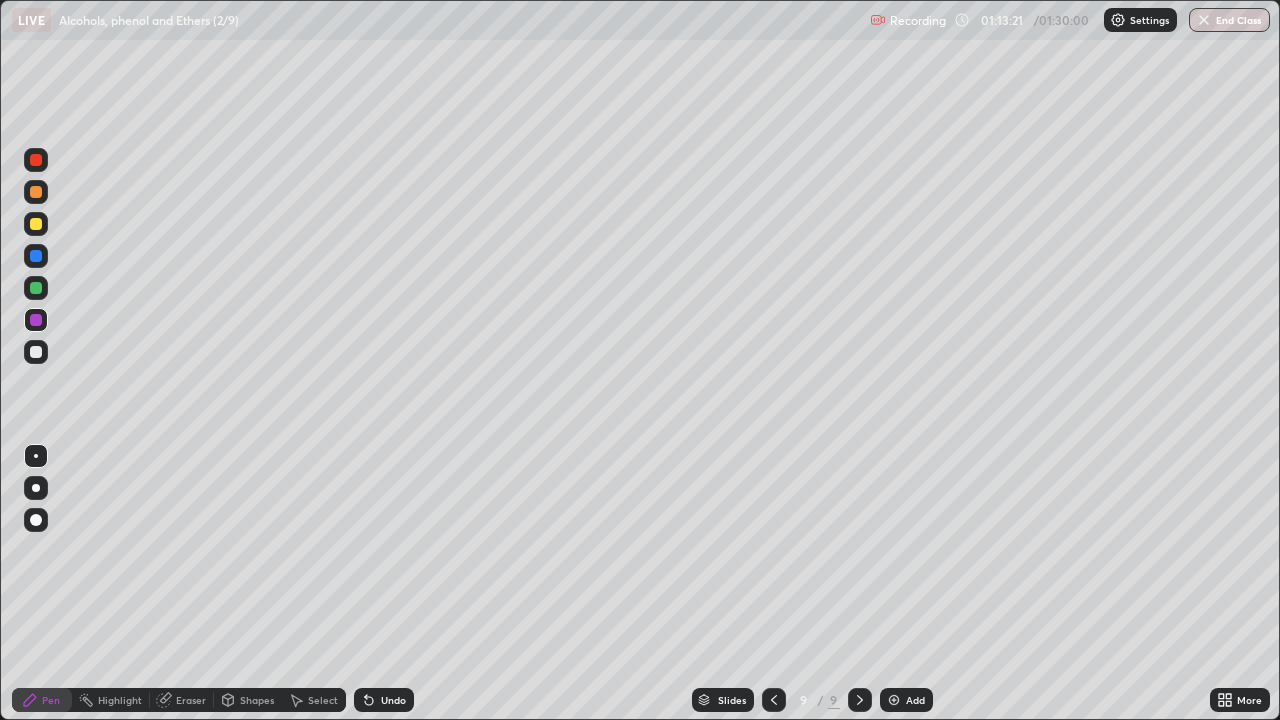 click on "Select" at bounding box center (323, 700) 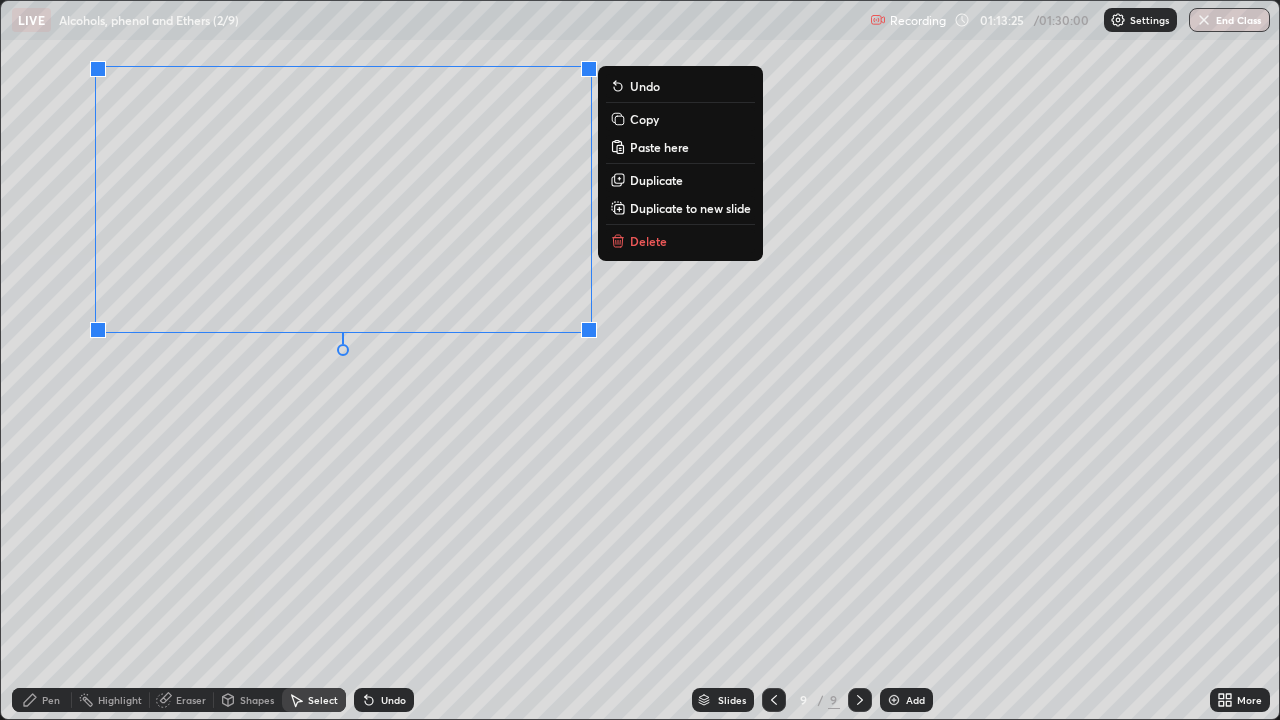 click 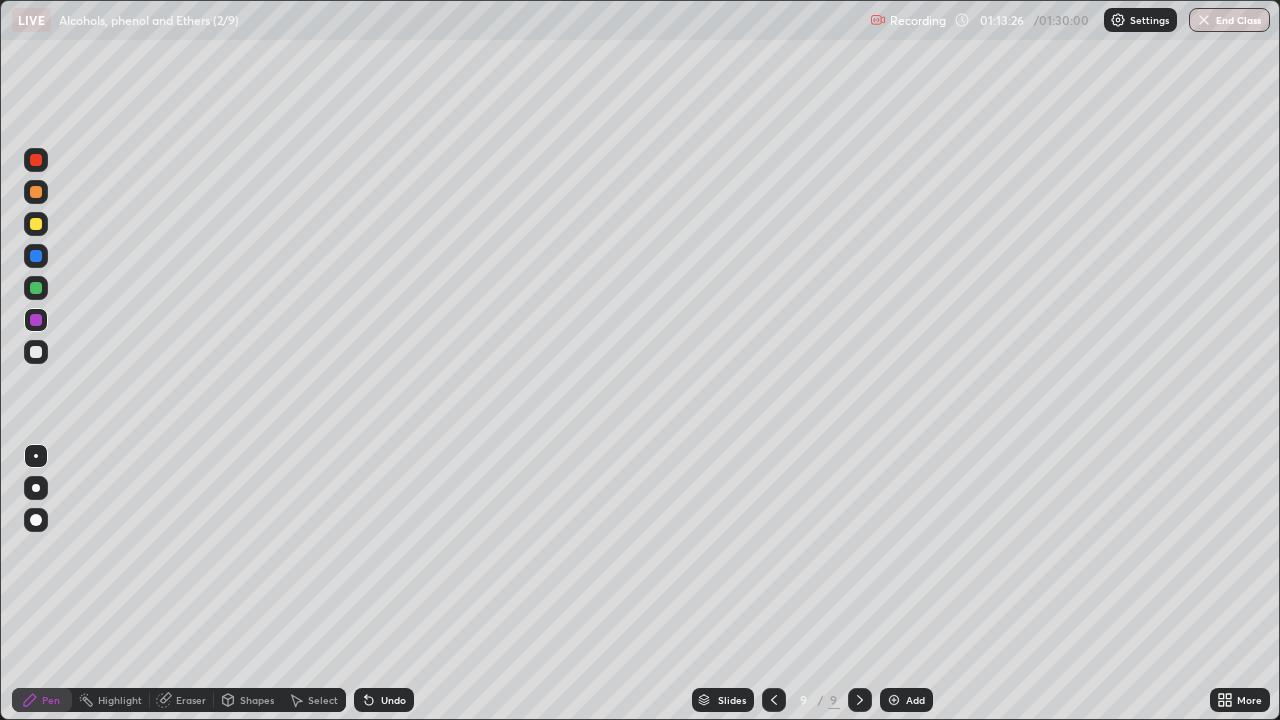 click on "Shapes" at bounding box center [257, 700] 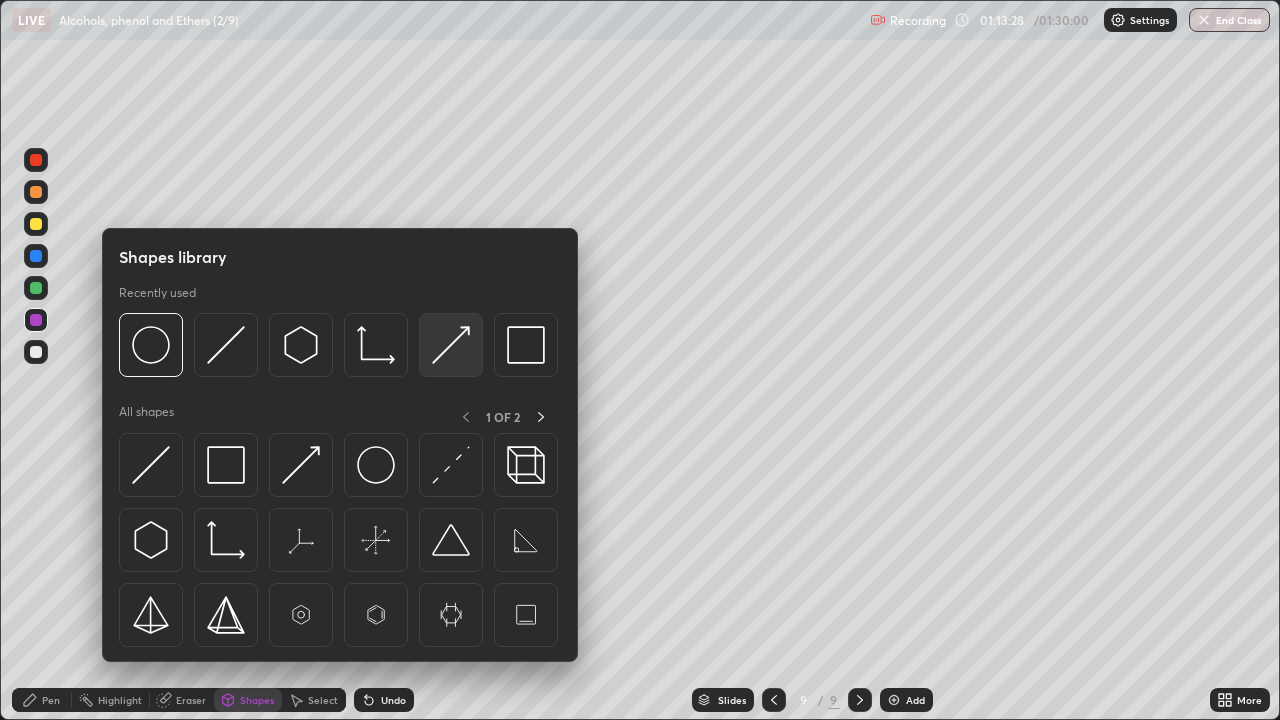 click at bounding box center (451, 345) 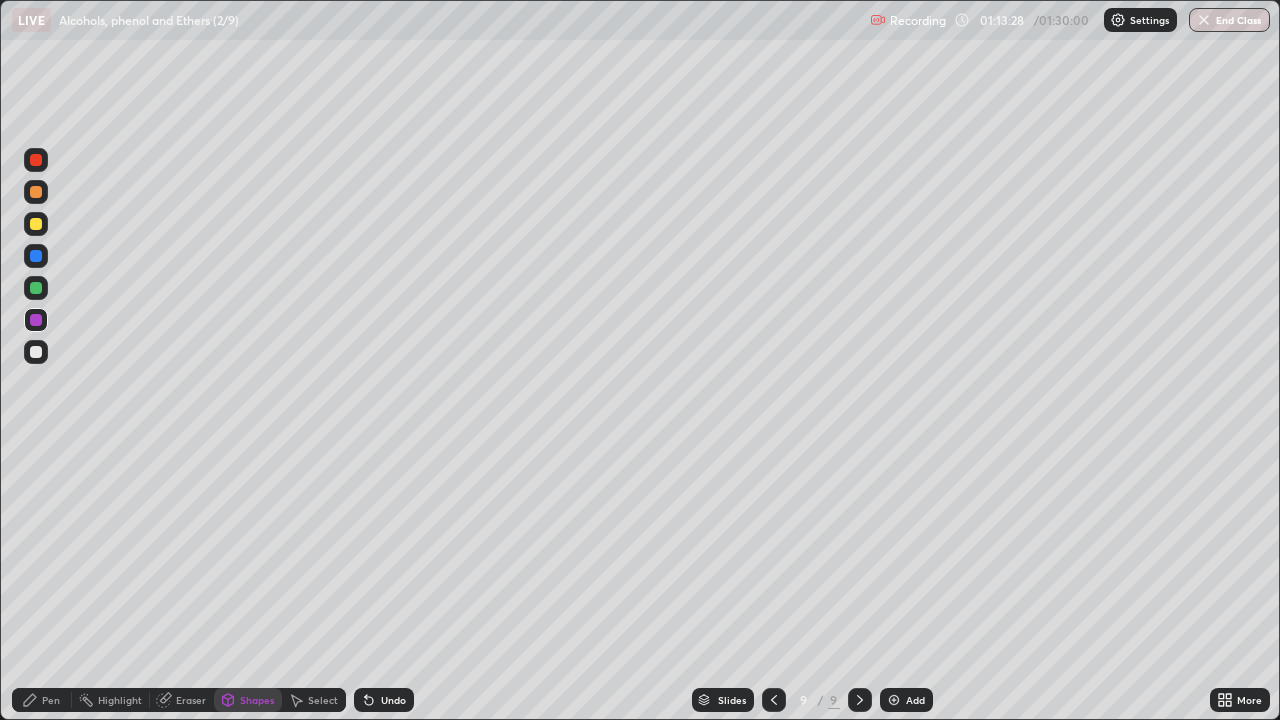 click at bounding box center (36, 352) 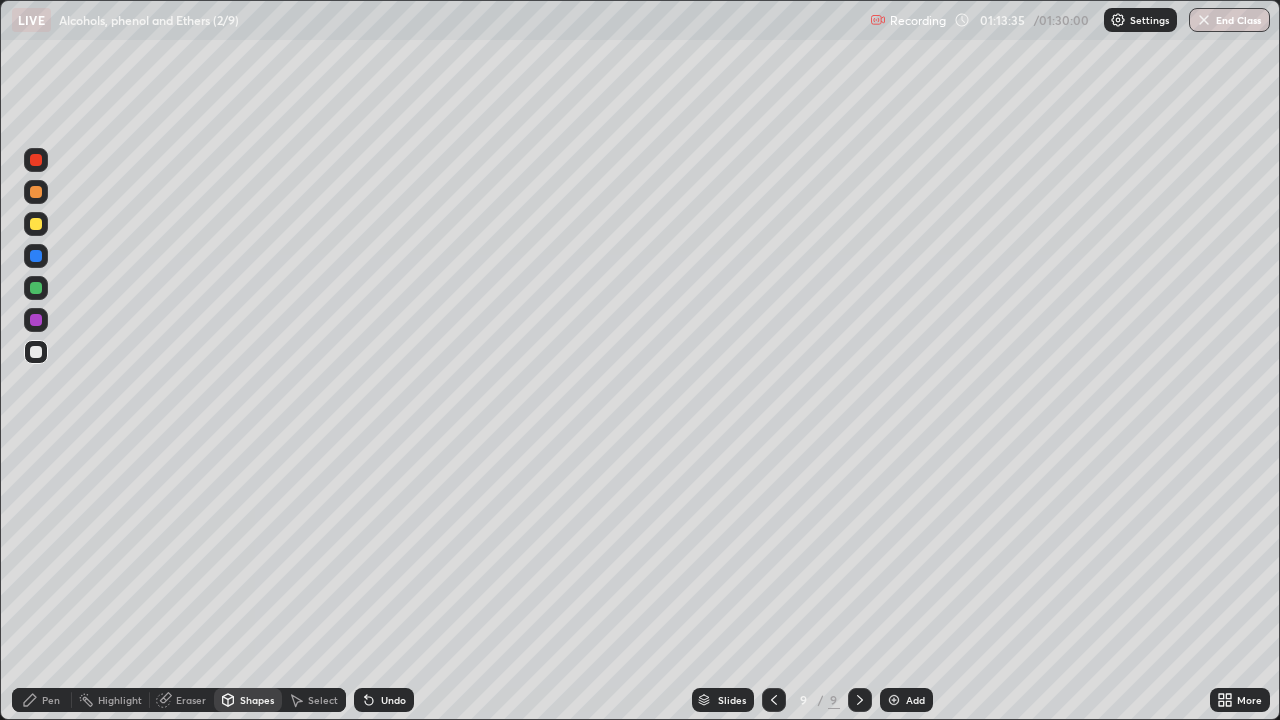 click 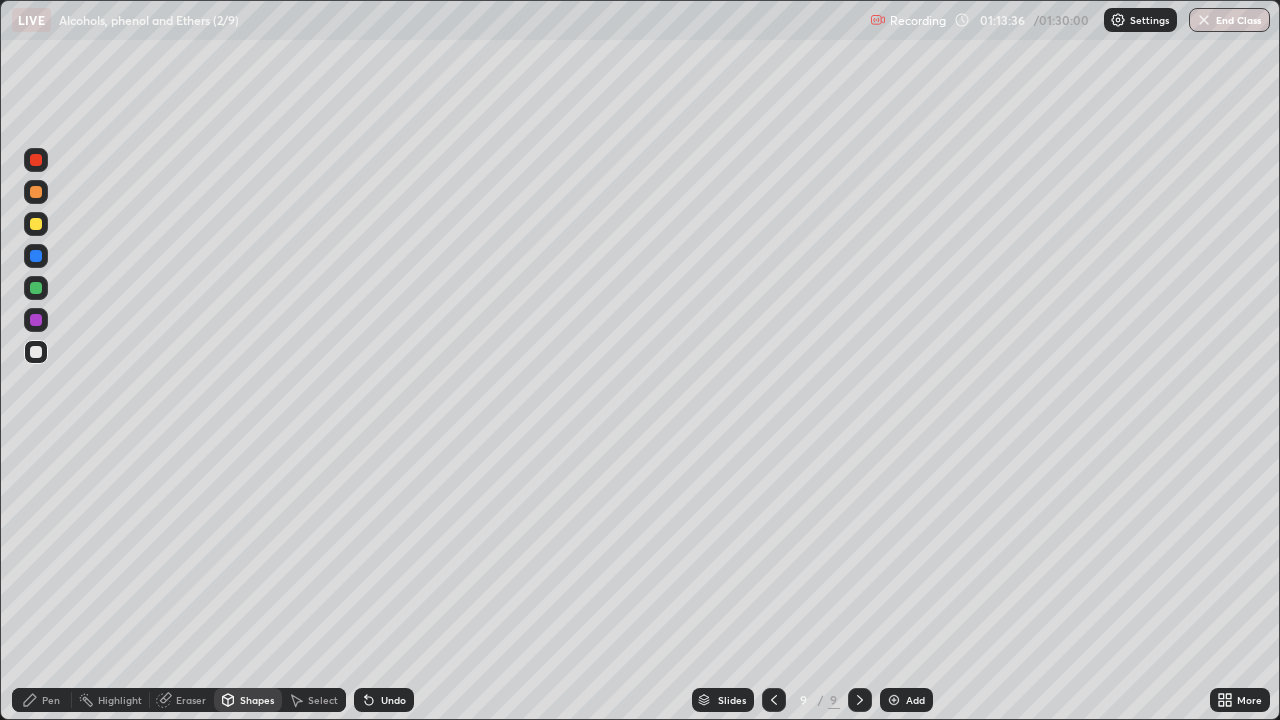 click on "Pen" at bounding box center (51, 700) 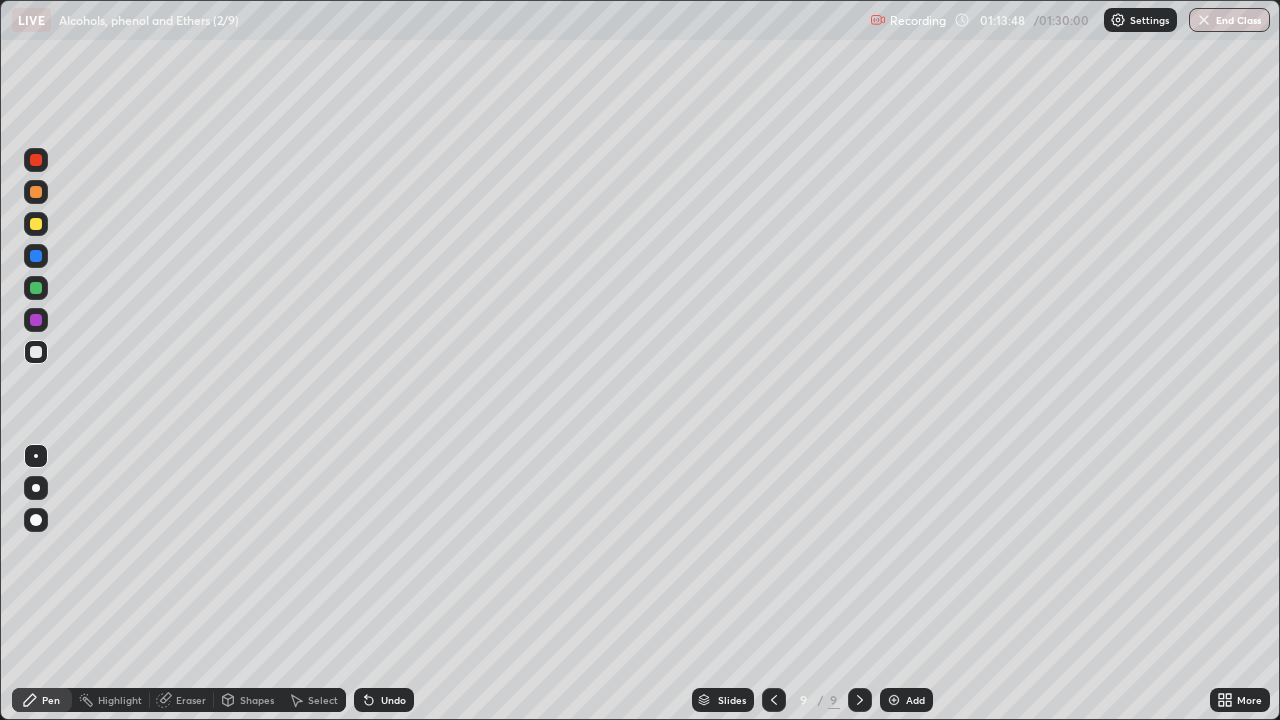 click on "Undo" at bounding box center (384, 700) 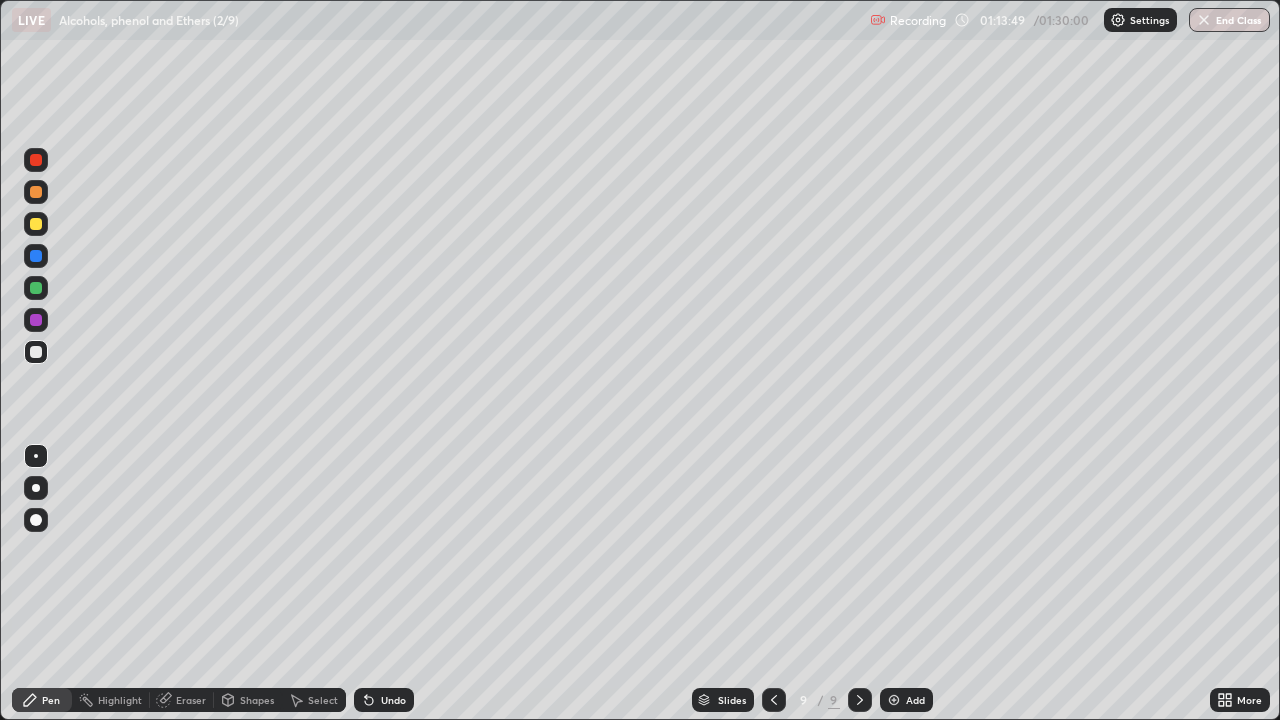 click 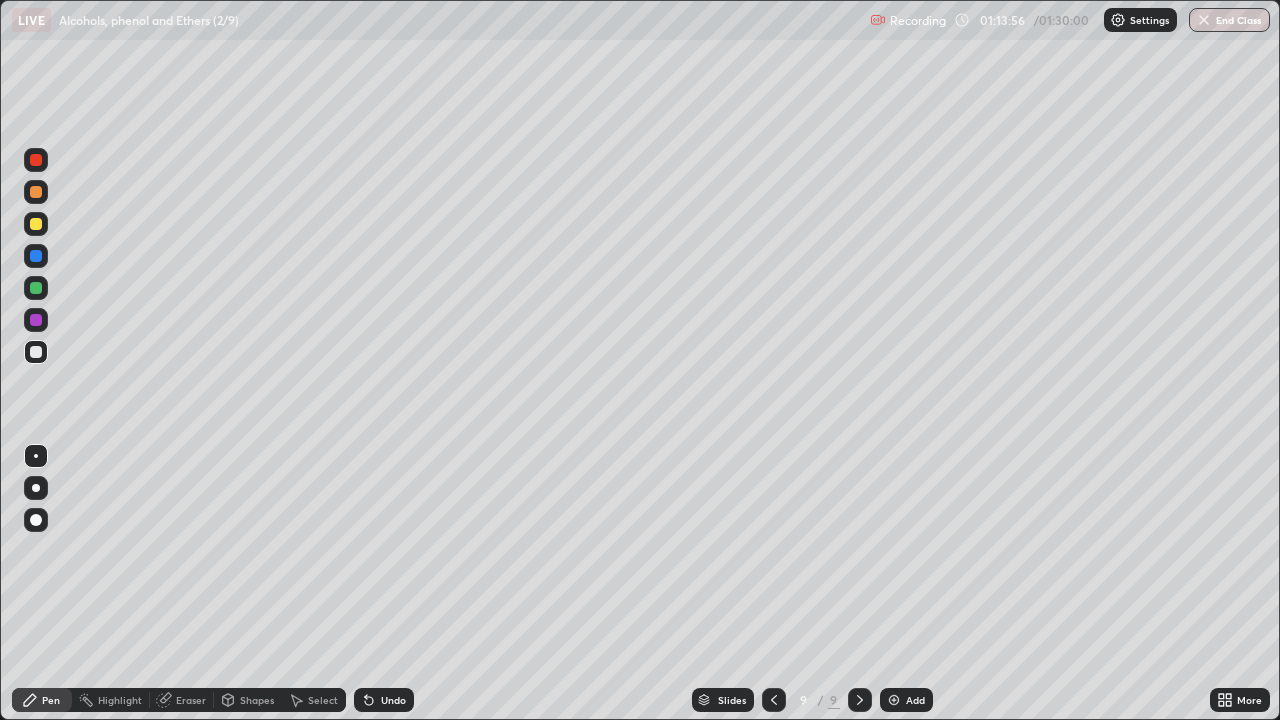 click at bounding box center (36, 192) 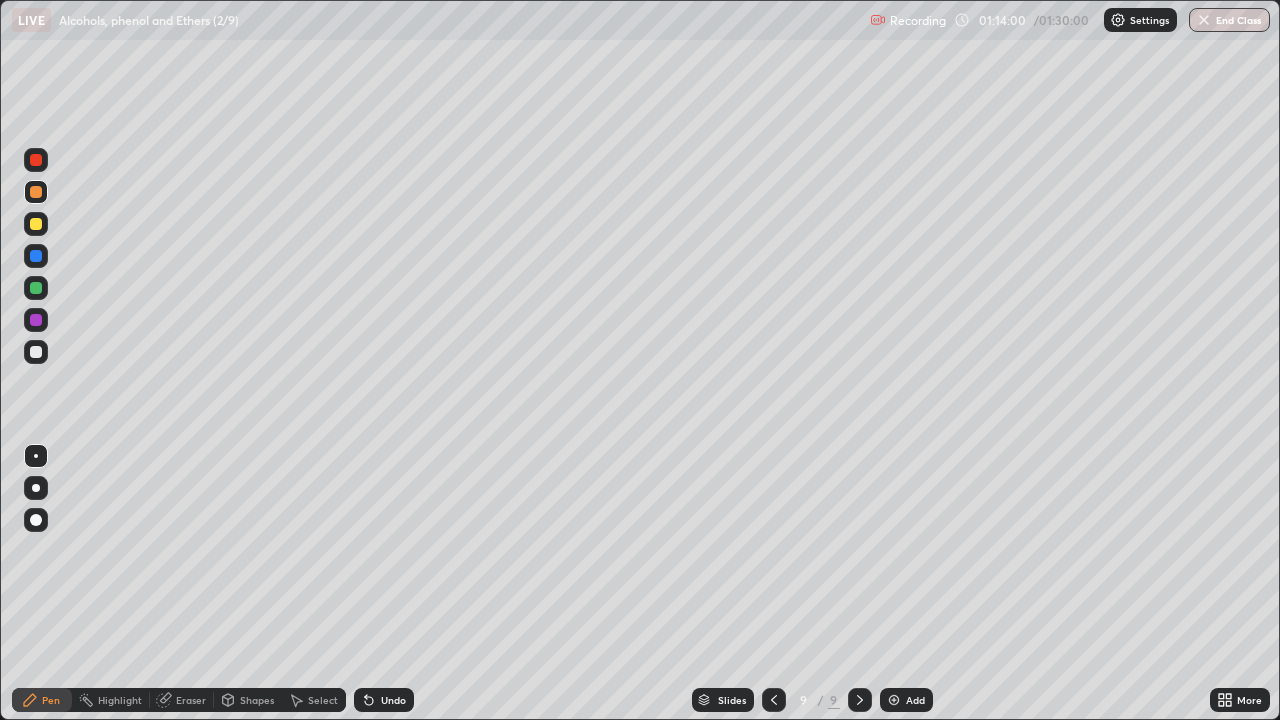 click at bounding box center (36, 352) 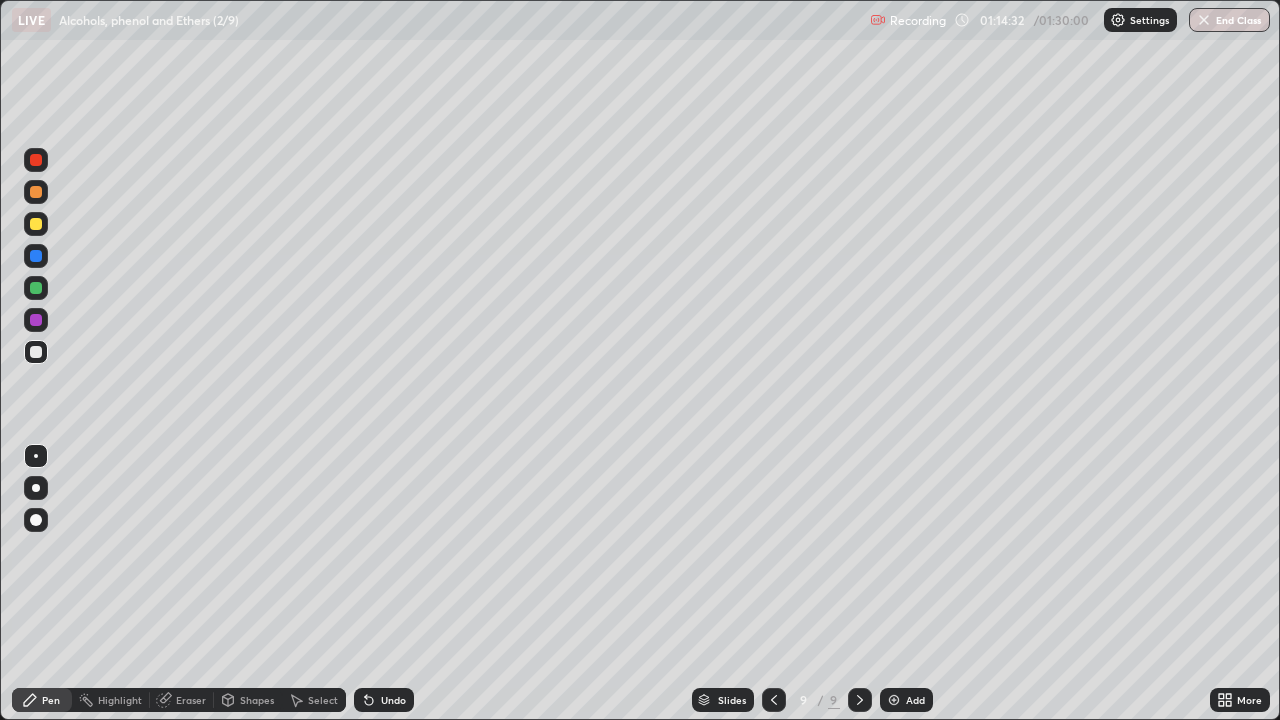click at bounding box center [36, 288] 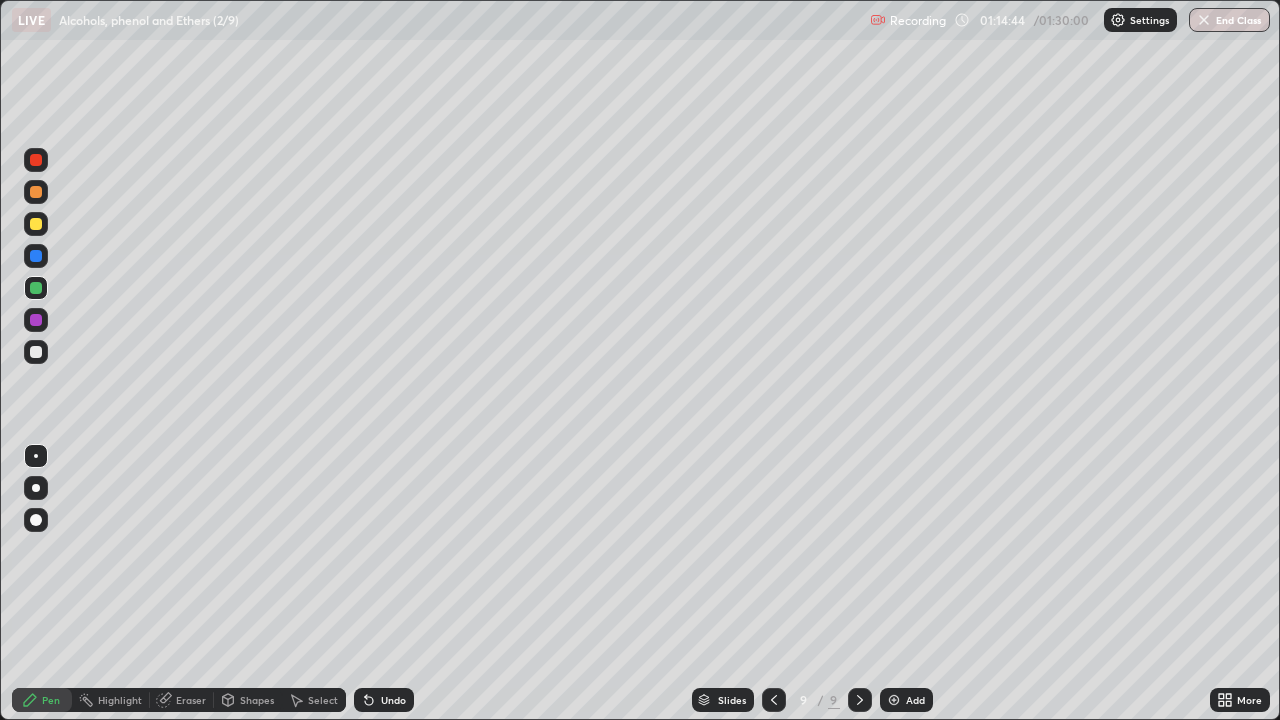 click at bounding box center (36, 352) 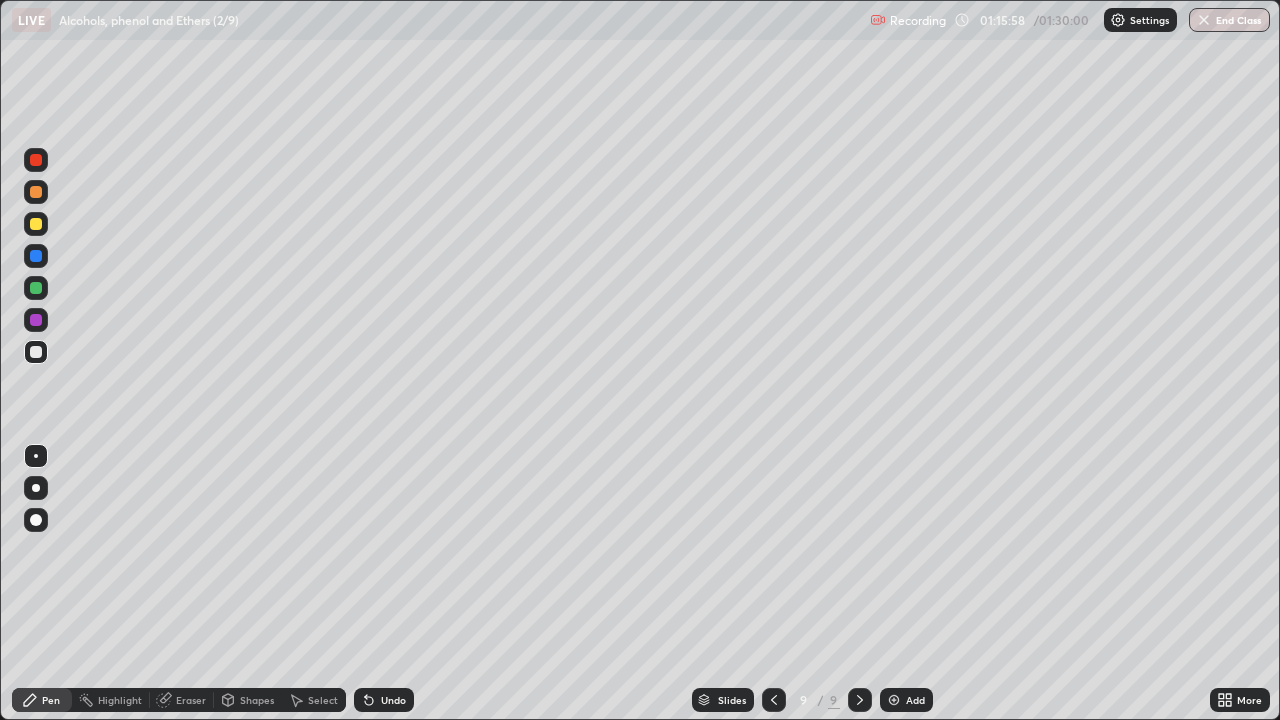 click 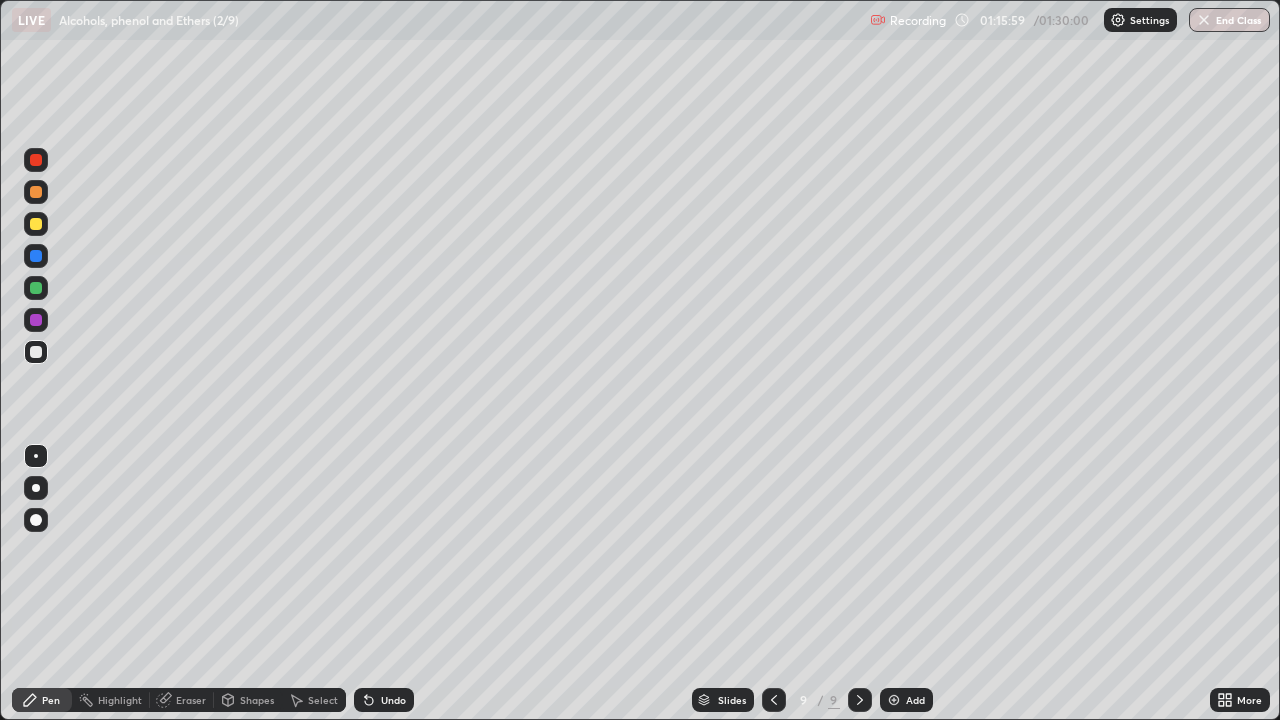 click 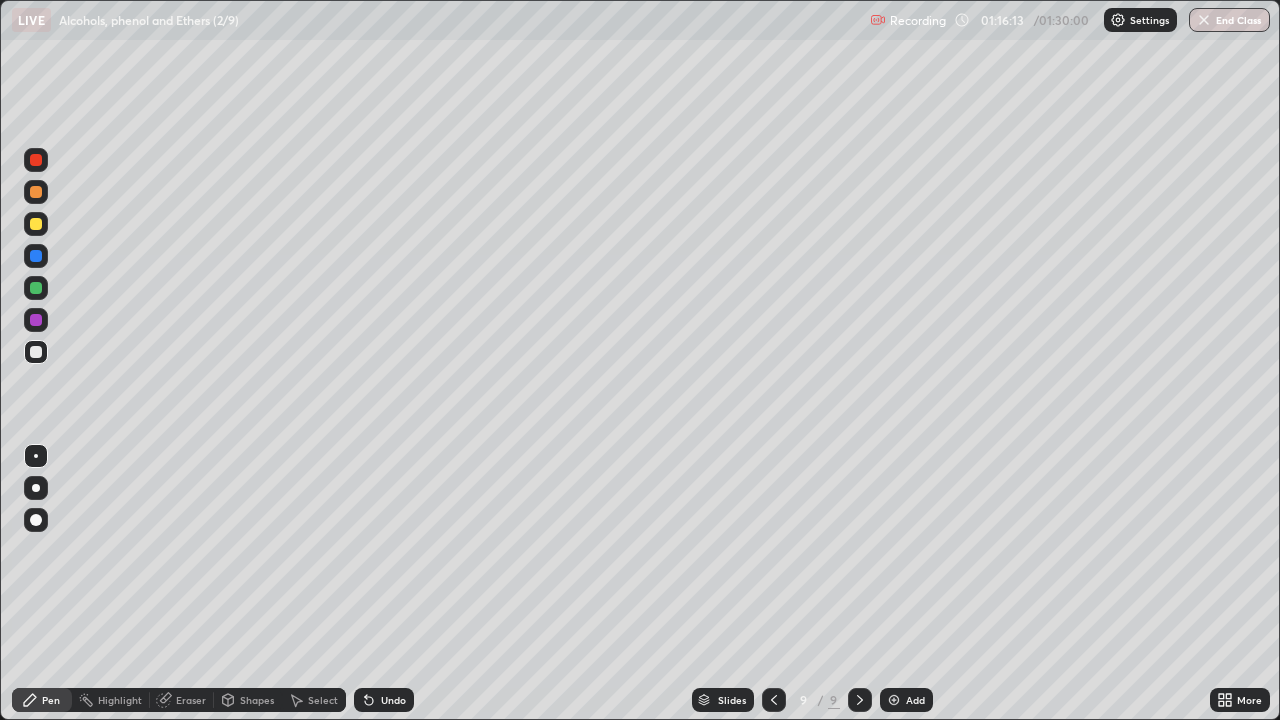 click on "Shapes" at bounding box center [257, 700] 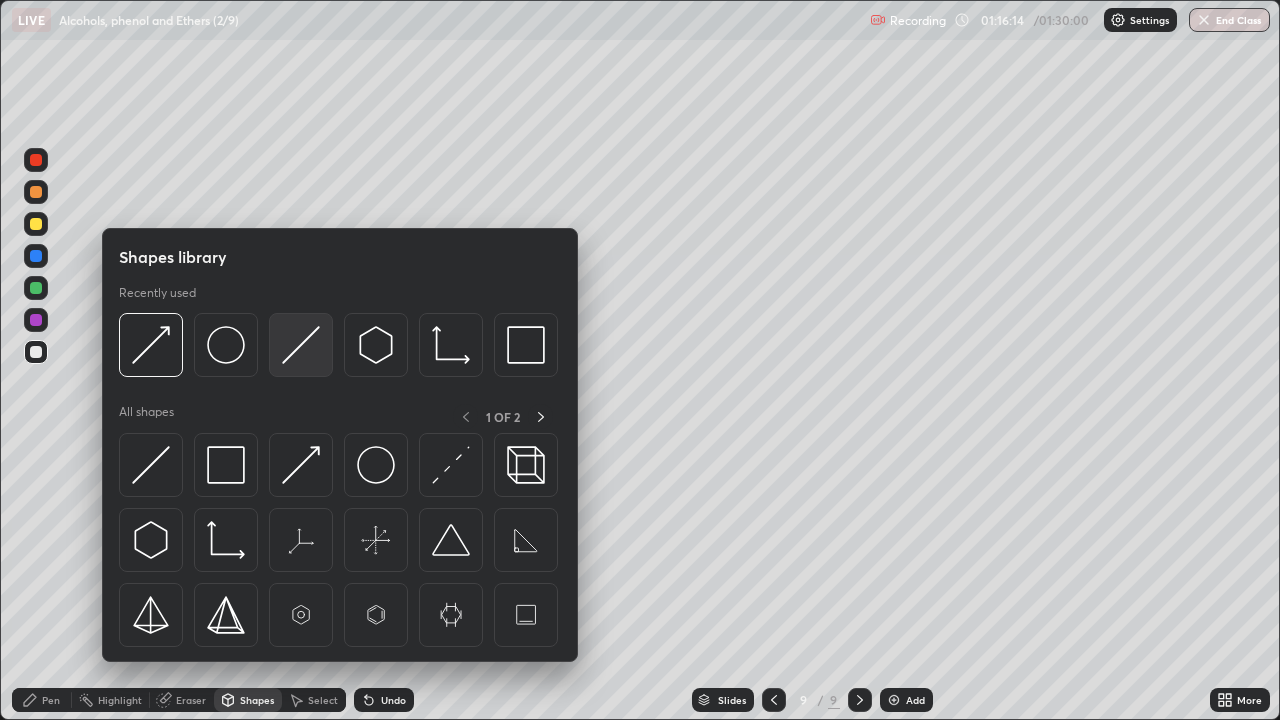 click at bounding box center (301, 345) 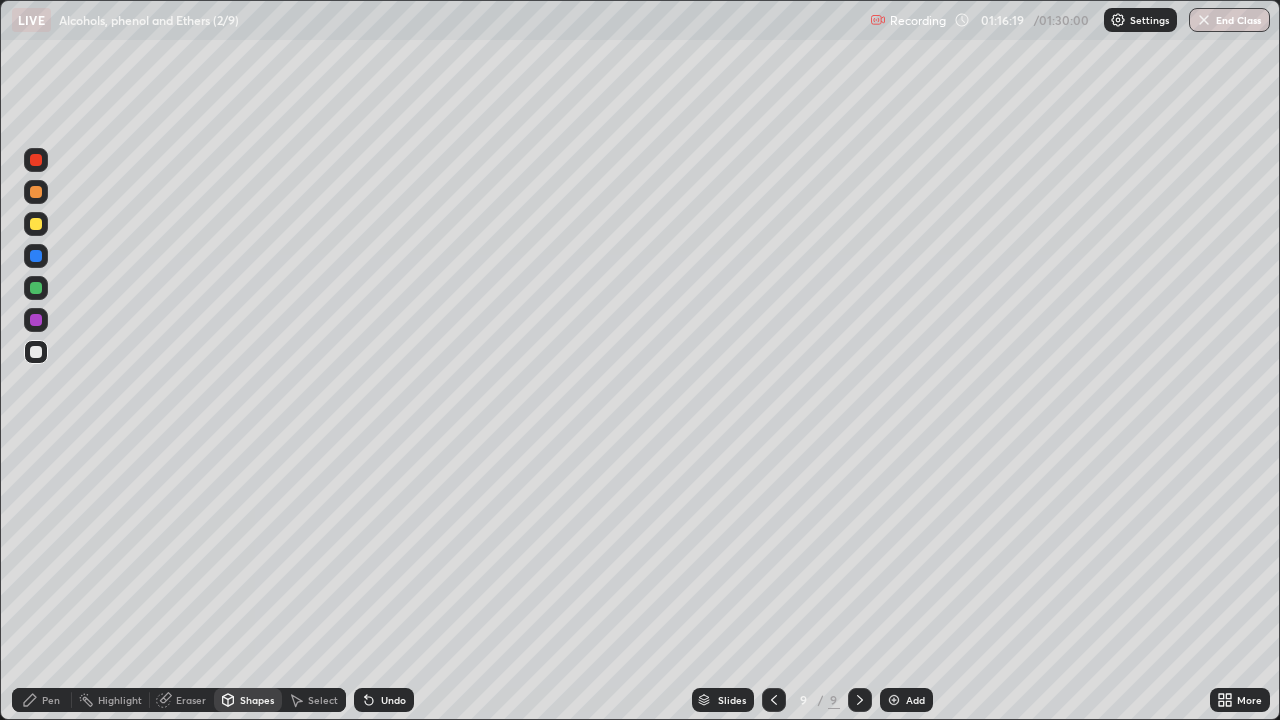 click on "Pen" at bounding box center [42, 700] 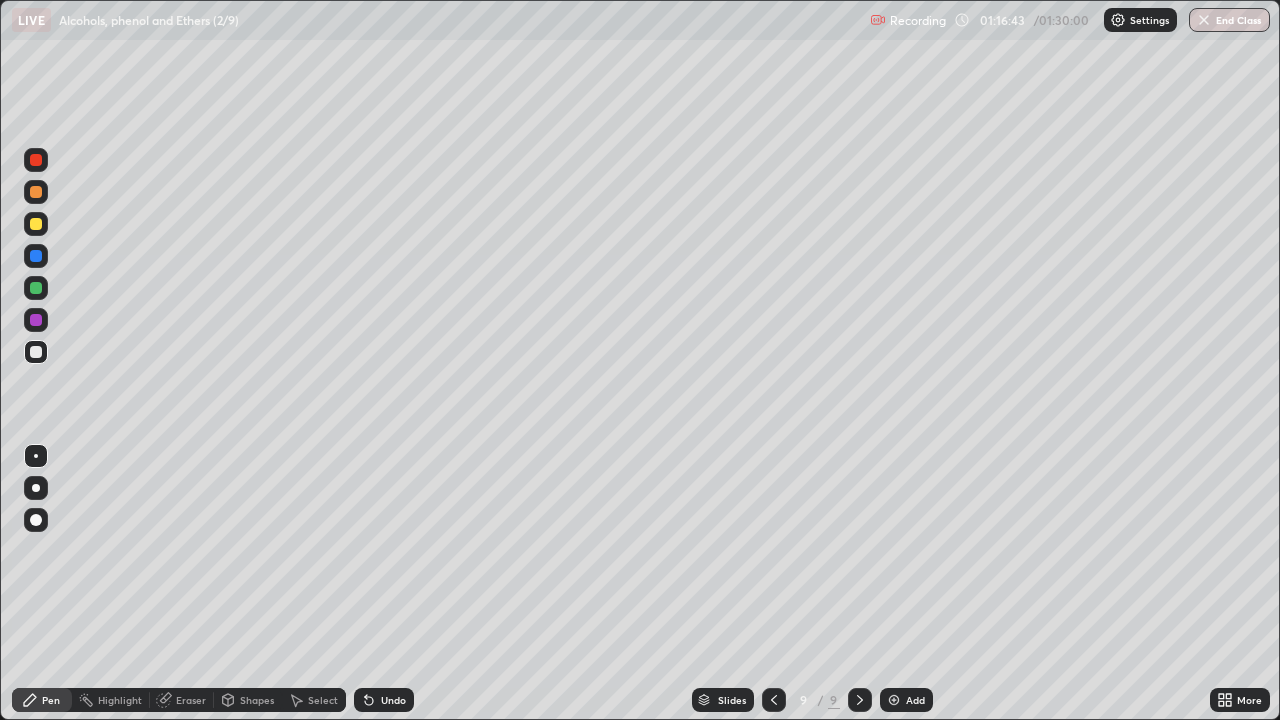 click at bounding box center [36, 320] 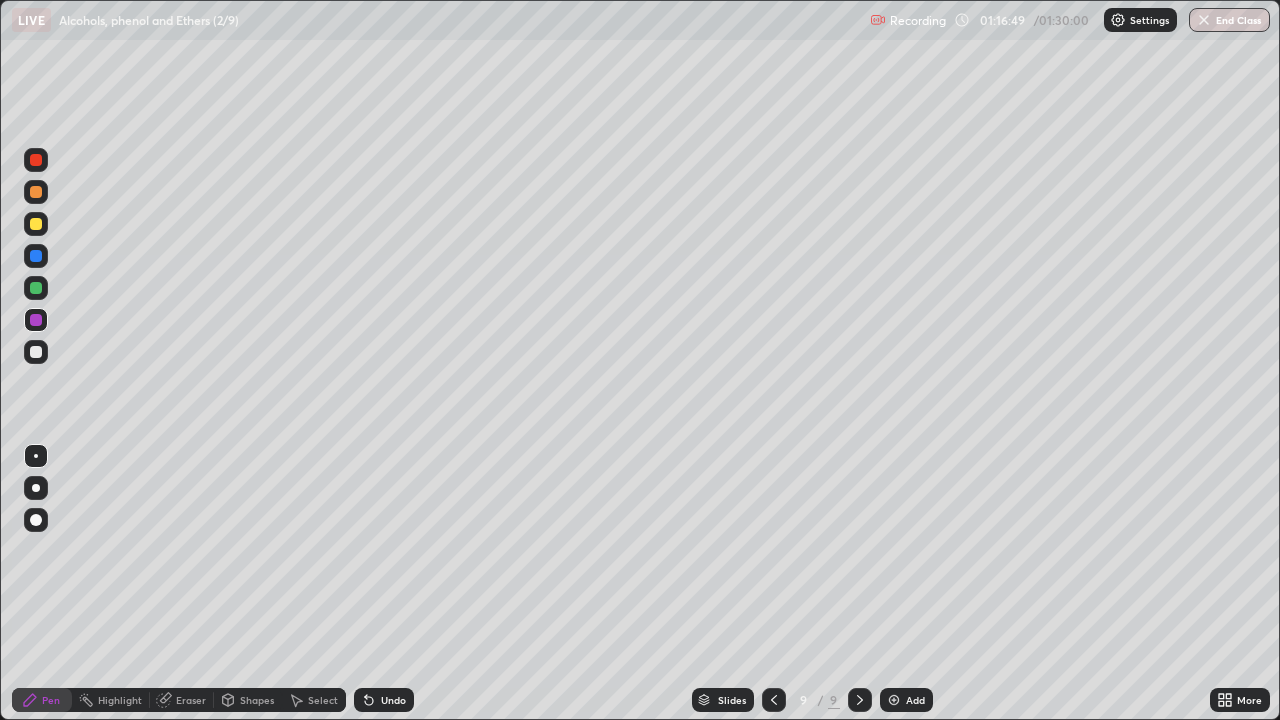 click at bounding box center (36, 192) 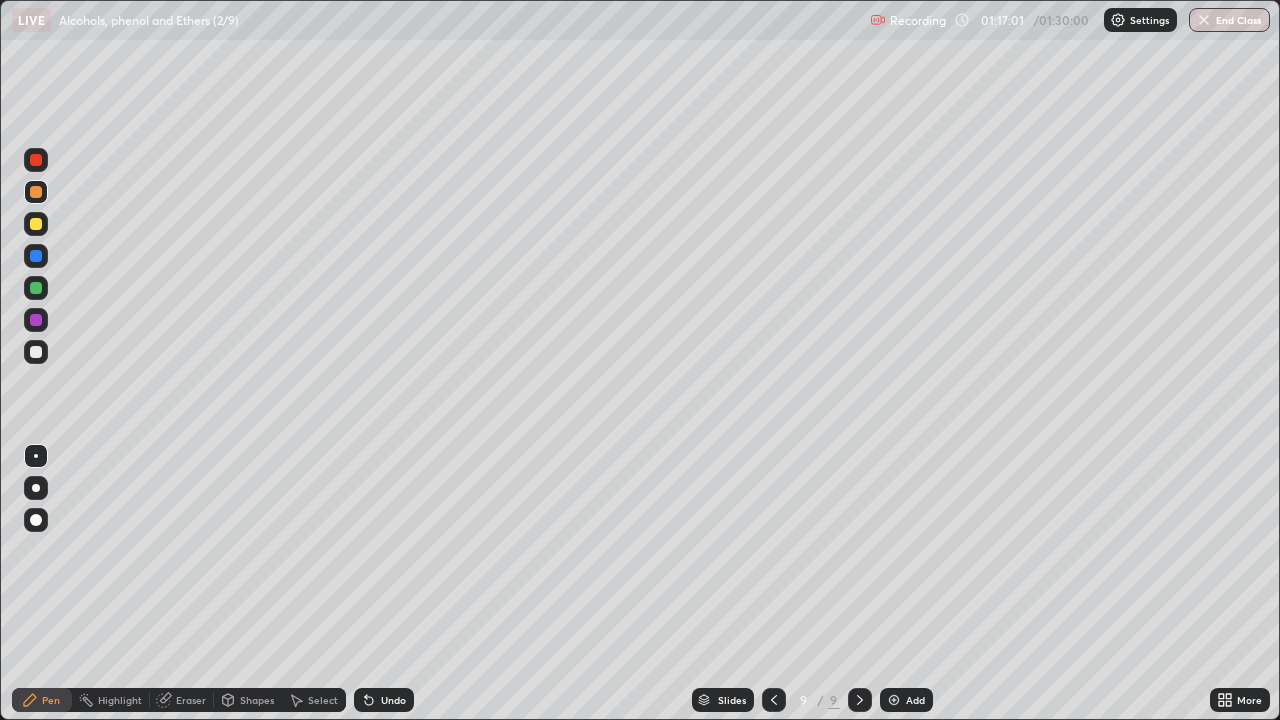 click at bounding box center [36, 352] 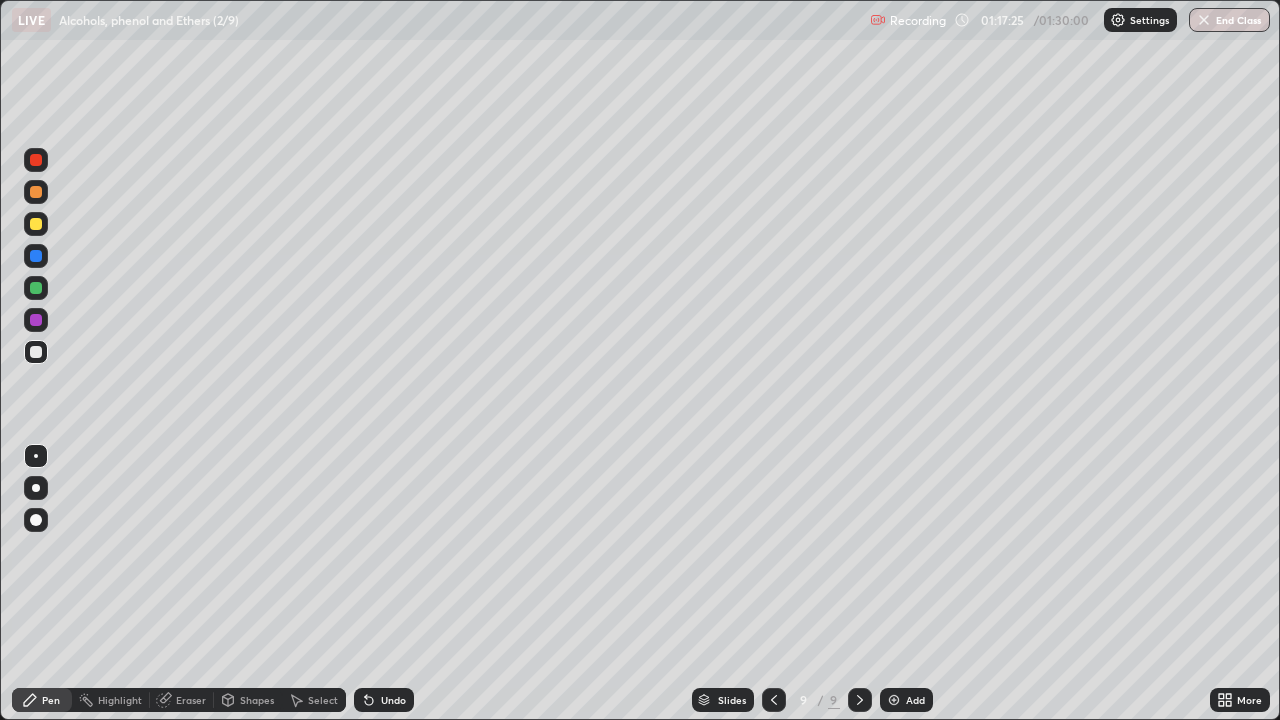 click on "Eraser" at bounding box center [191, 700] 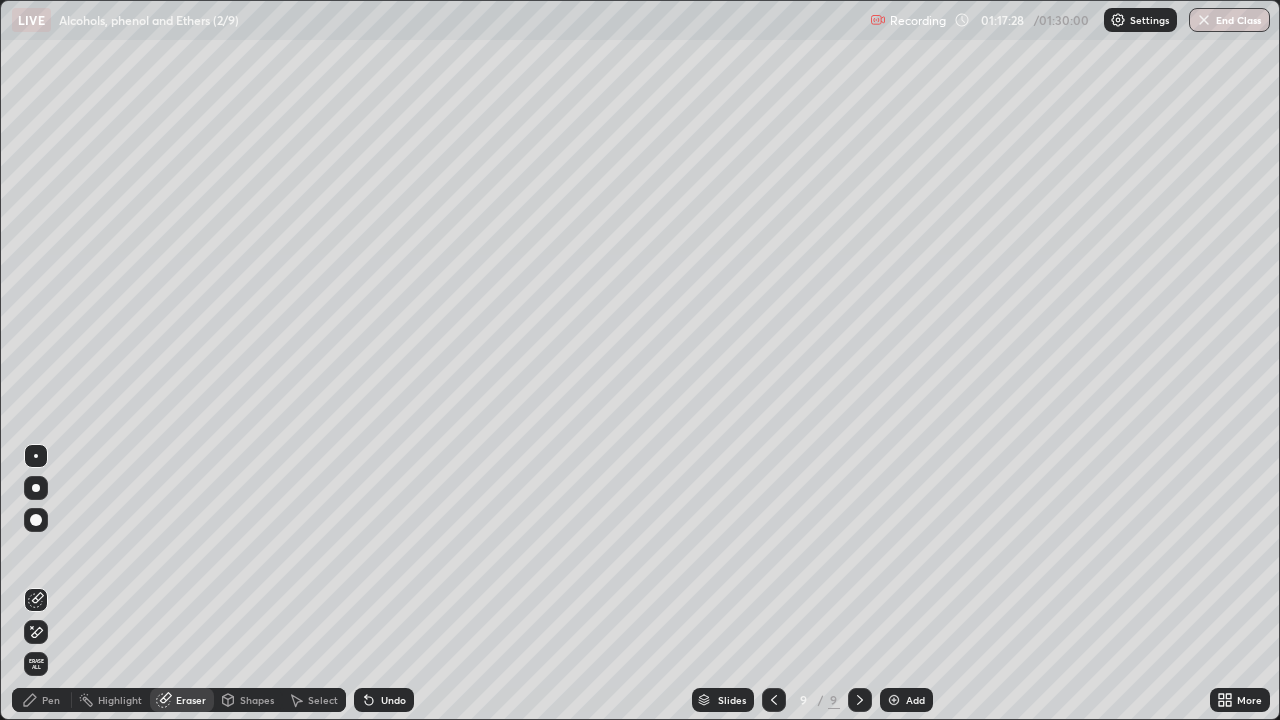 click on "Pen" at bounding box center [51, 700] 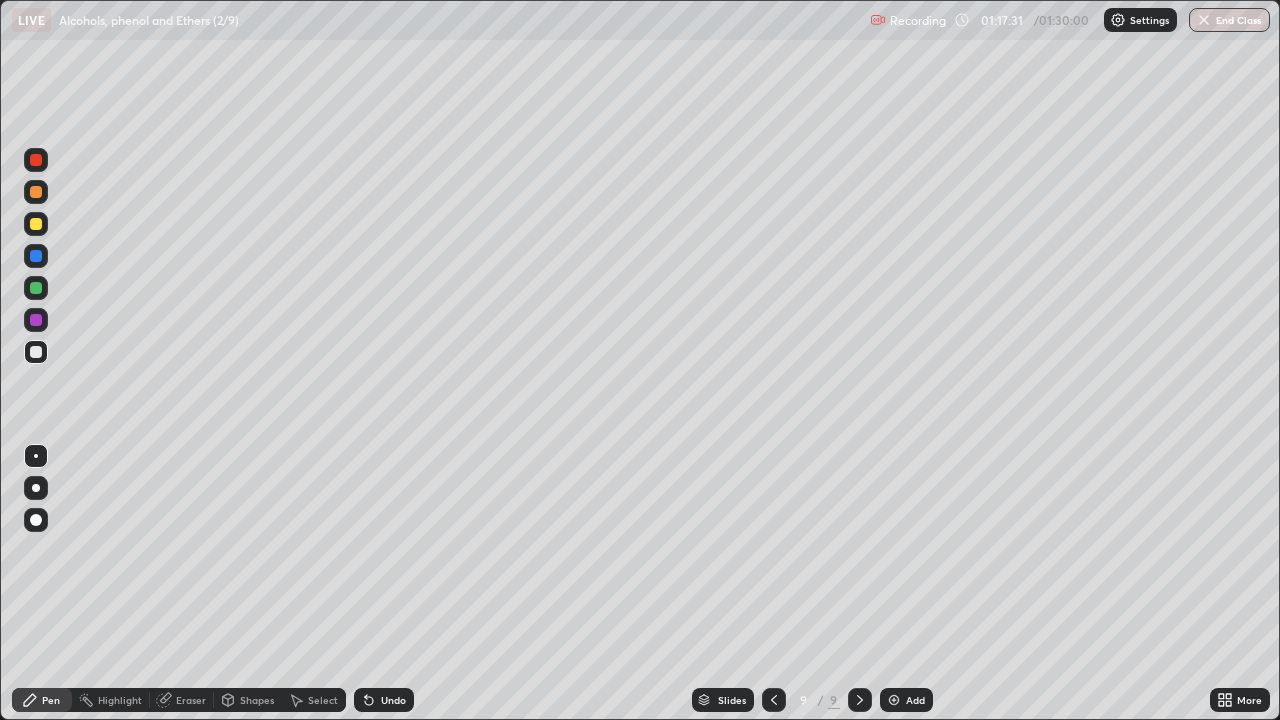 click on "Eraser" at bounding box center [191, 700] 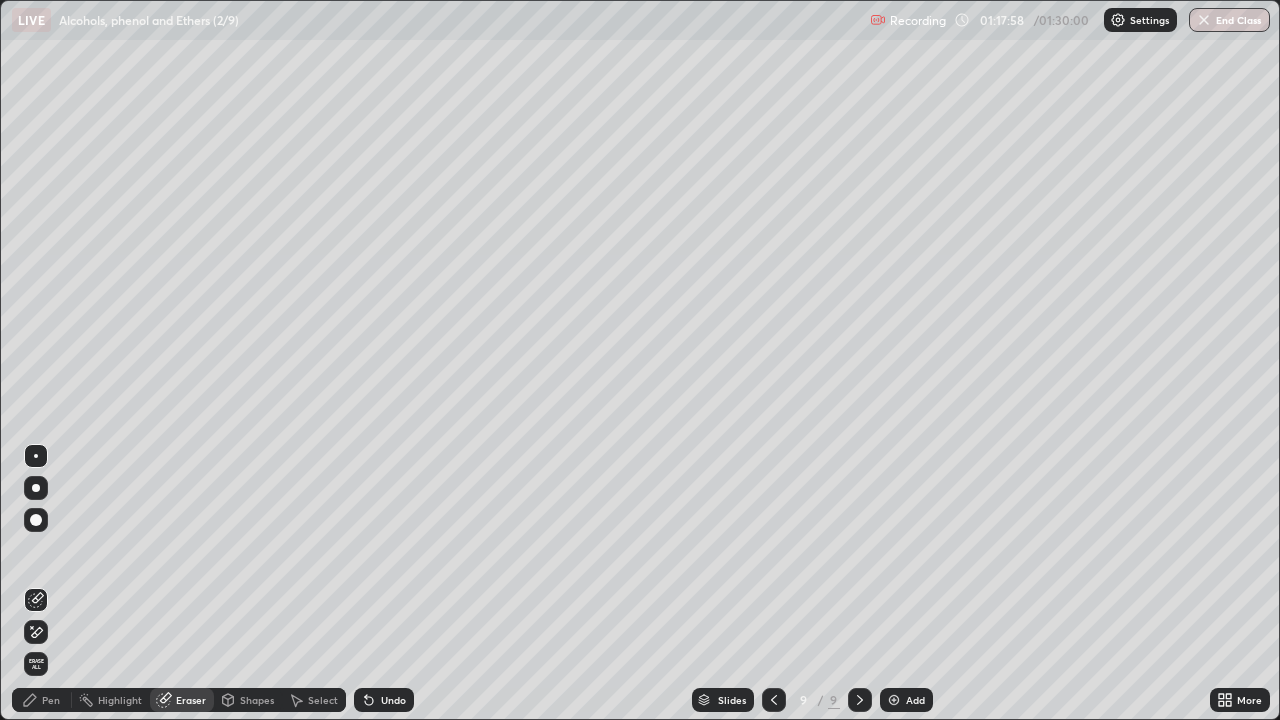 click on "Pen" at bounding box center [51, 700] 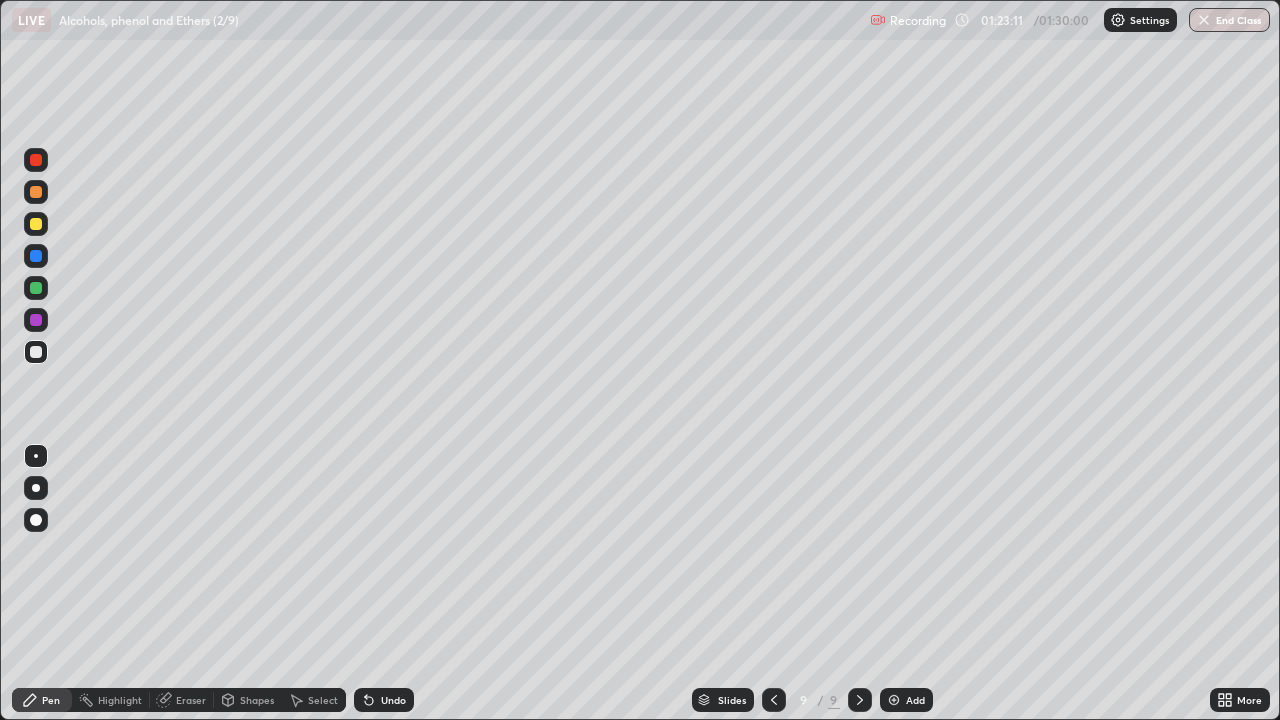 click at bounding box center (894, 700) 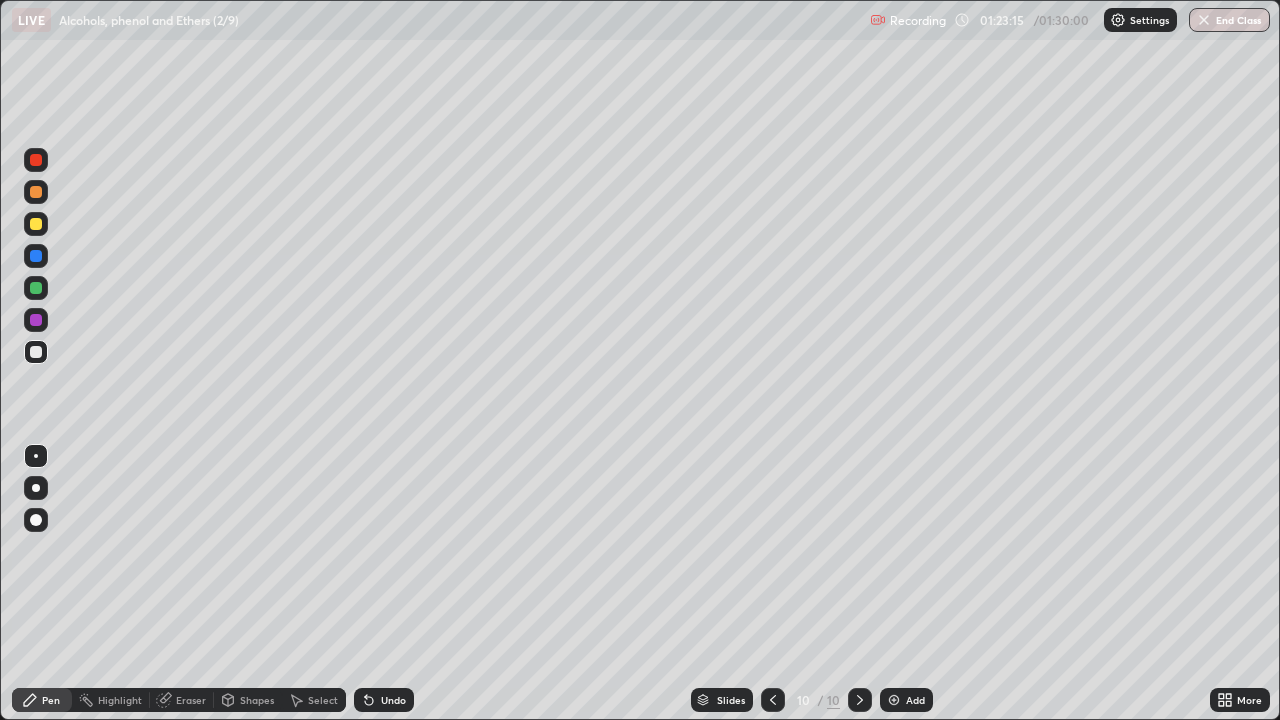 click at bounding box center [36, 160] 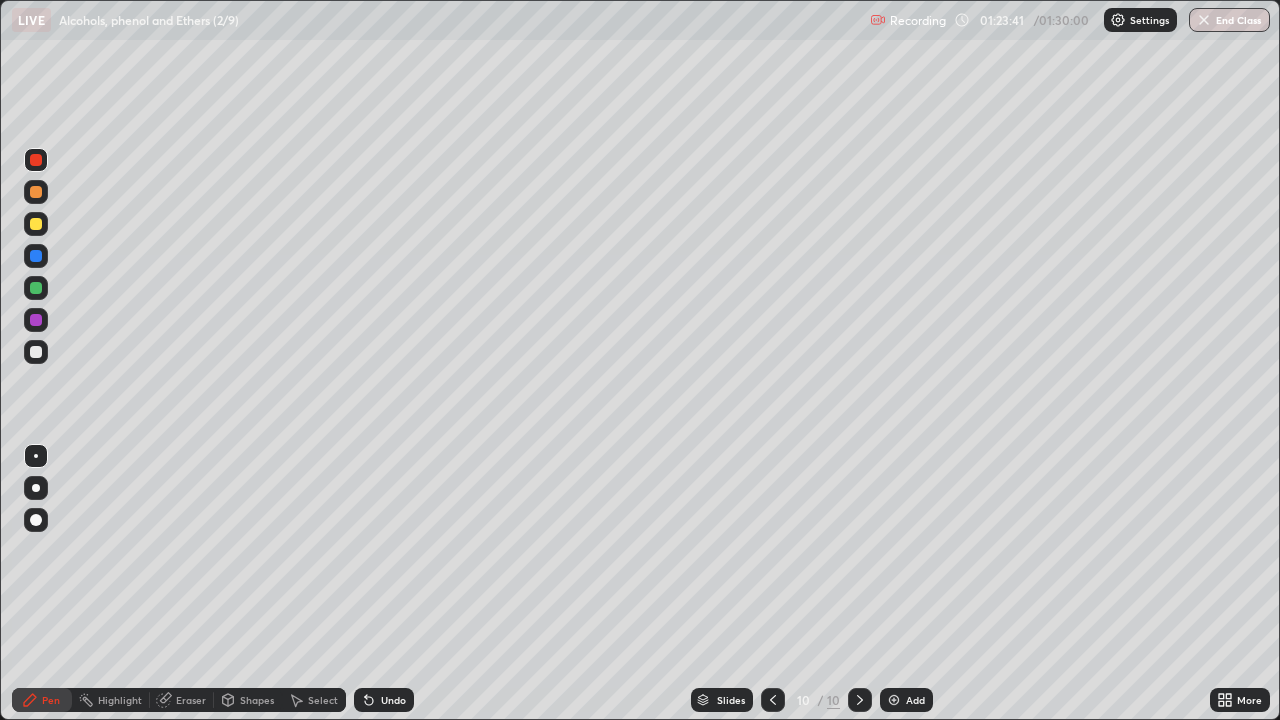 click at bounding box center (36, 352) 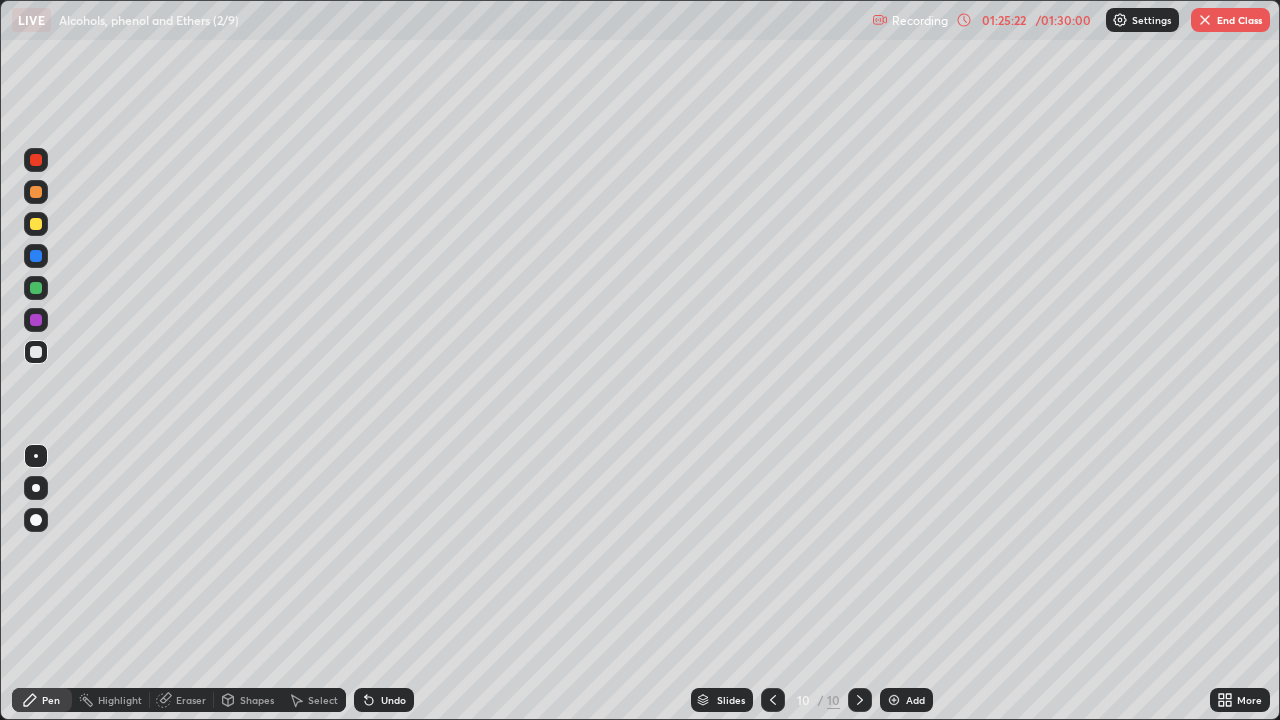 click on "Shapes" at bounding box center [257, 700] 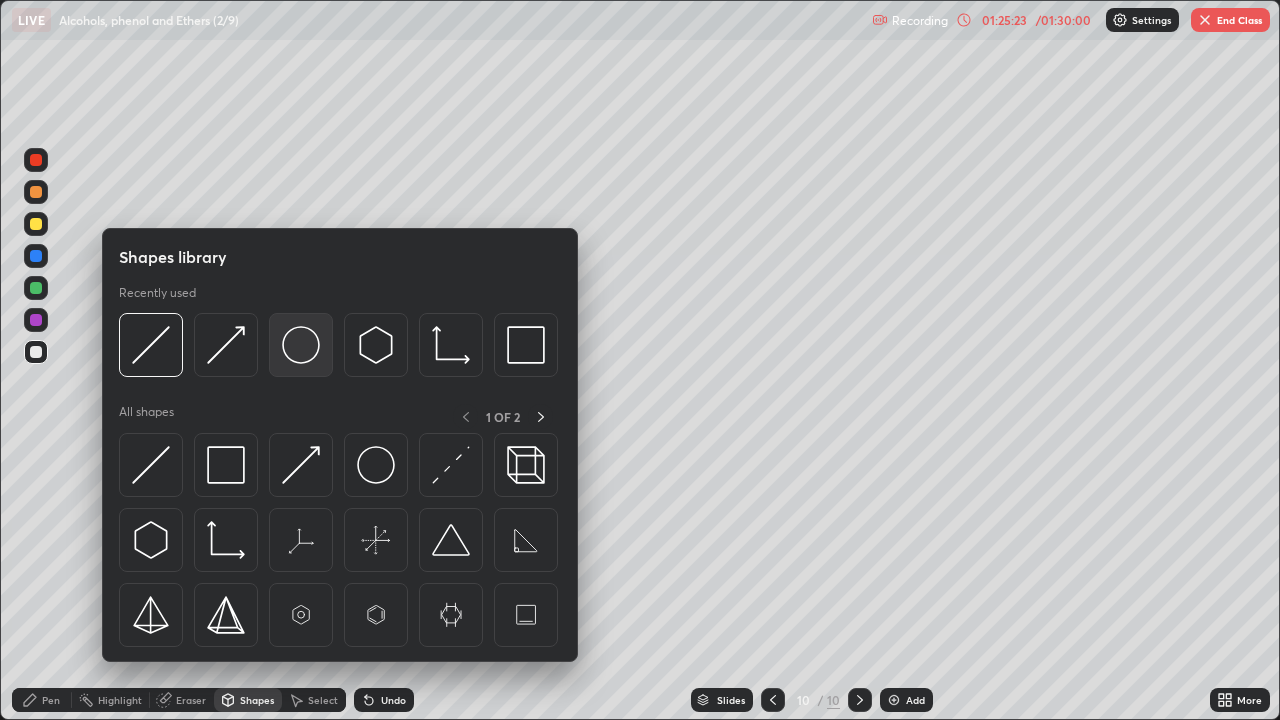 click at bounding box center (301, 345) 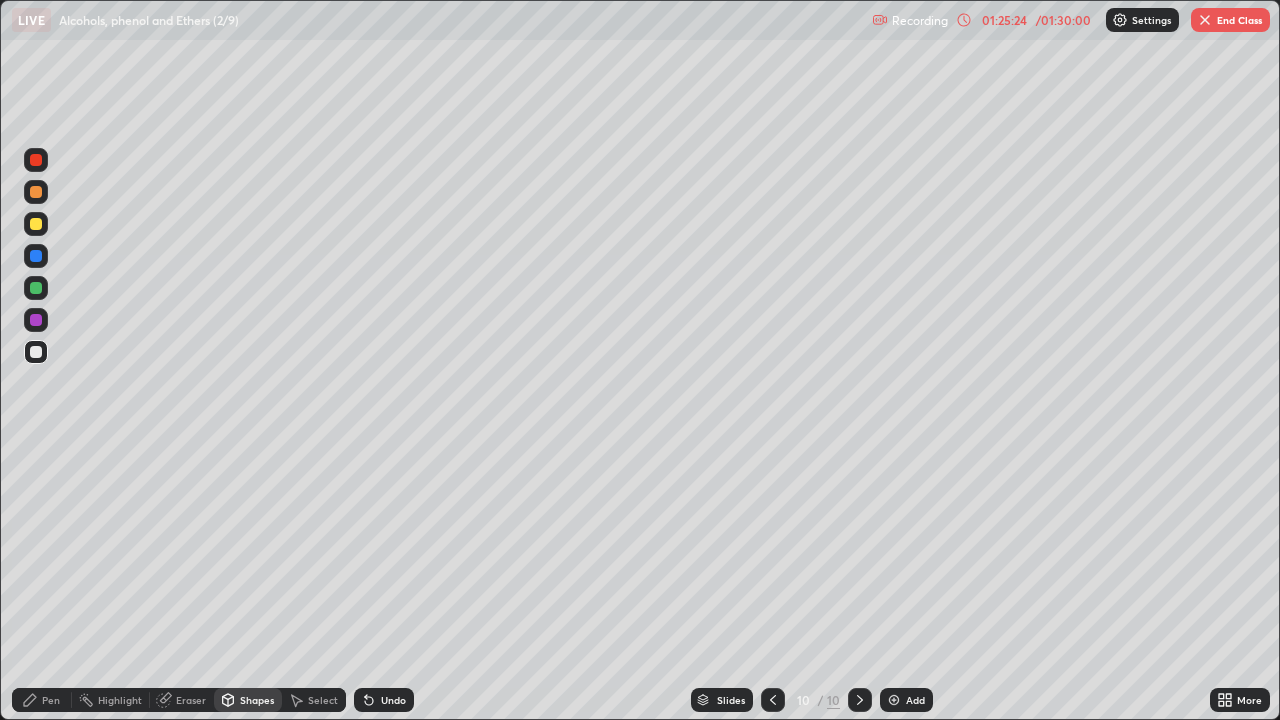 click at bounding box center (36, 320) 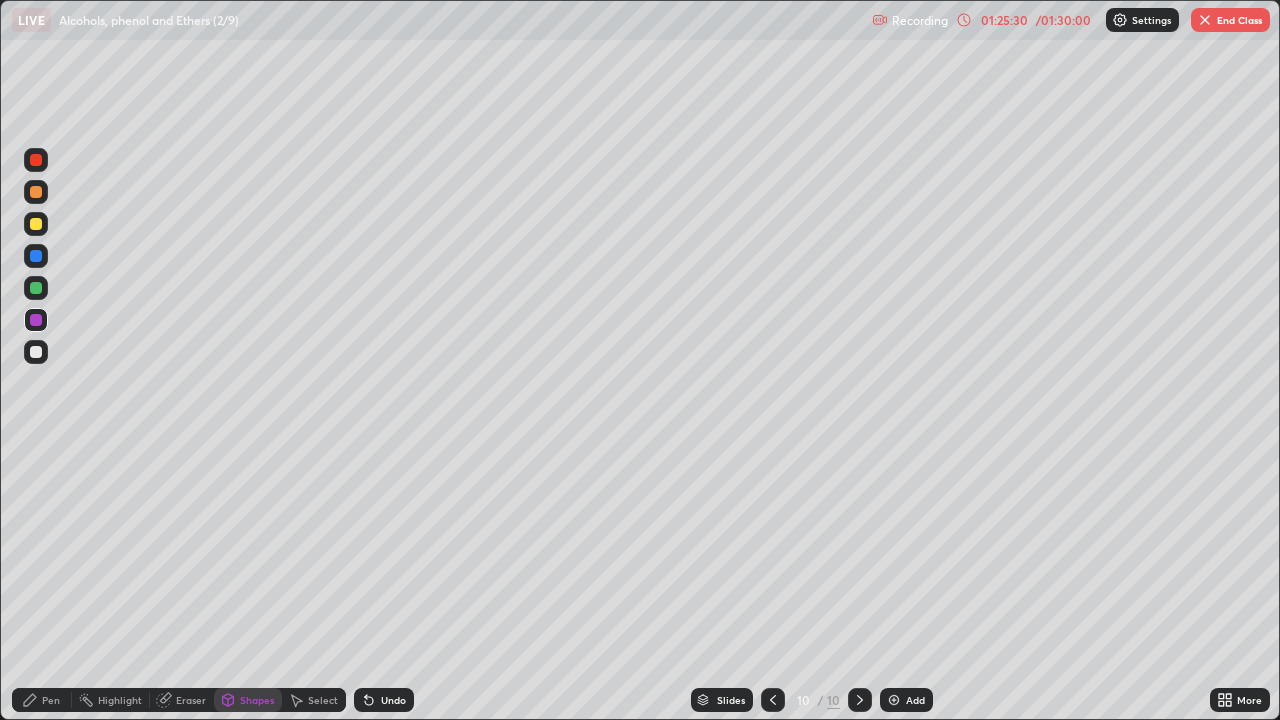 click 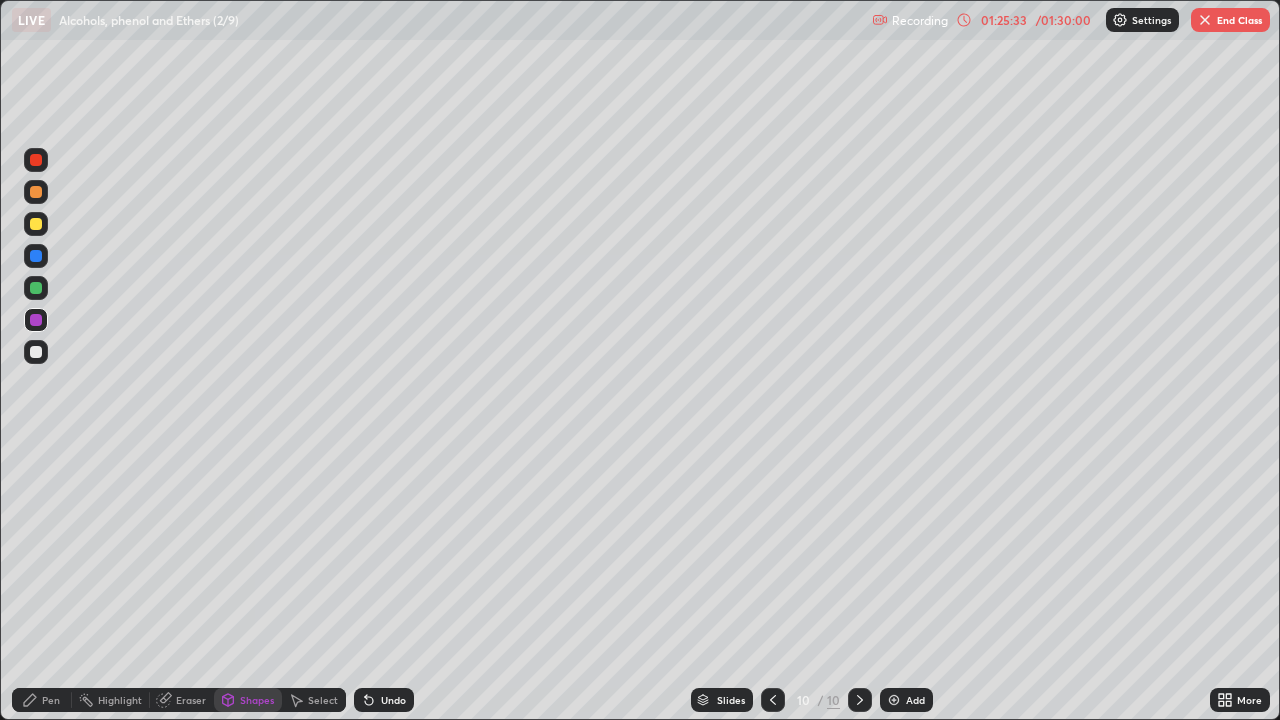 click on "Eraser" at bounding box center (191, 700) 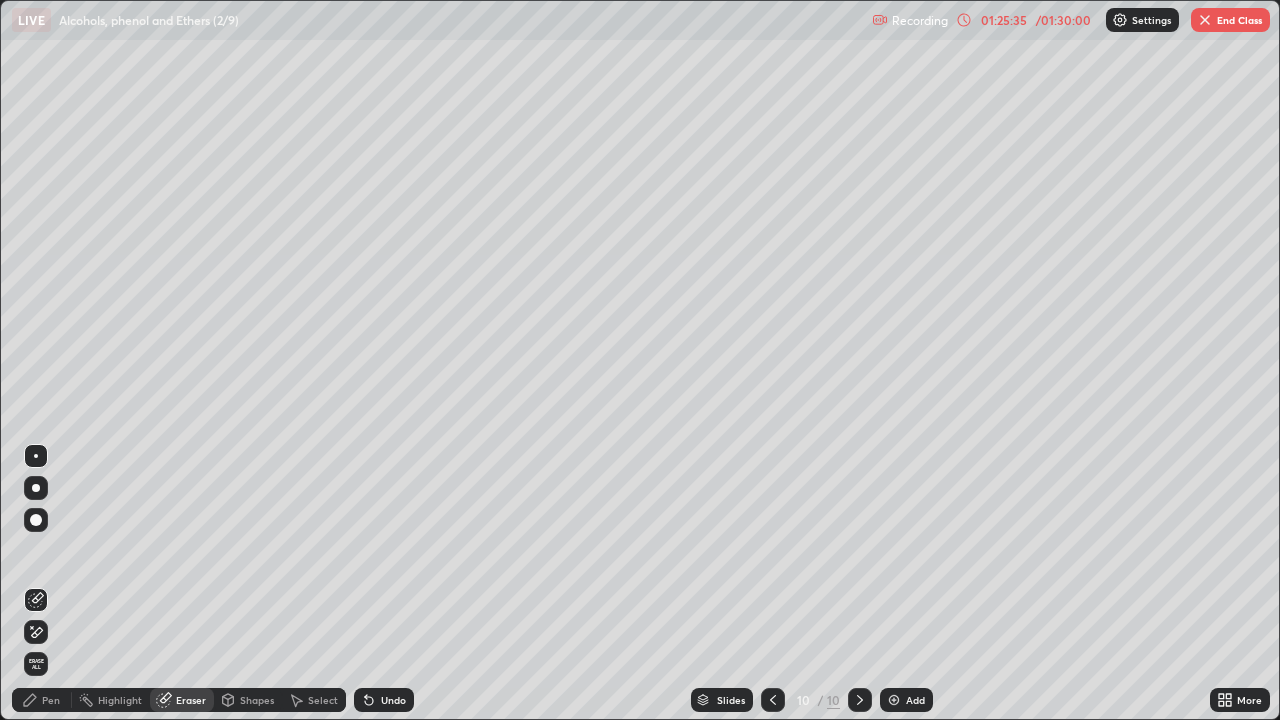 click on "Pen" at bounding box center (51, 700) 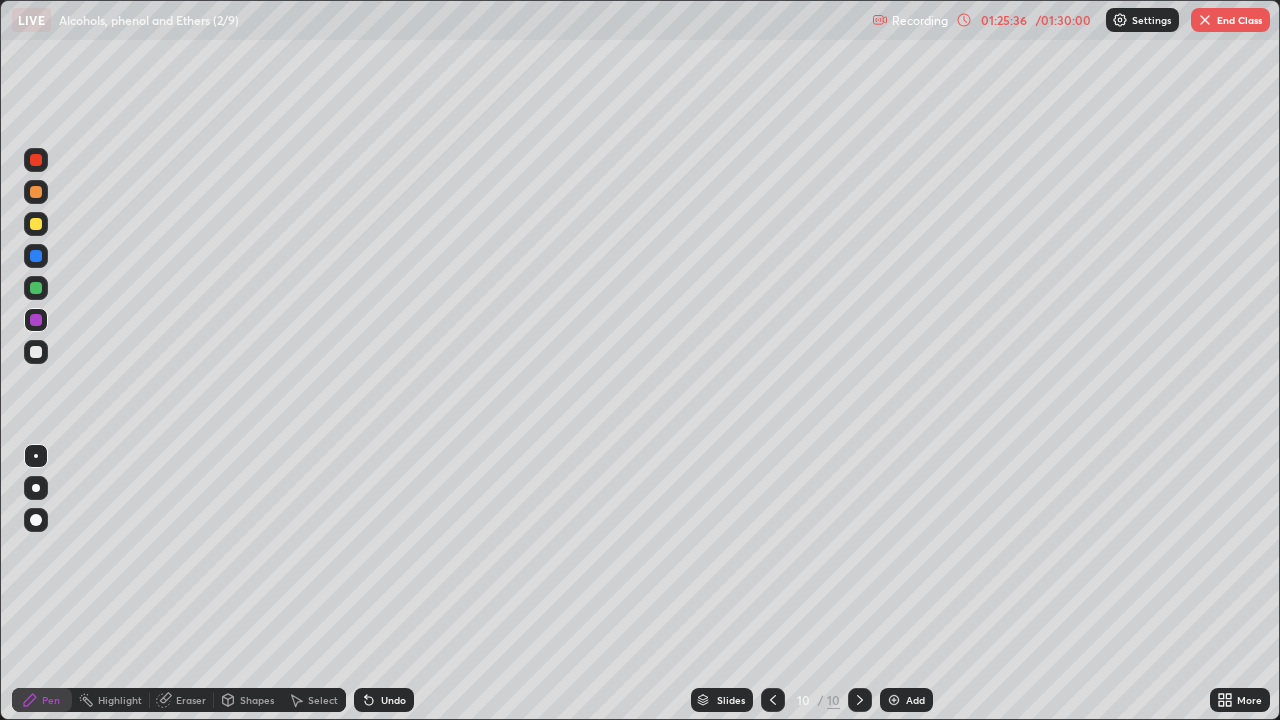 click at bounding box center [36, 352] 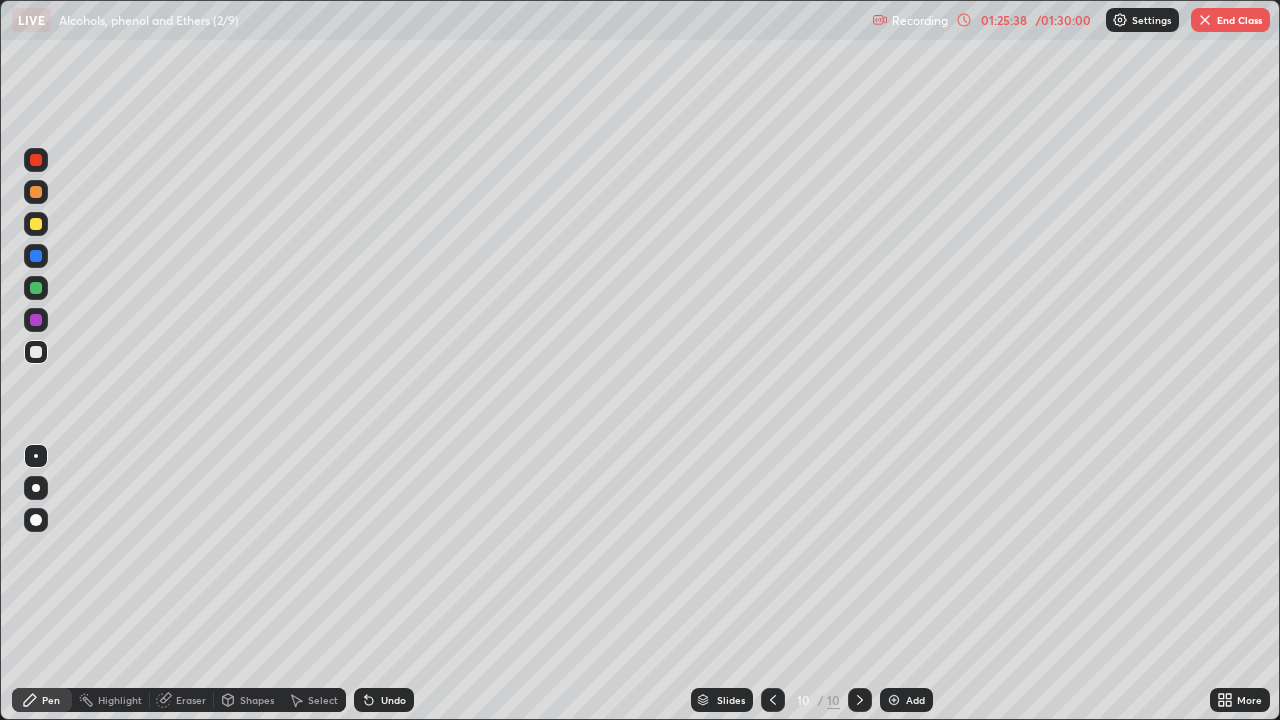 click on "Shapes" at bounding box center (248, 700) 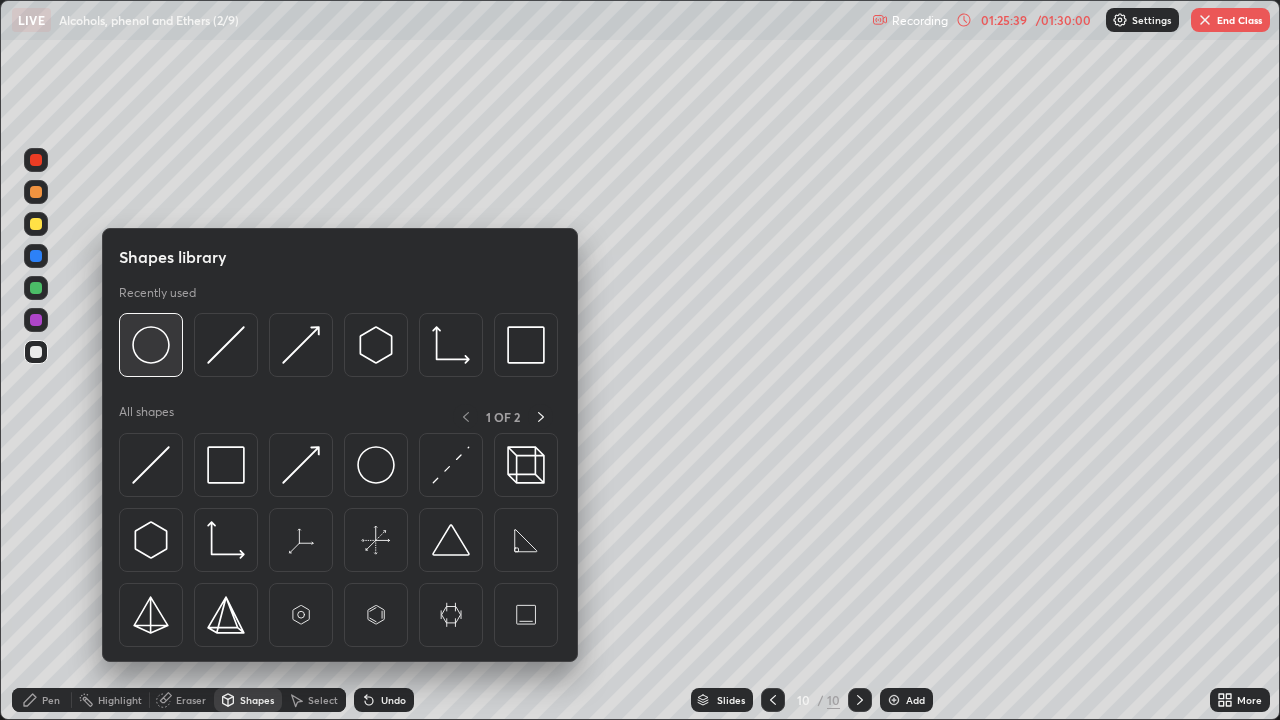 click at bounding box center (151, 345) 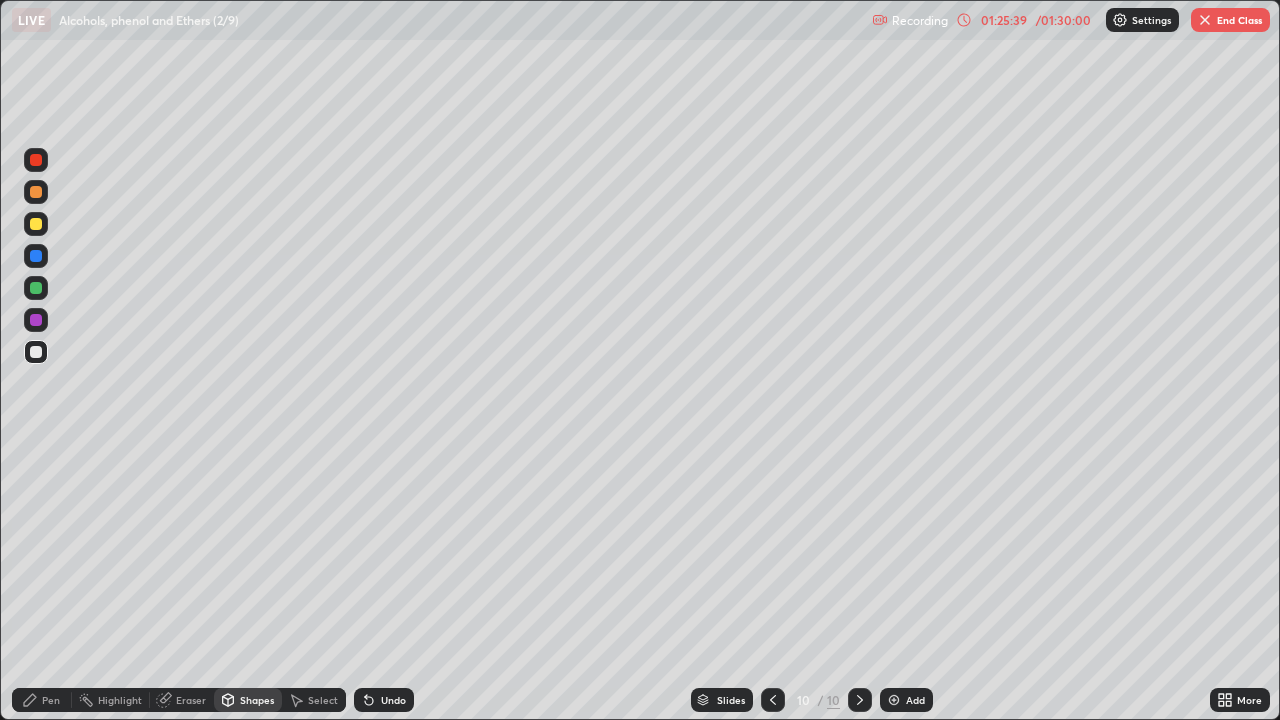 click at bounding box center [36, 320] 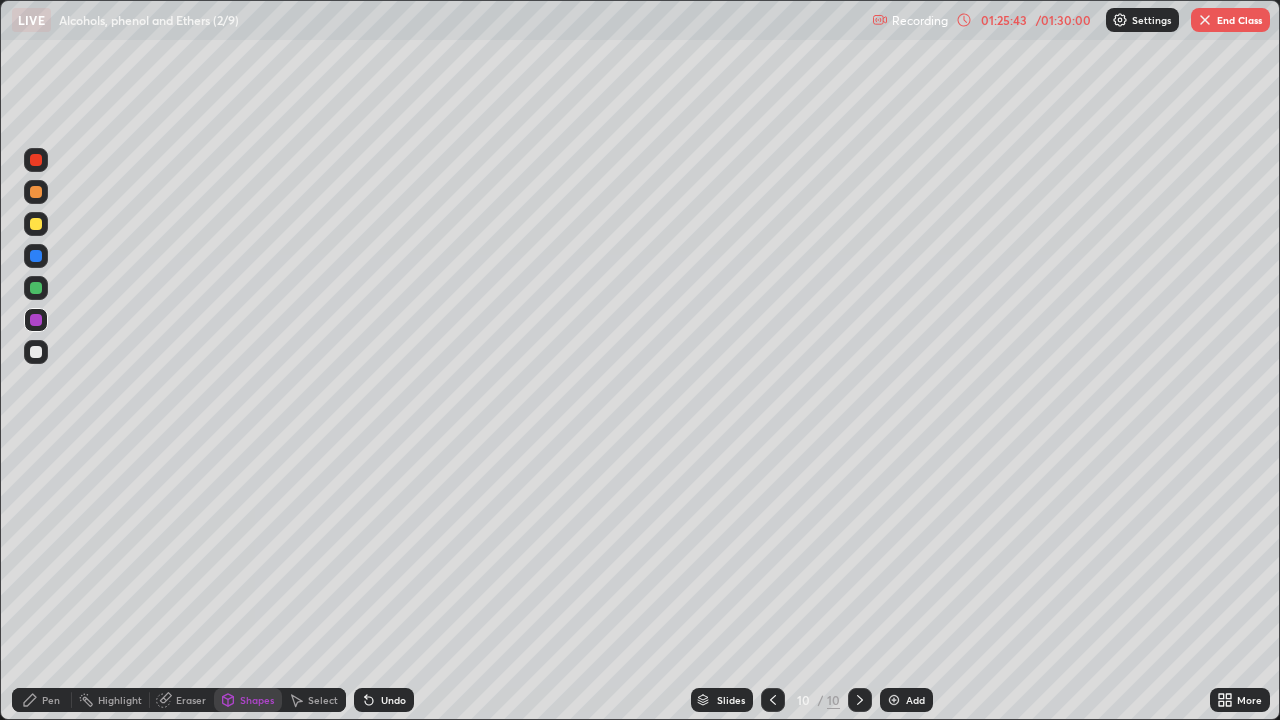 click on "Eraser" at bounding box center [191, 700] 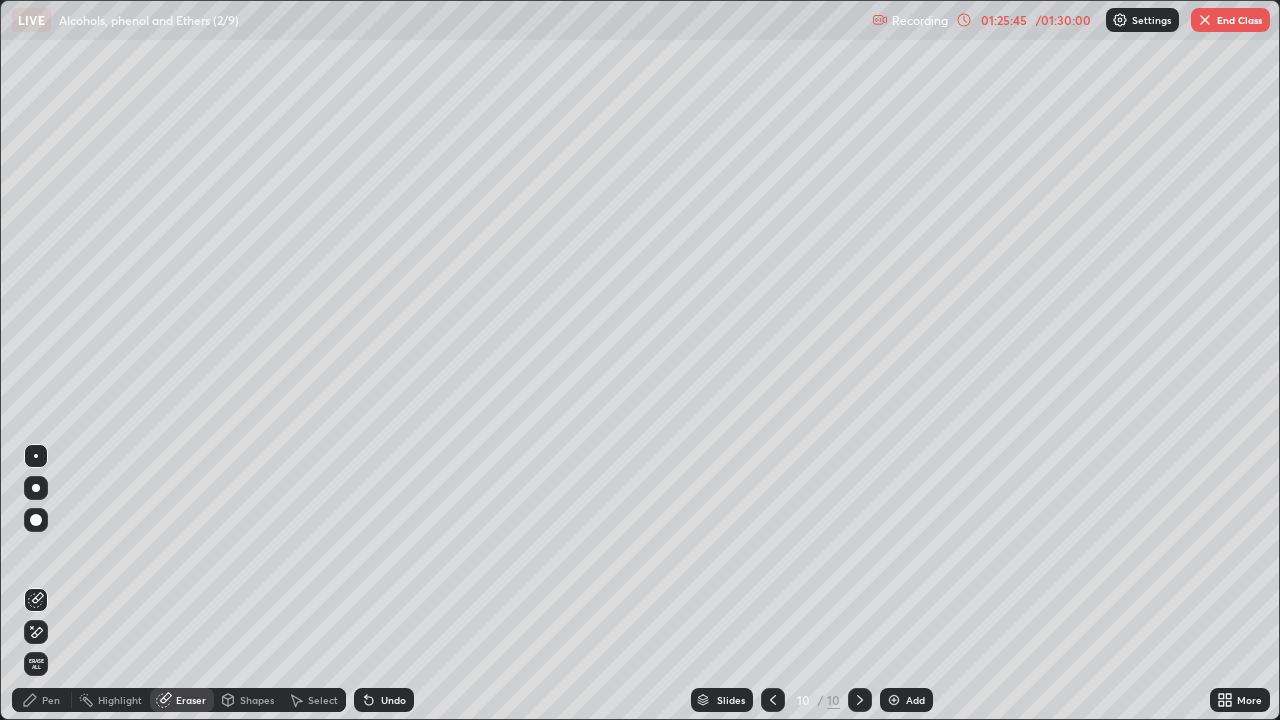 click on "Pen" at bounding box center (51, 700) 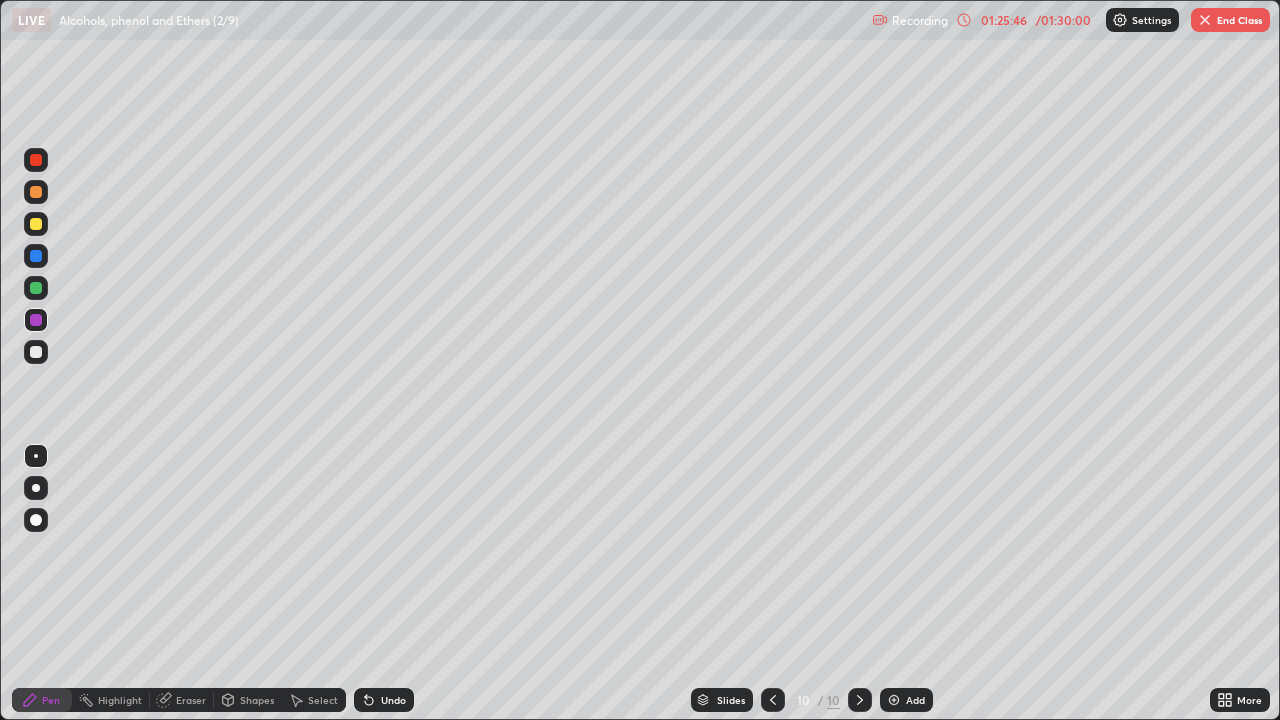 click at bounding box center (36, 352) 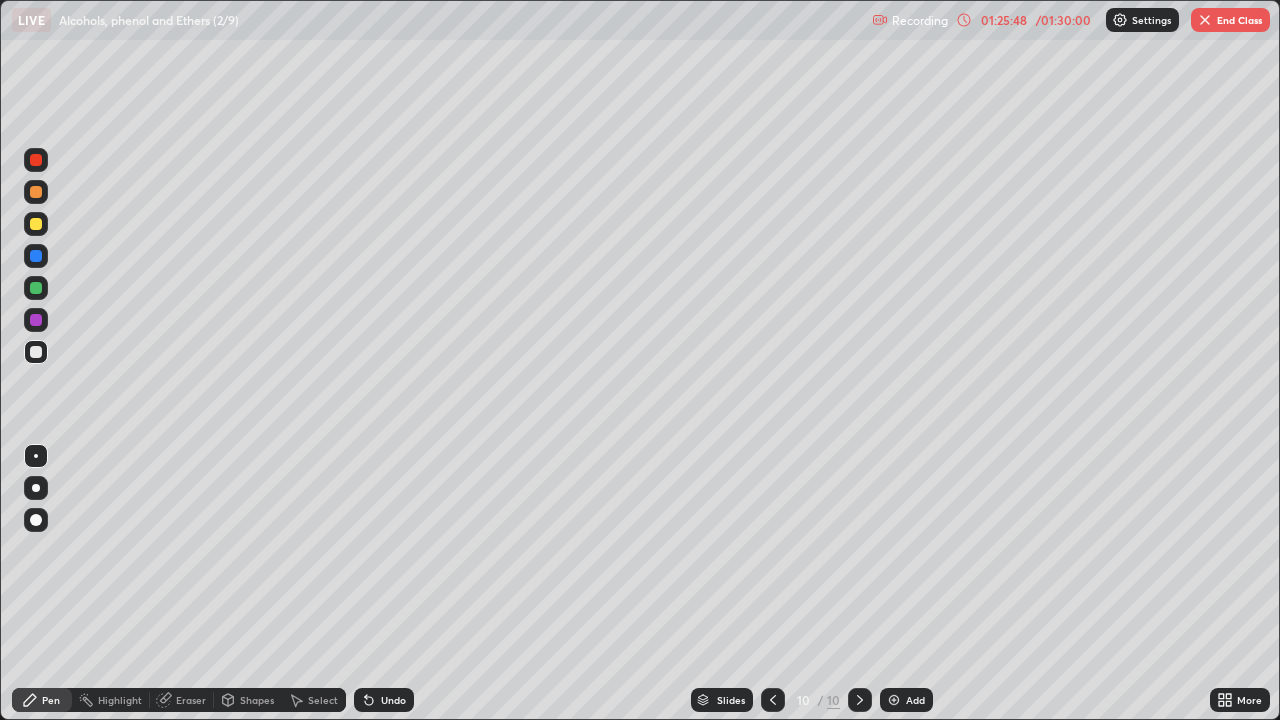 click on "Shapes" at bounding box center [257, 700] 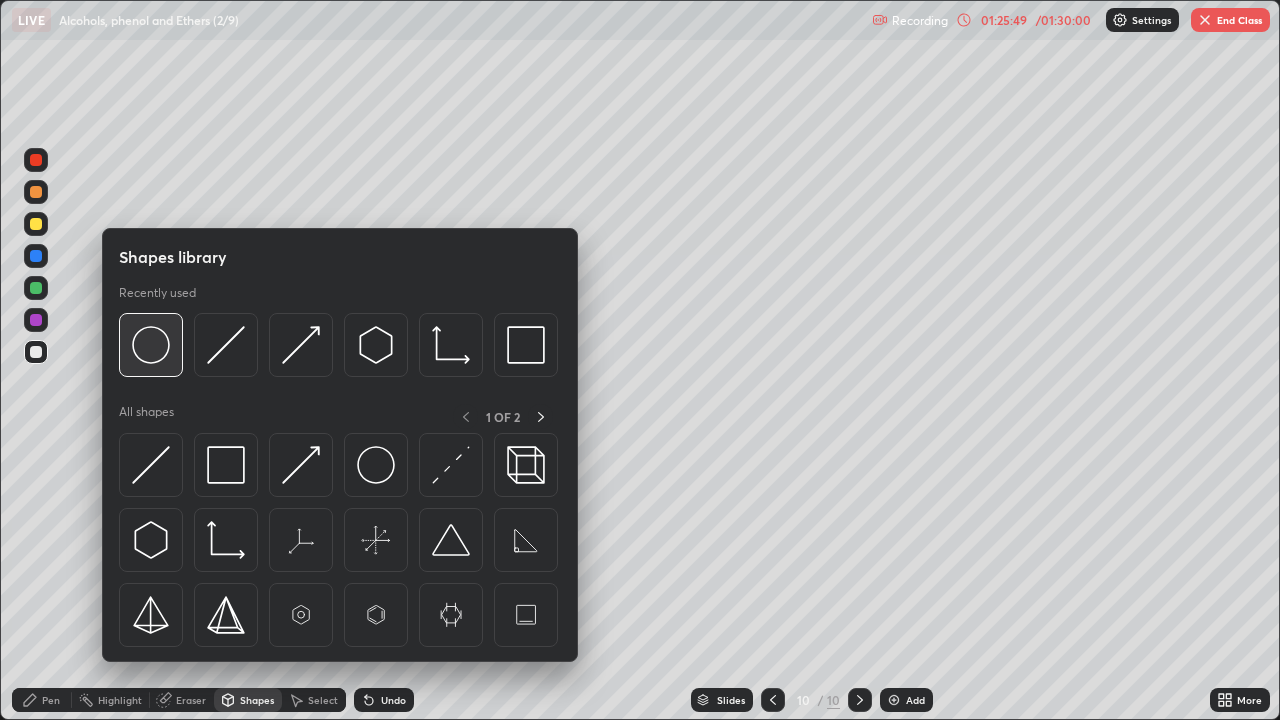 click at bounding box center (151, 345) 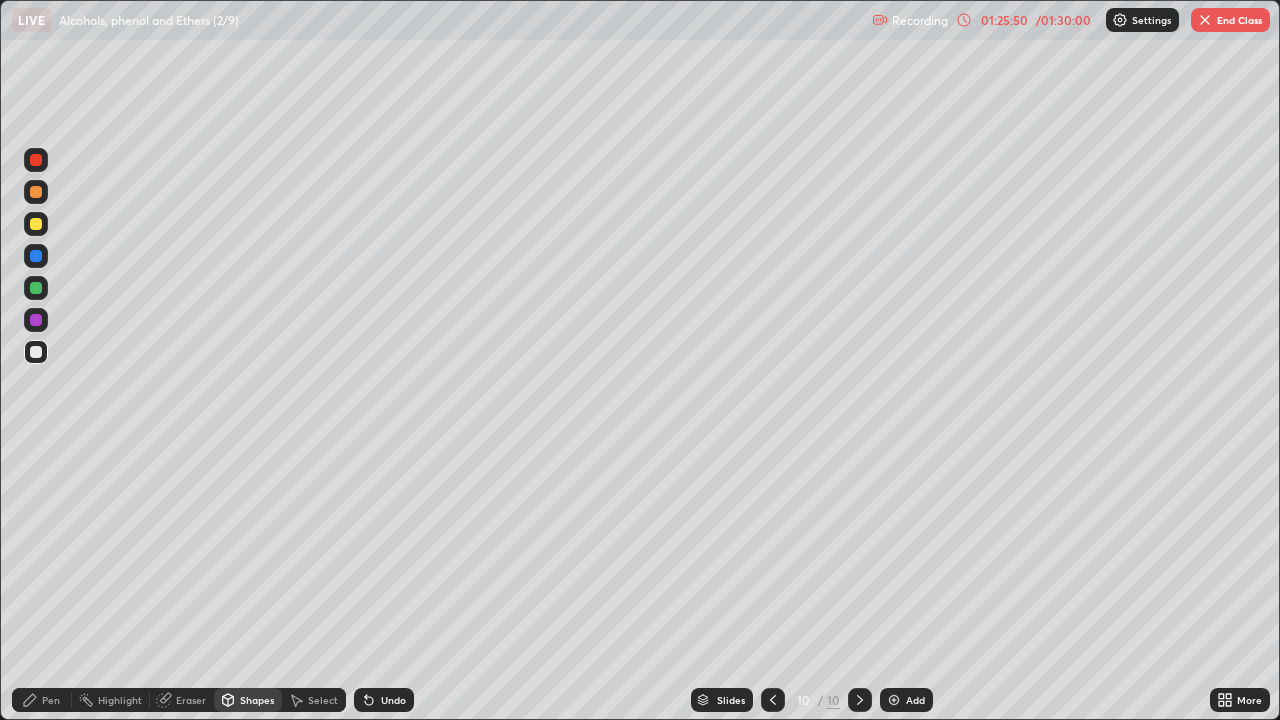 click at bounding box center [36, 320] 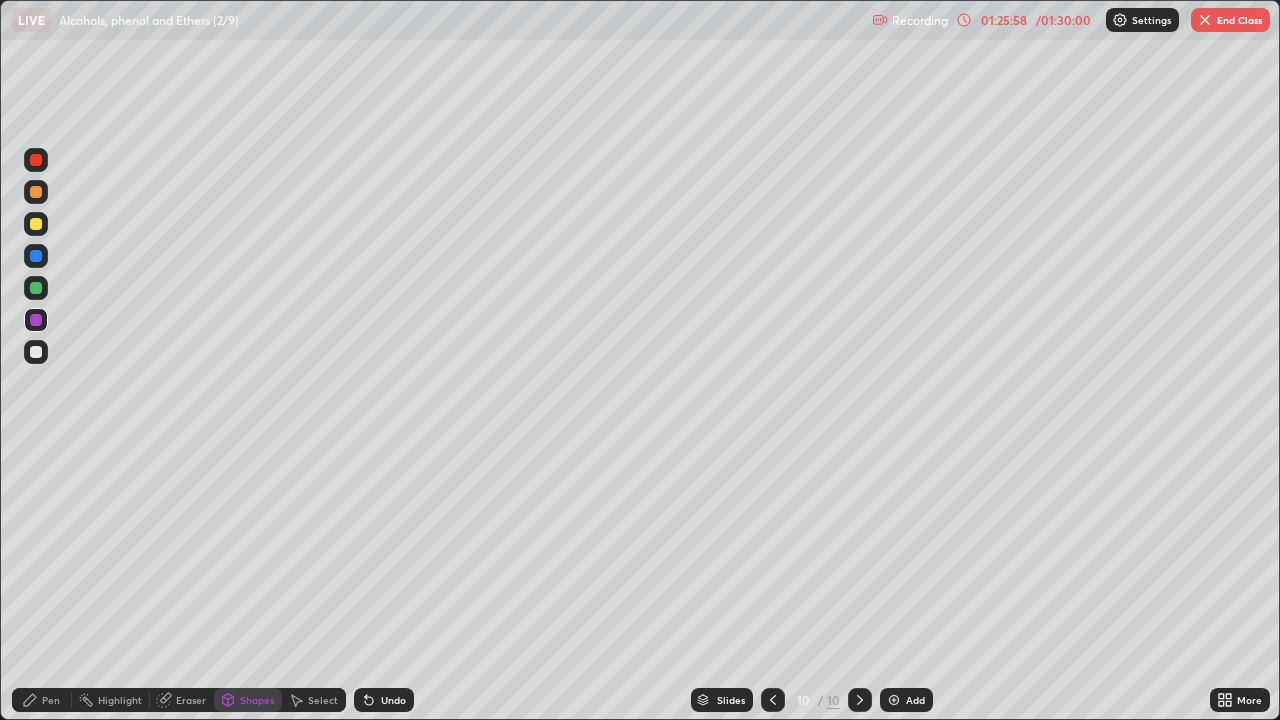 click at bounding box center (36, 352) 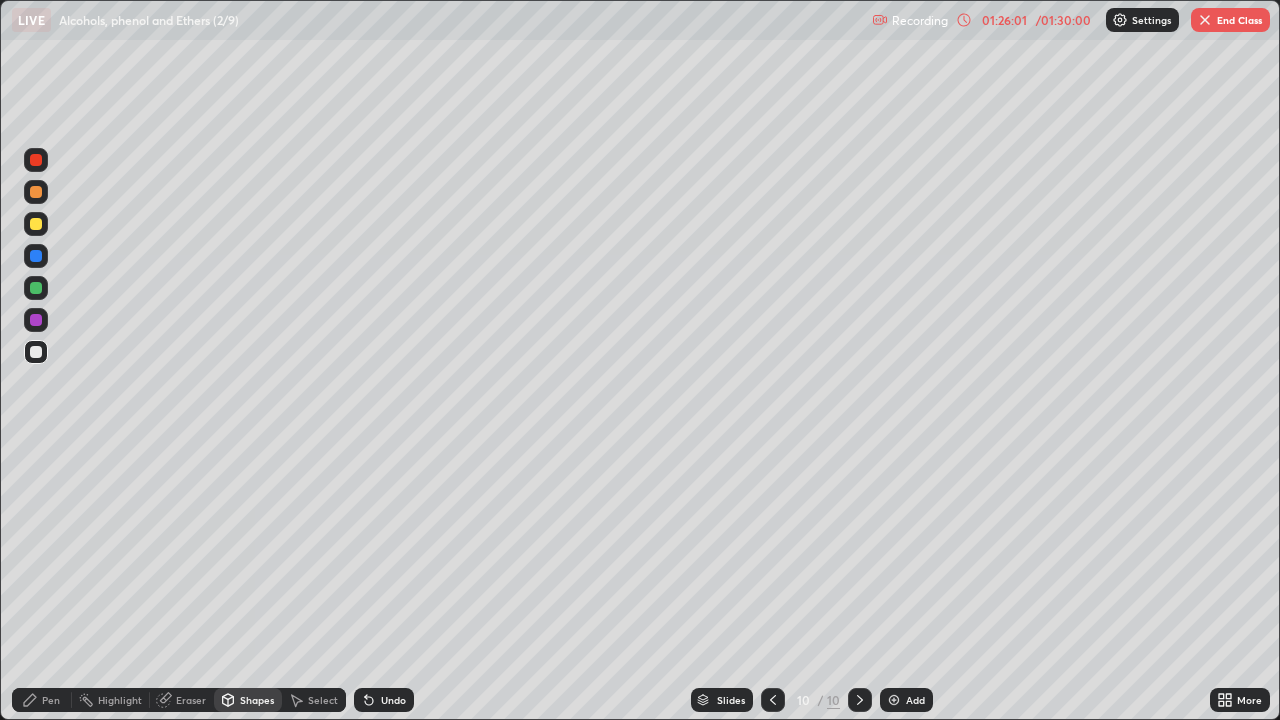 click 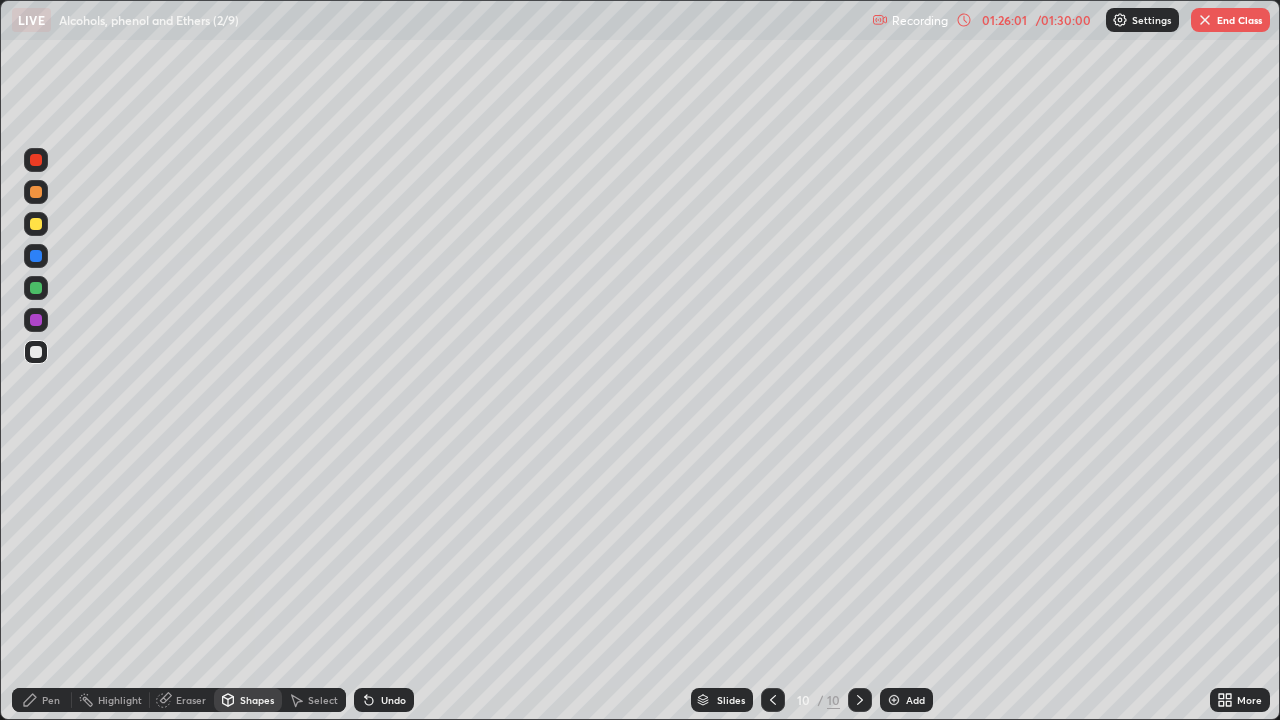 click 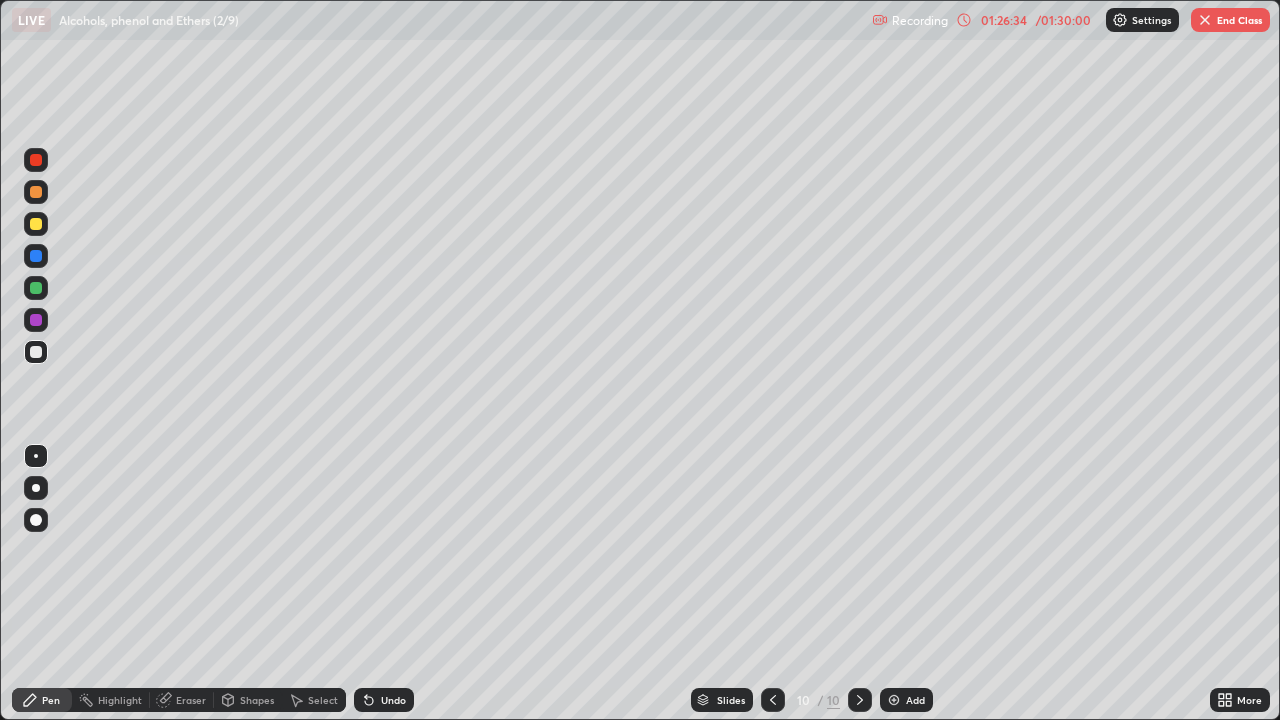 click on "Select" at bounding box center [323, 700] 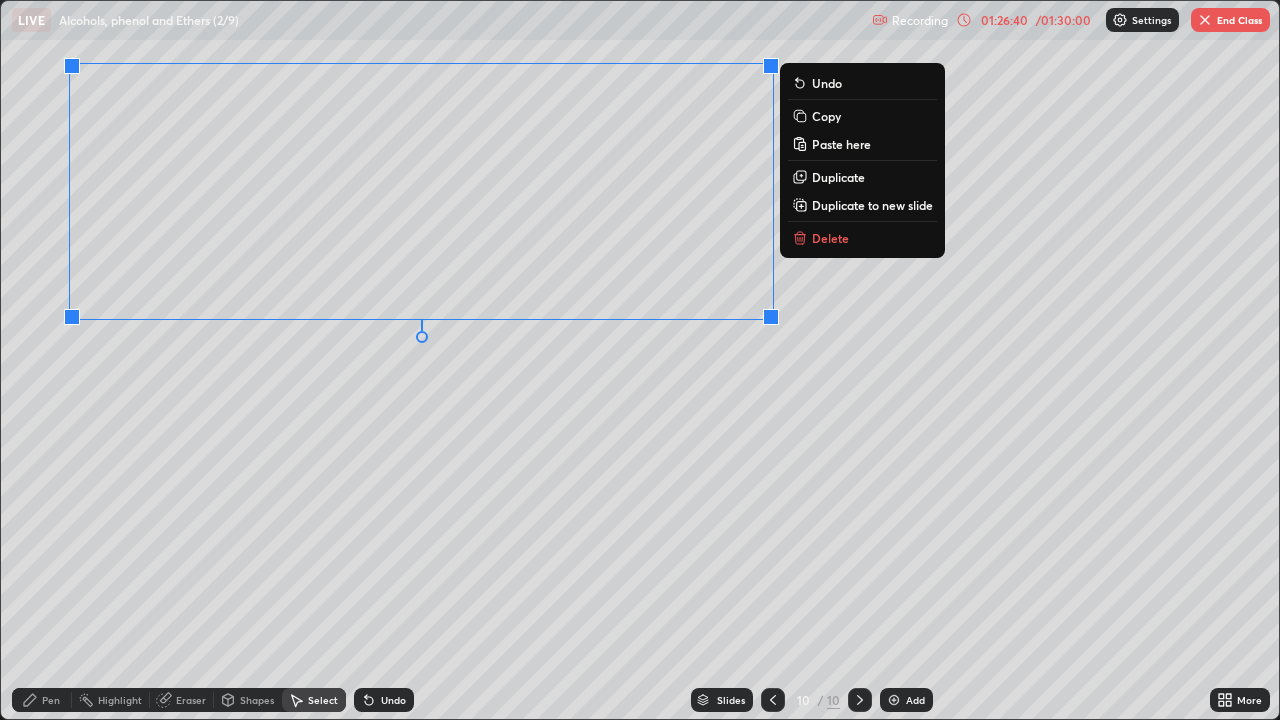 click on "Pen" at bounding box center [51, 700] 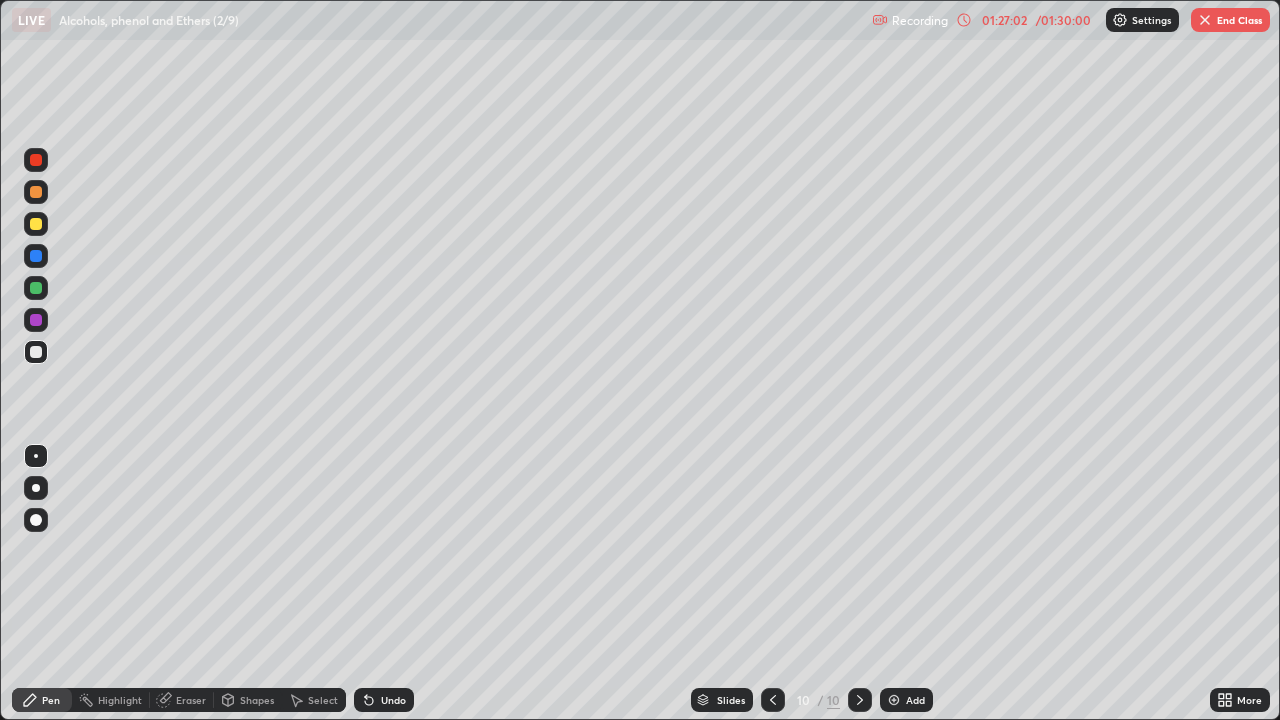 click 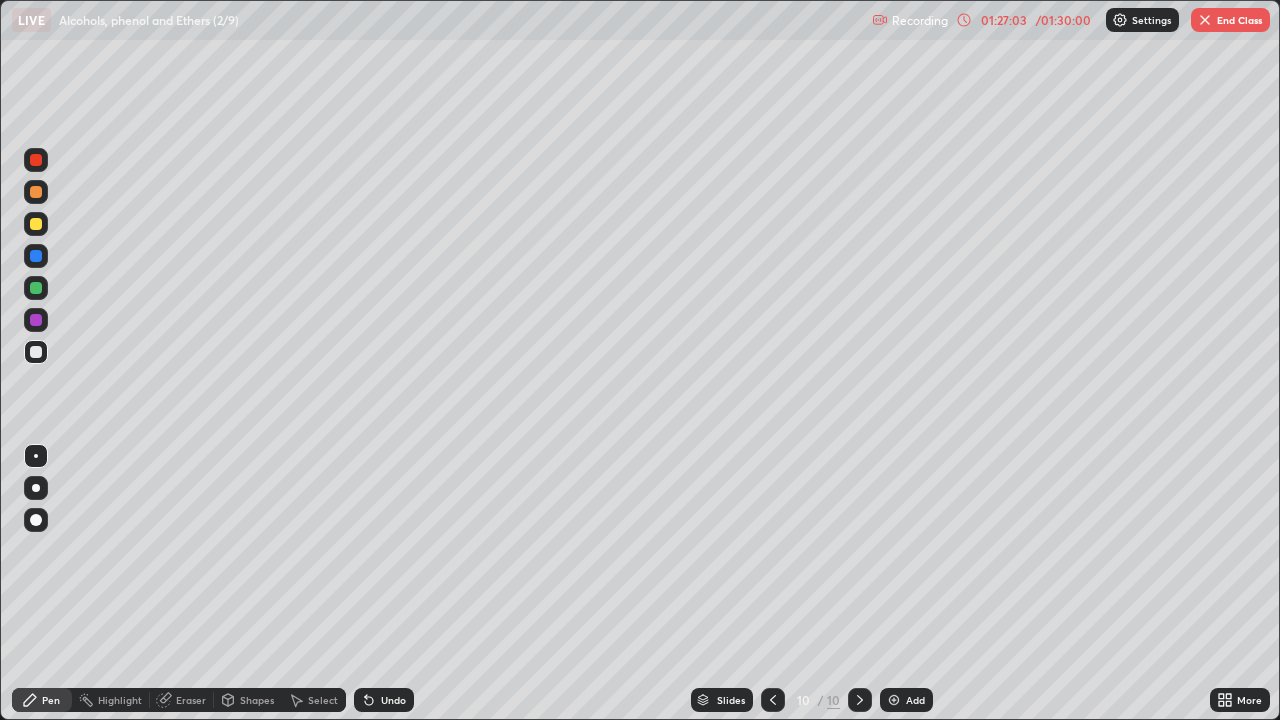 click on "Undo" at bounding box center [384, 700] 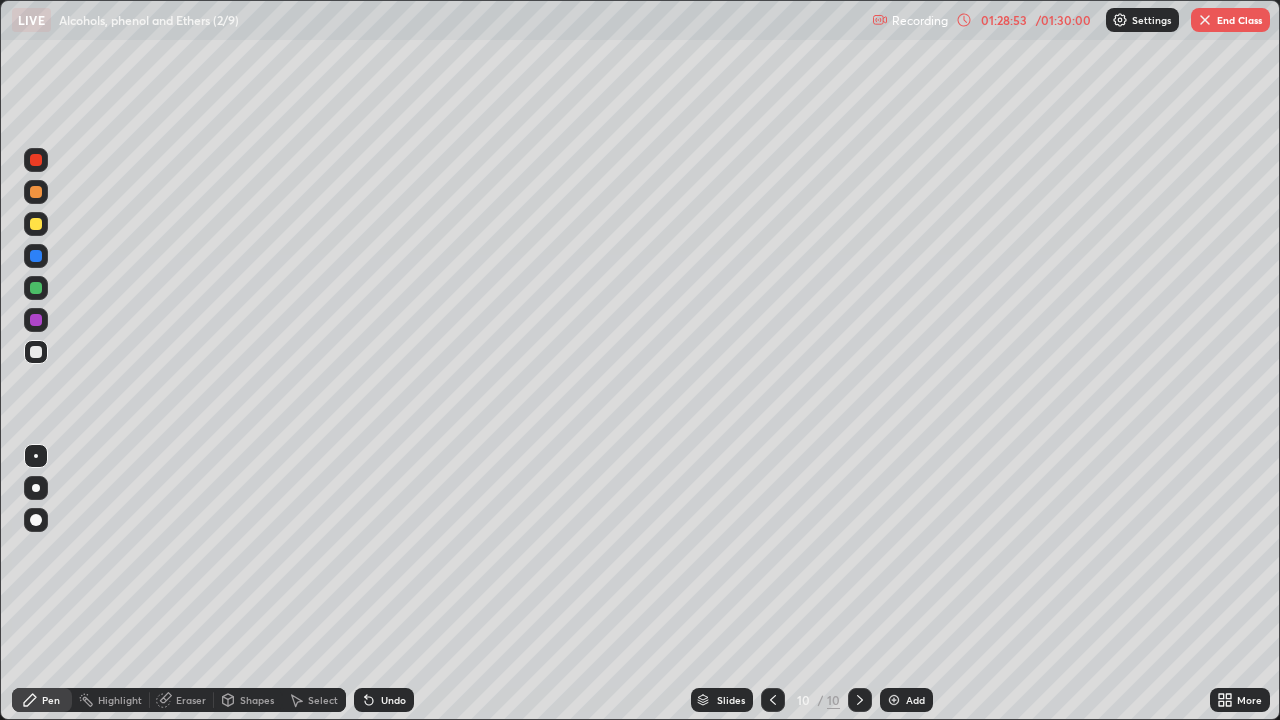 click on "End Class" at bounding box center (1230, 20) 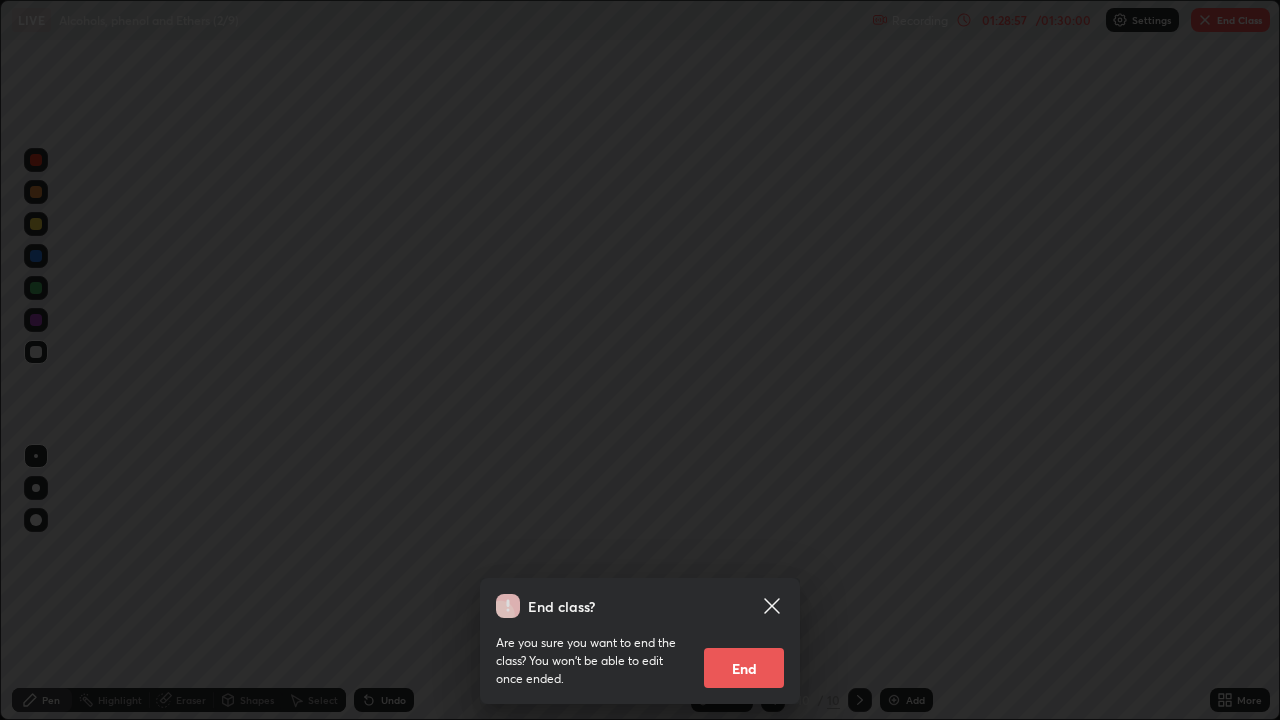 click on "End" at bounding box center [744, 668] 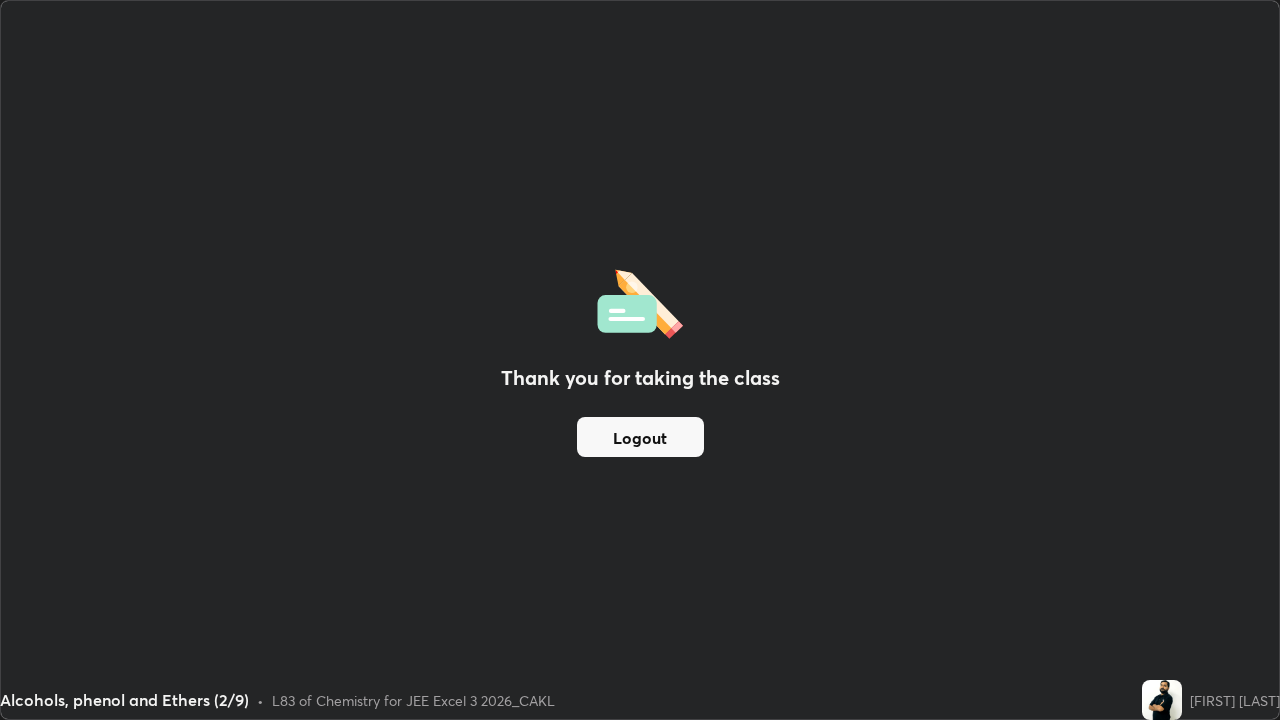 click on "Logout" at bounding box center (640, 437) 